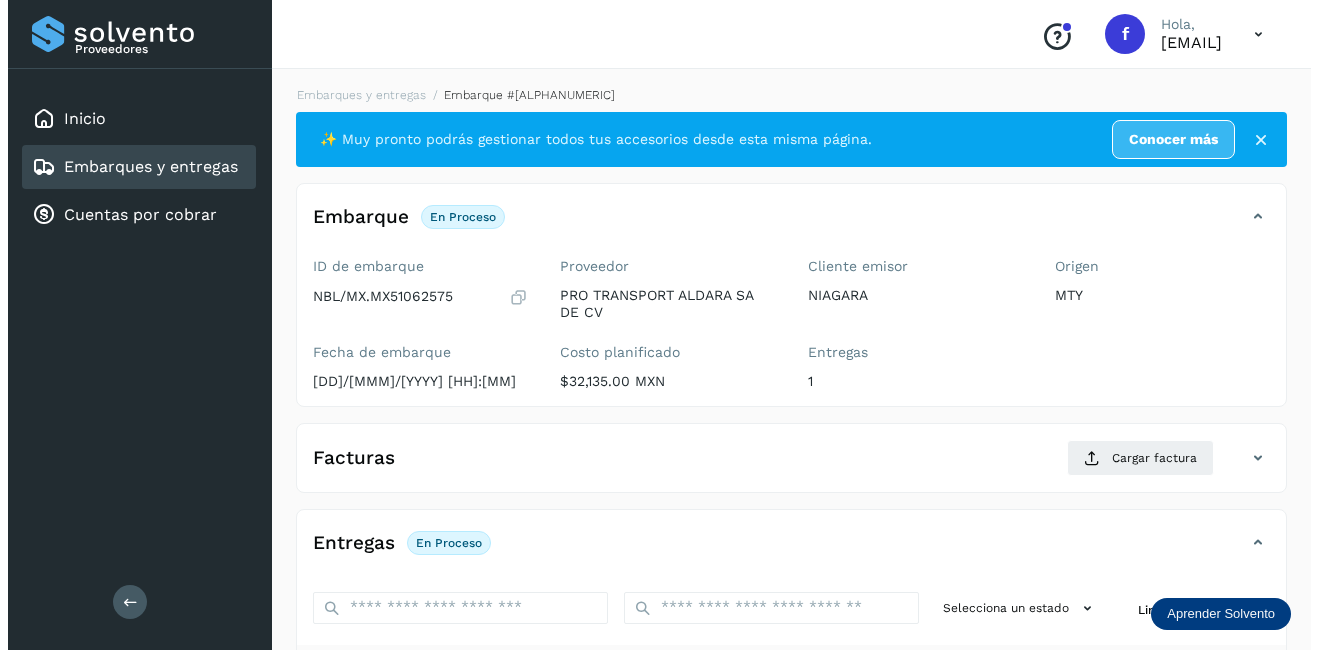 scroll, scrollTop: 0, scrollLeft: 0, axis: both 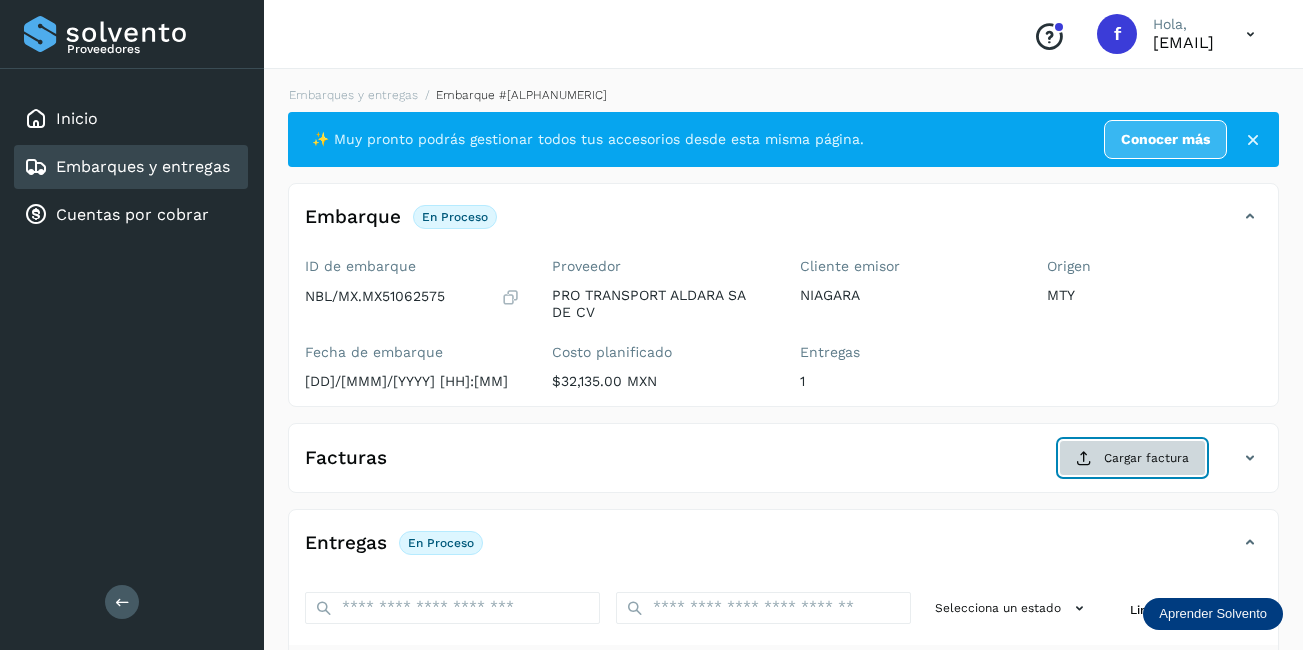 click on "Cargar factura" 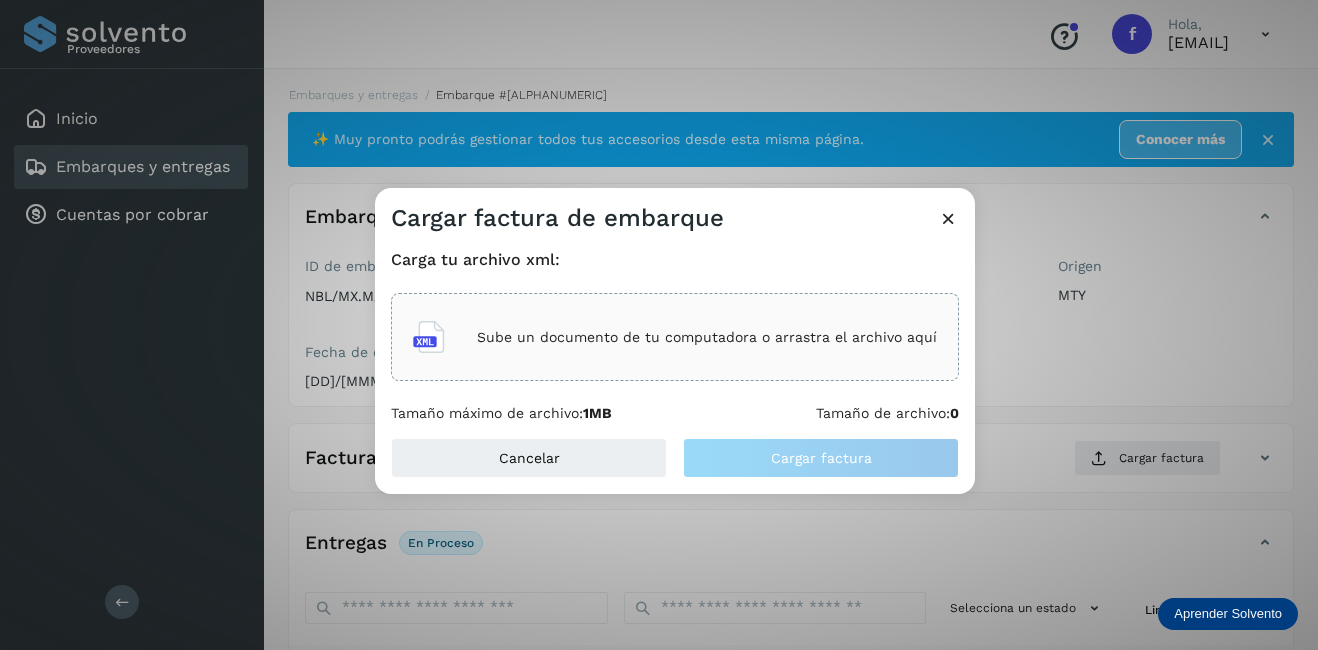 click on "Sube un documento de tu computadora o arrastra el archivo aquí" at bounding box center (707, 337) 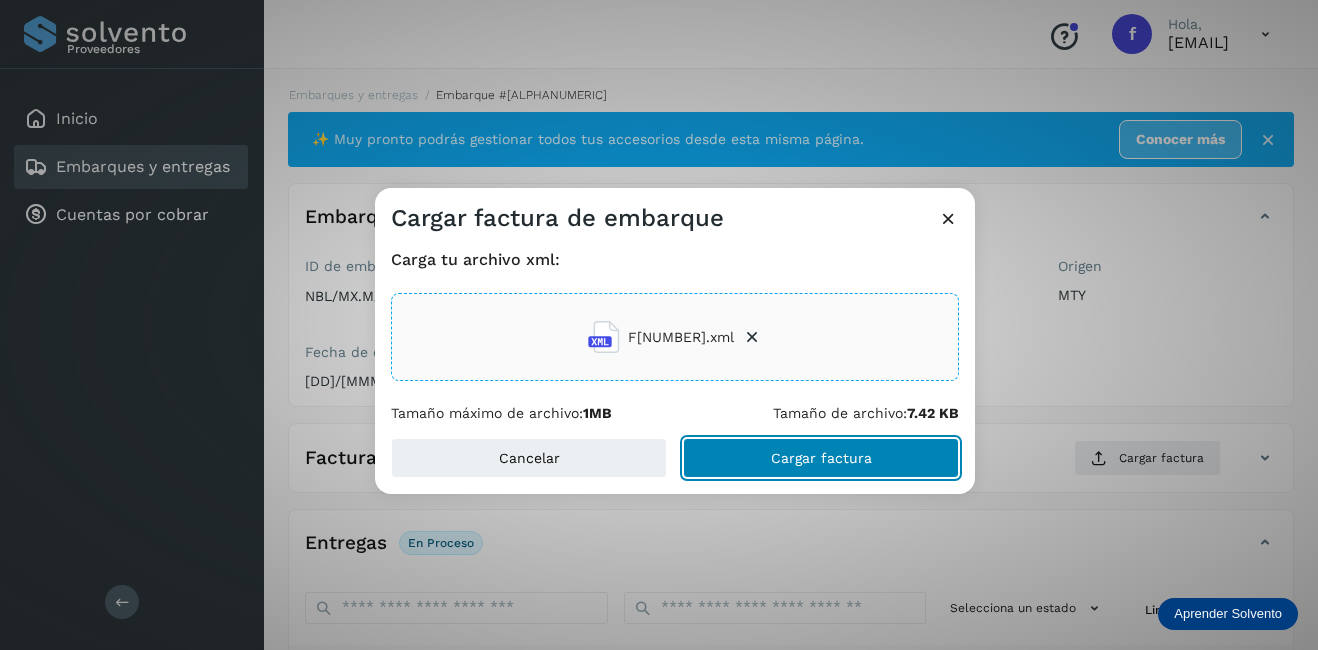 click on "Cargar factura" 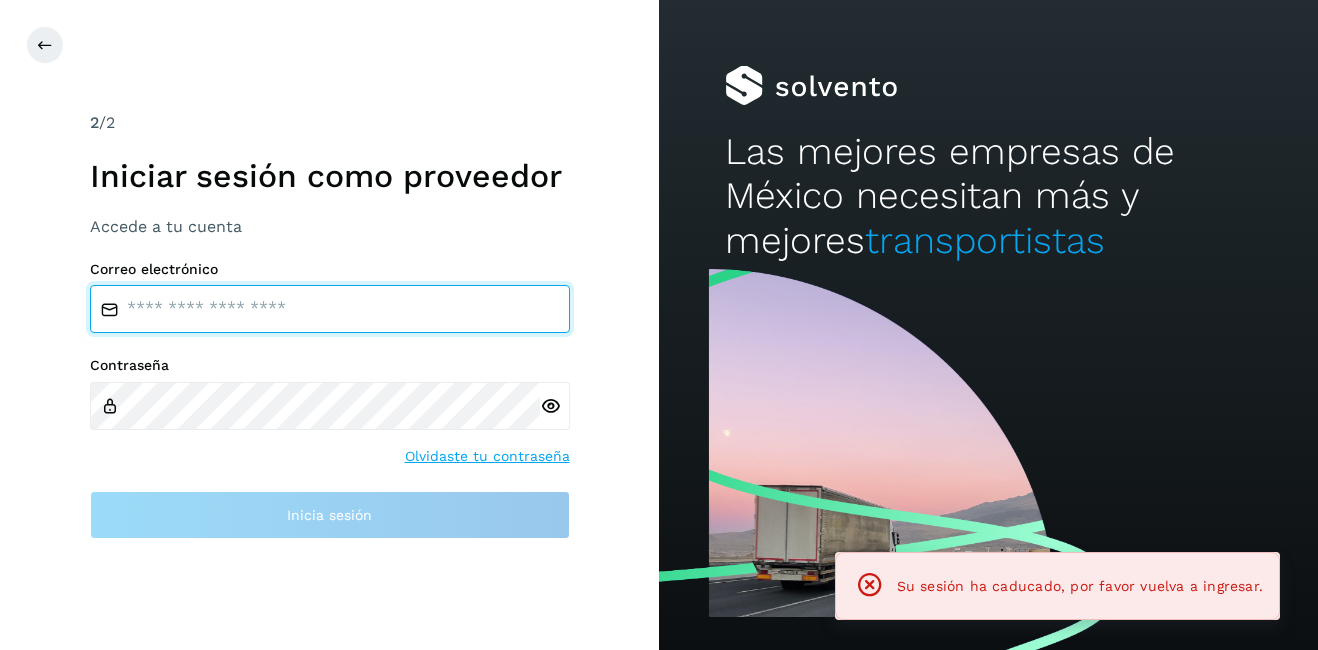 type on "**********" 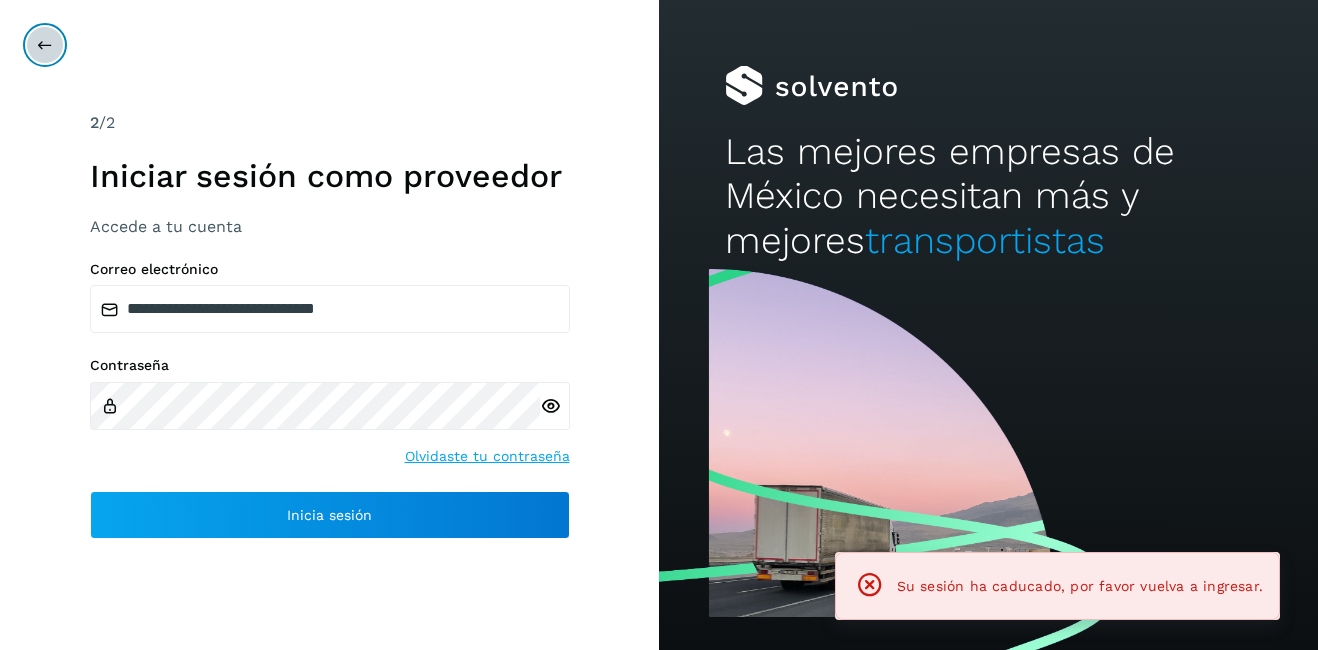 click at bounding box center (45, 45) 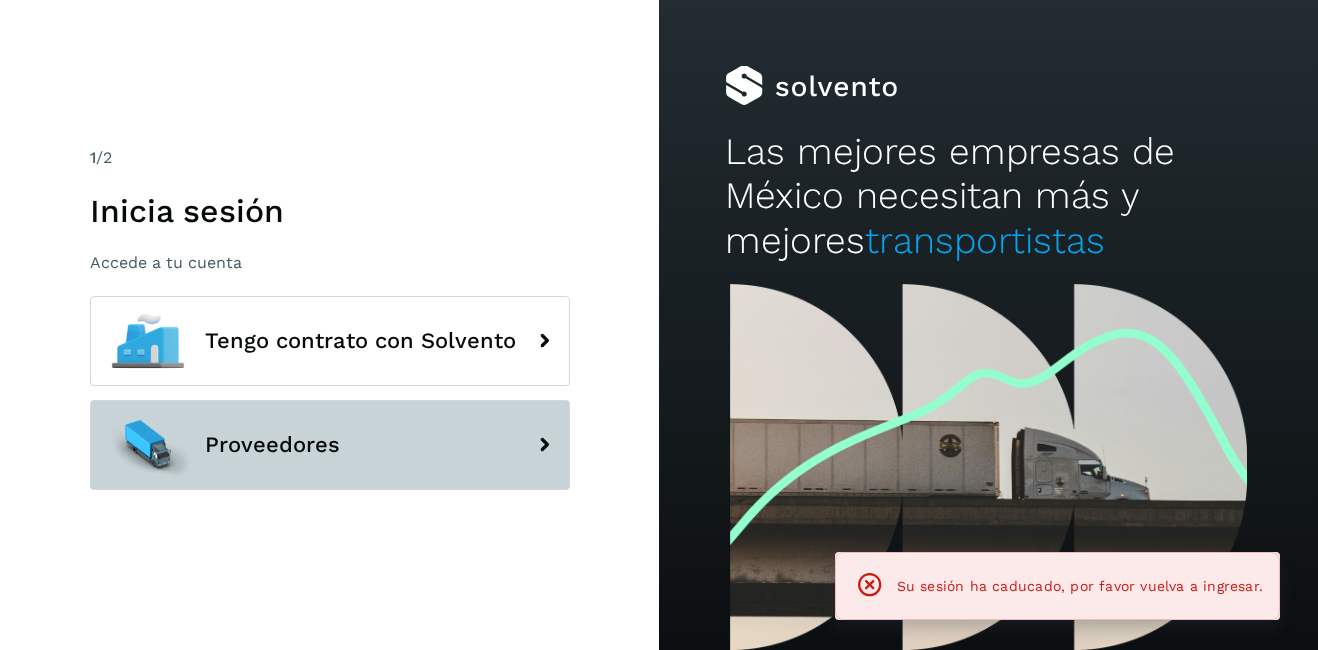 click on "Proveedores" 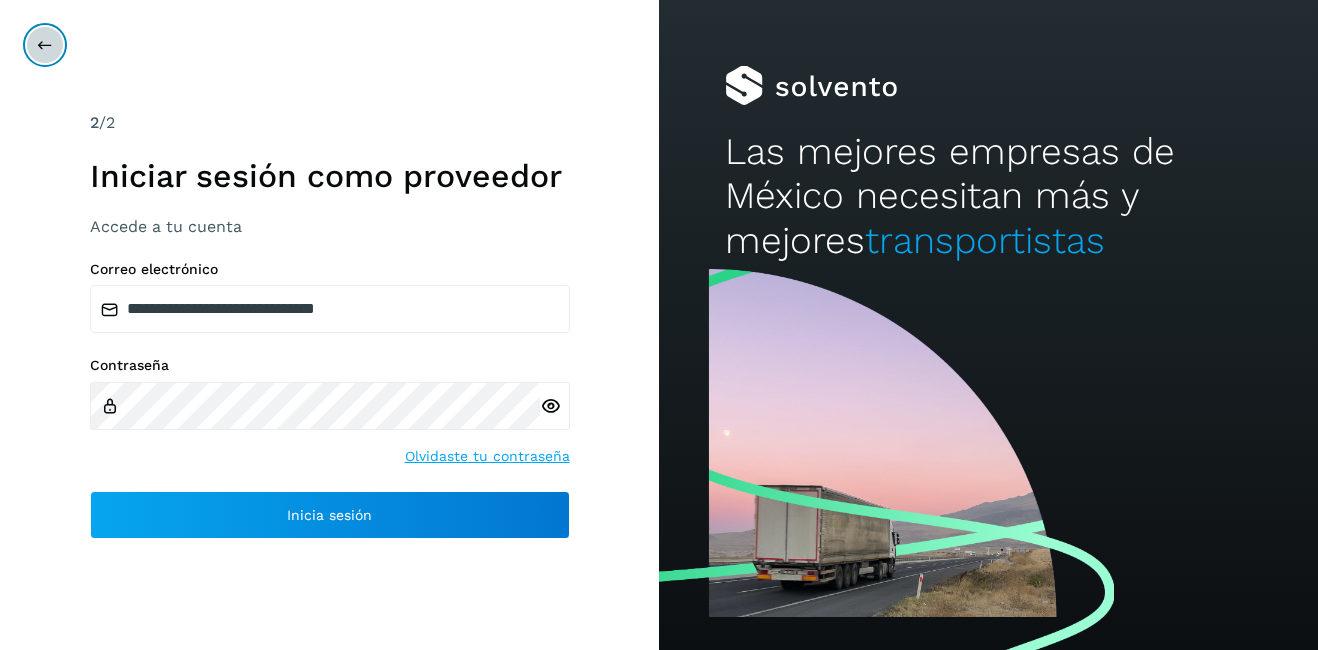 click at bounding box center (45, 45) 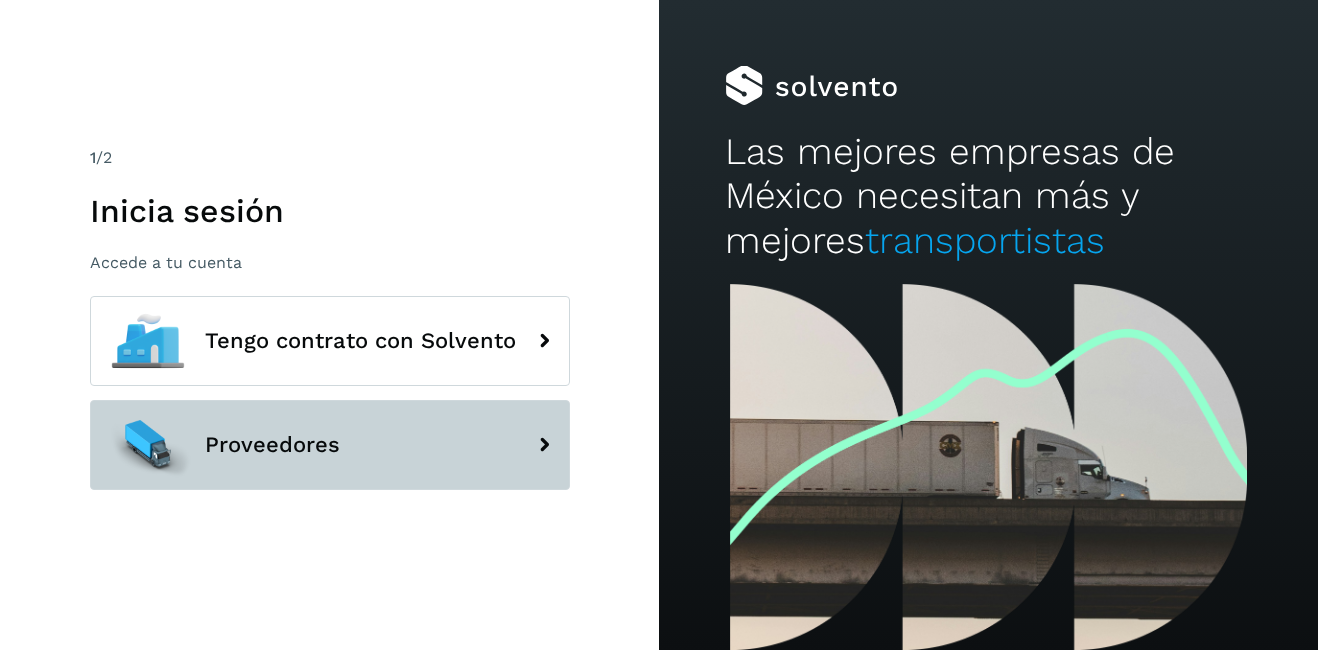 click on "Proveedores" at bounding box center [330, 445] 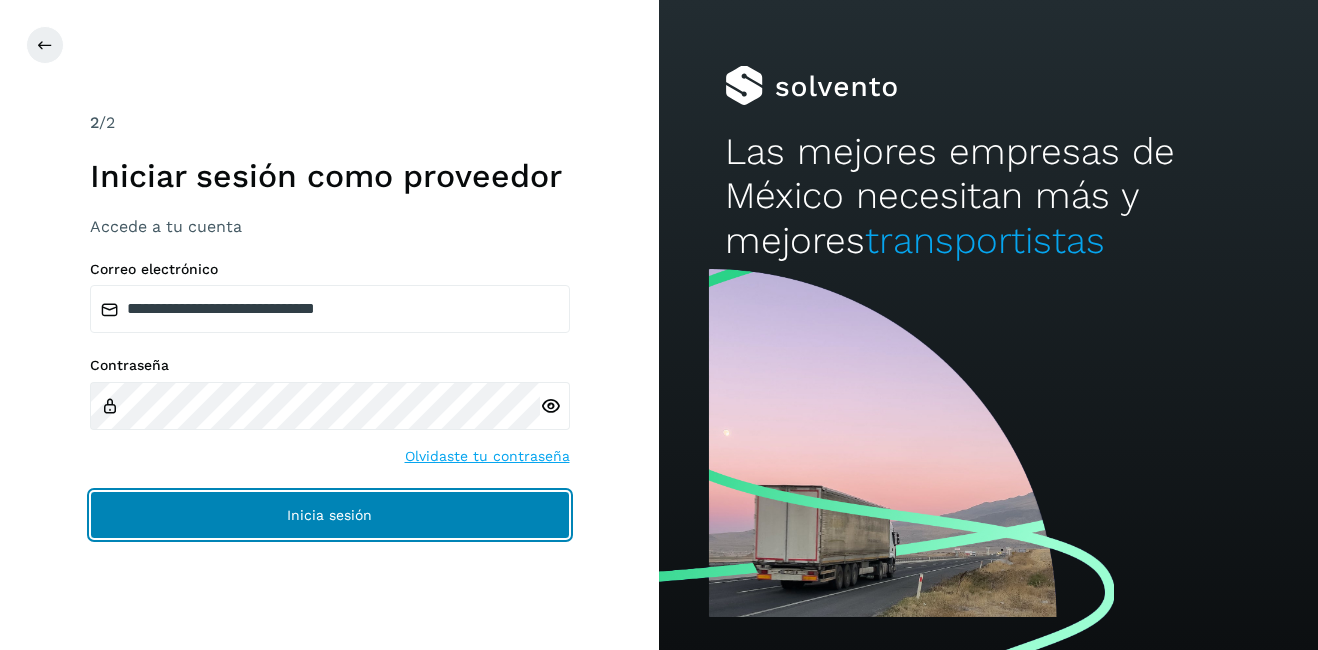 click on "Inicia sesión" 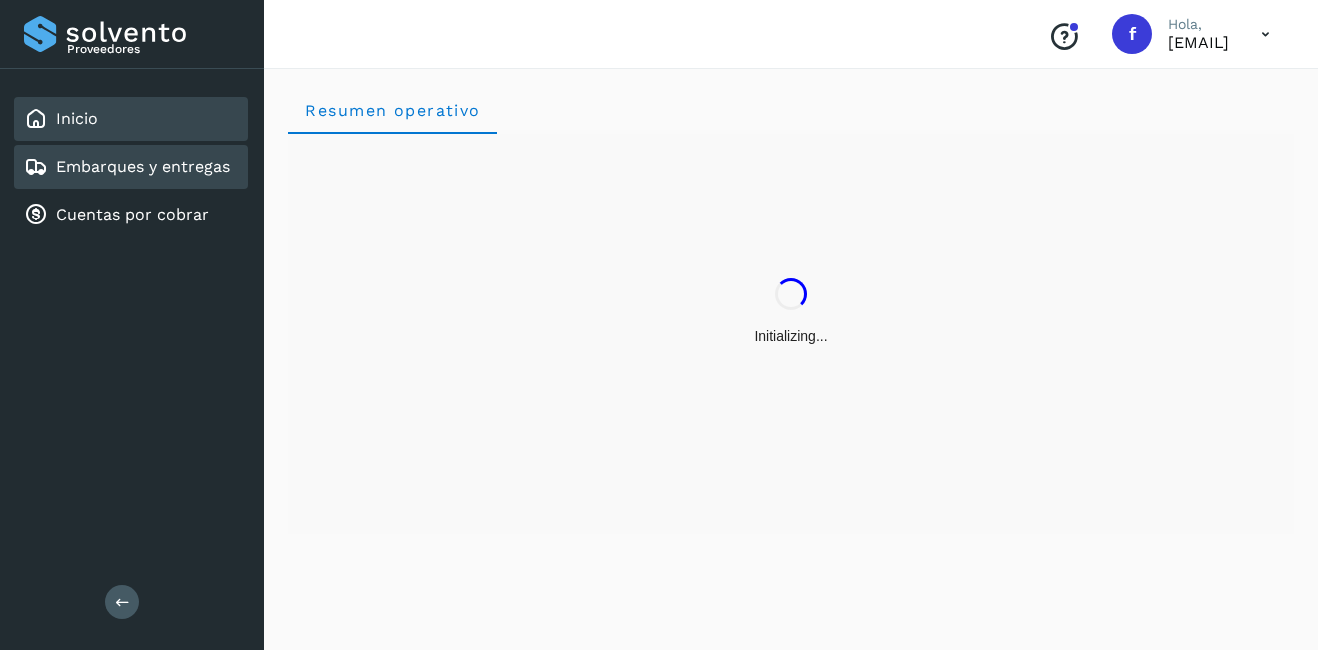 click on "Embarques y entregas" 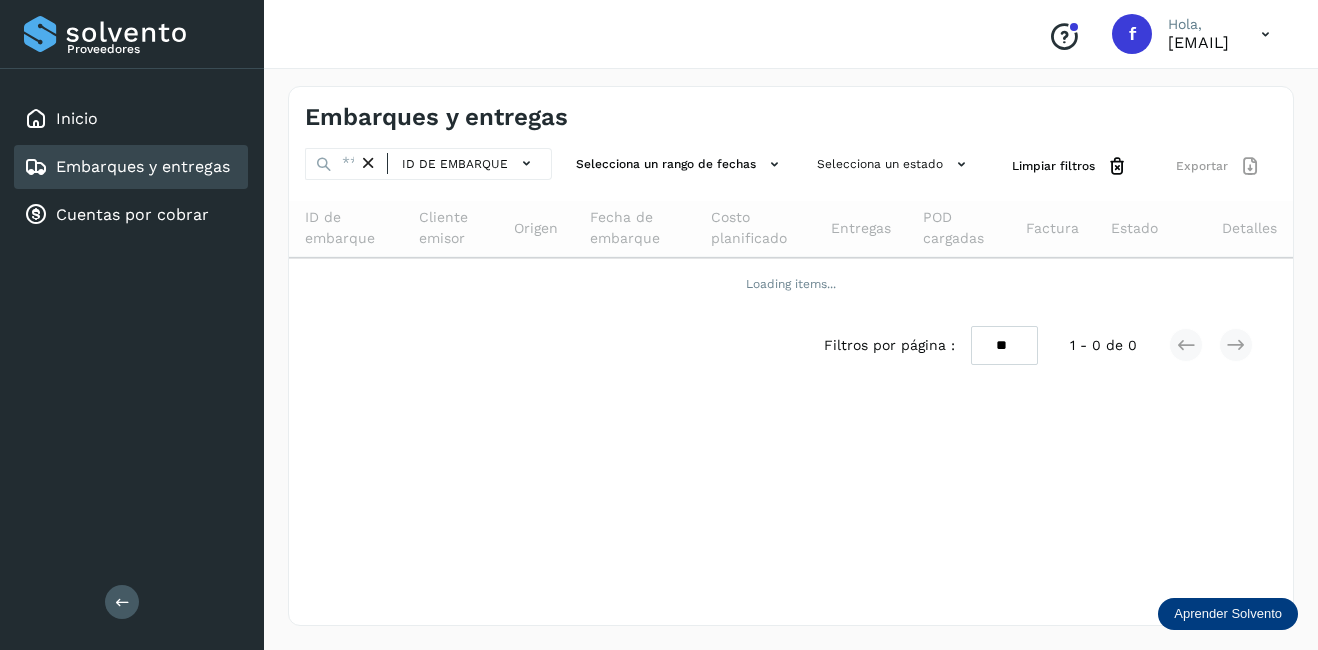 click at bounding box center (324, 164) 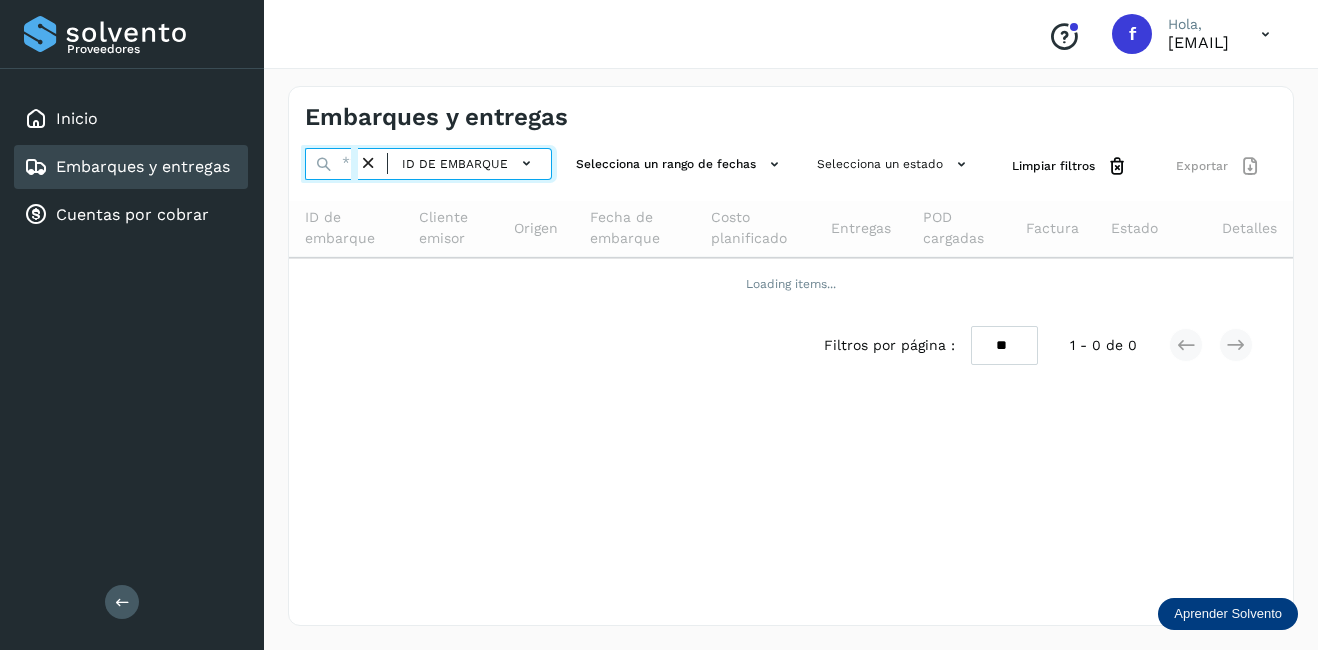 click at bounding box center (331, 164) 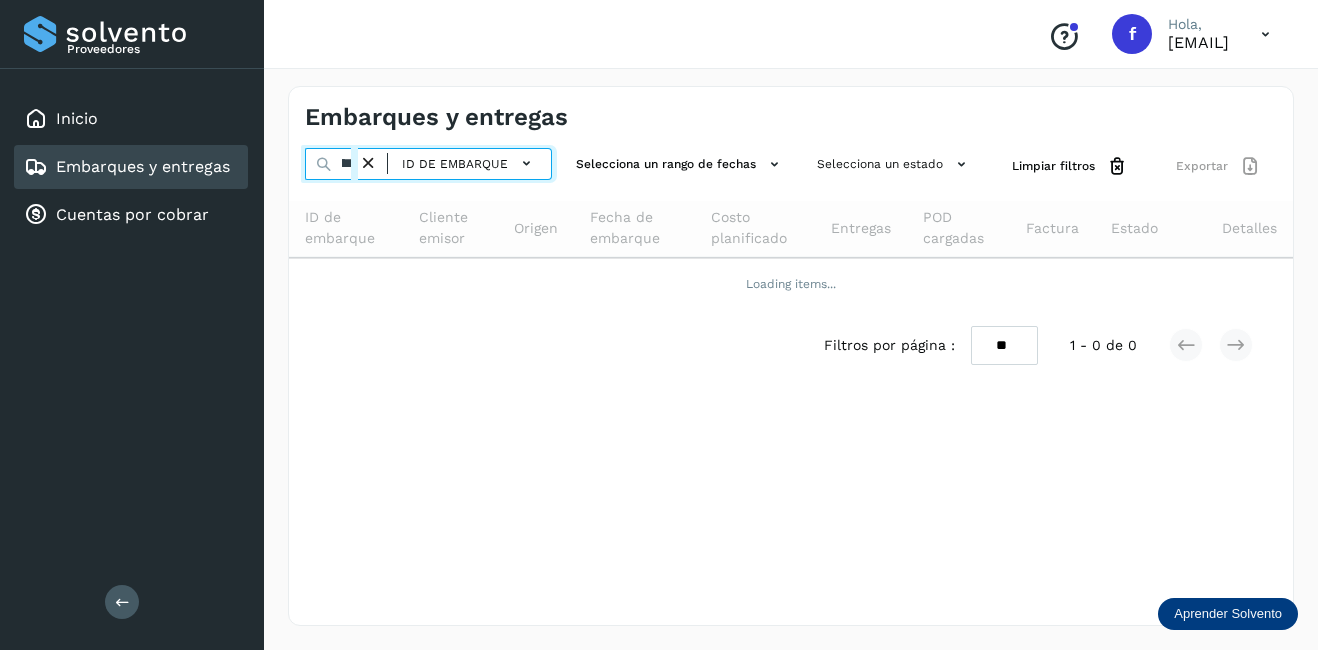 scroll, scrollTop: 0, scrollLeft: 51, axis: horizontal 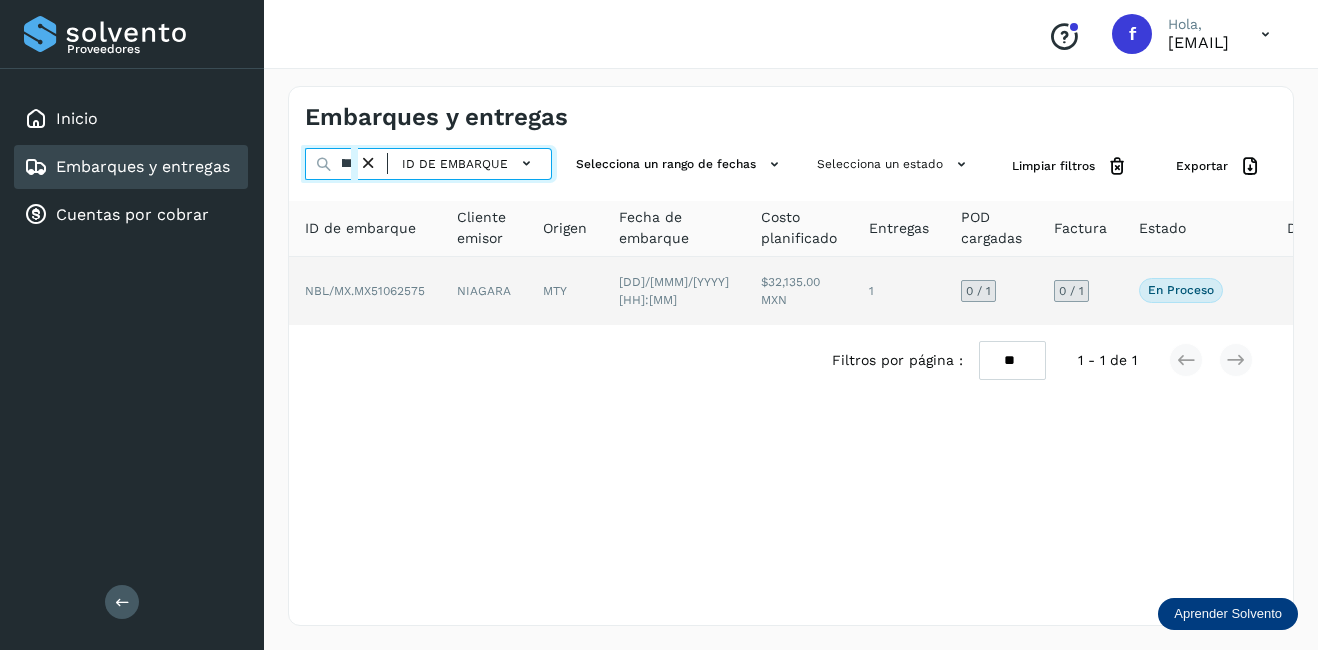 type on "********" 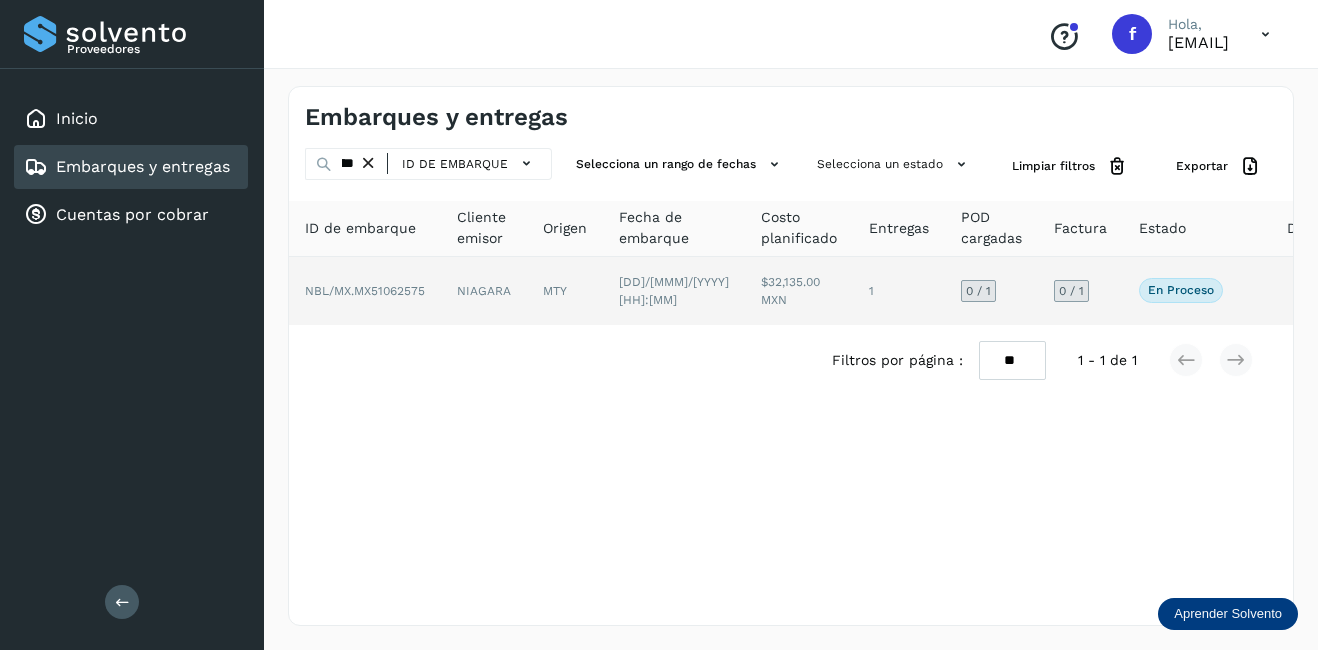 click on "MTY" 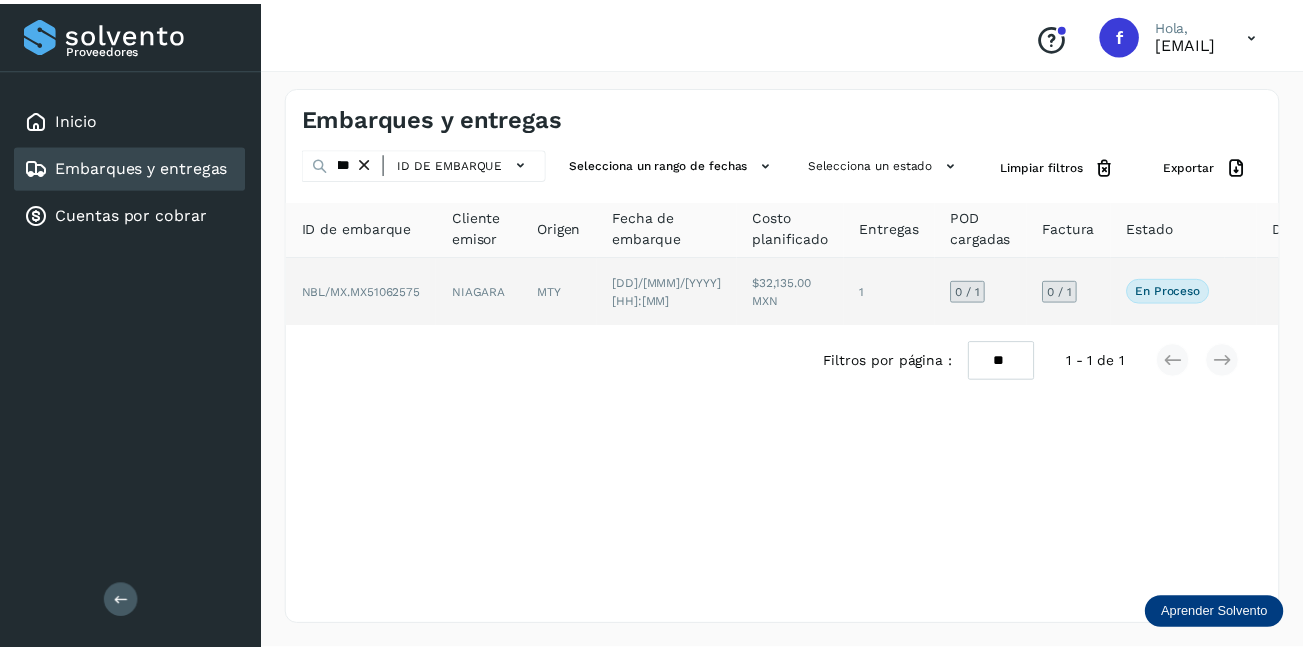 scroll, scrollTop: 0, scrollLeft: 0, axis: both 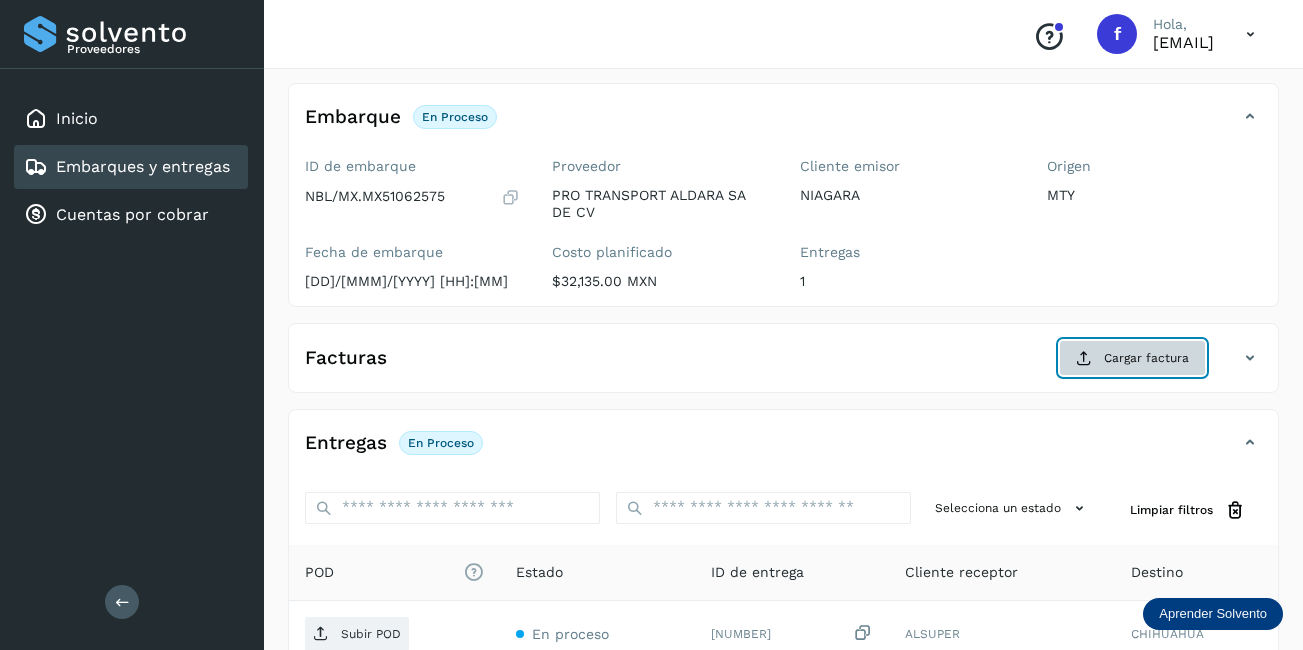 click at bounding box center [1084, 358] 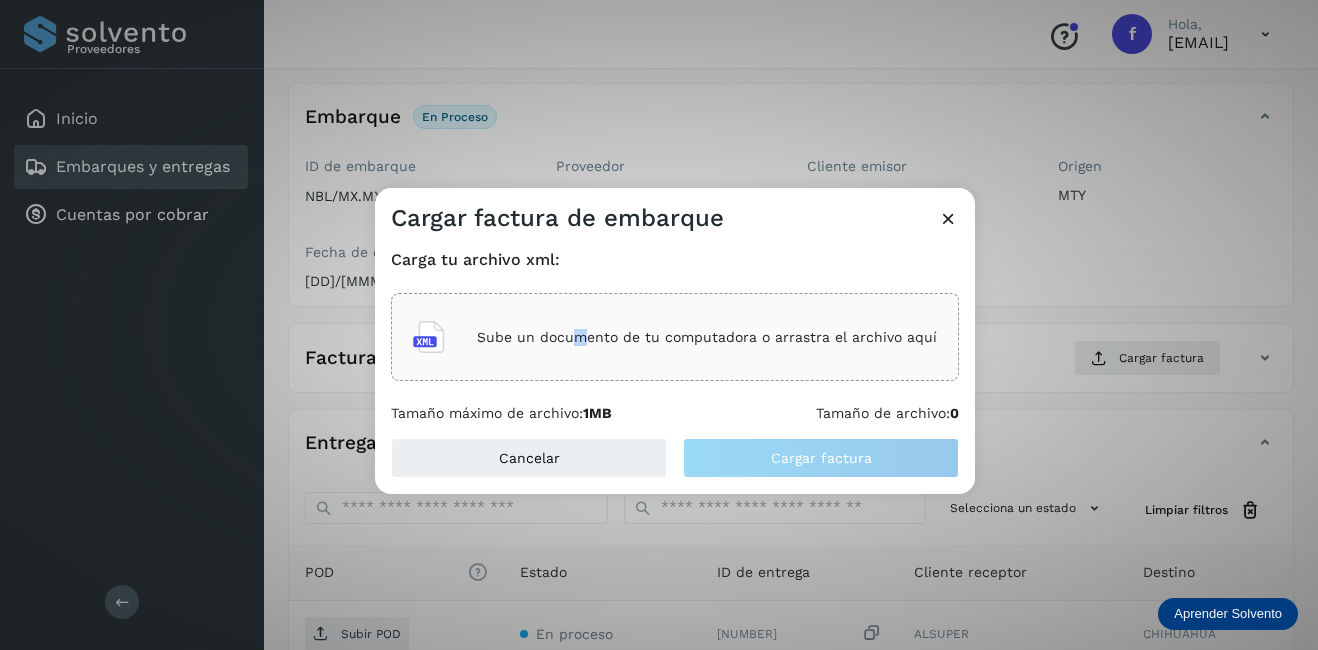 click on "Sube un documento de tu computadora o arrastra el archivo aquí" 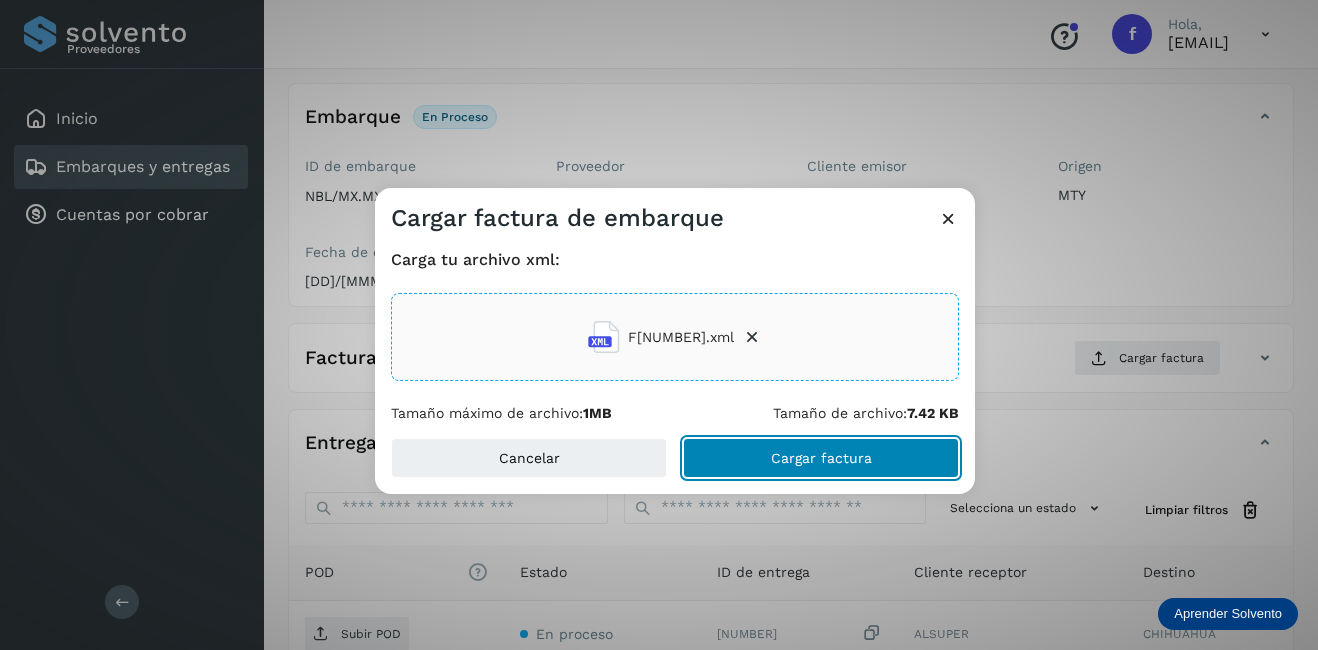 click on "Cargar factura" 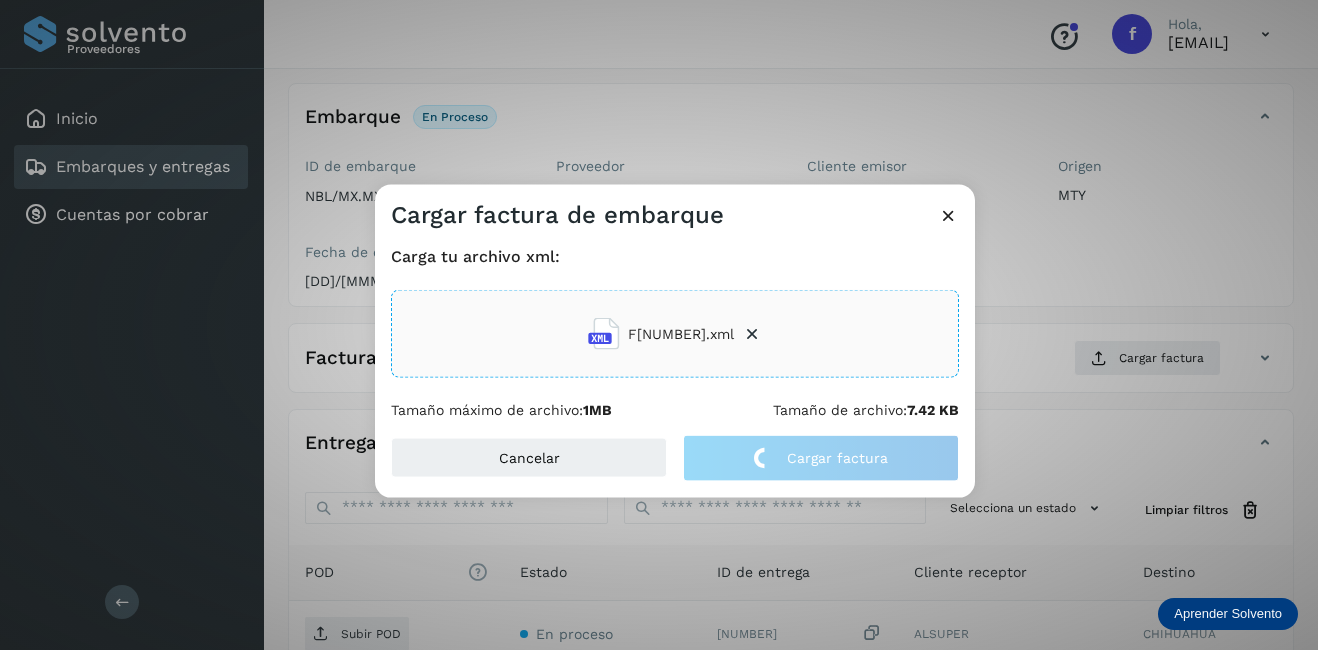 click on "Cargar factura de embarque Carga tu archivo xml: F14745.xml Tamaño máximo de archivo:  1MB Tamaño de archivo:  7.42 KB Cancelar Cargar factura" 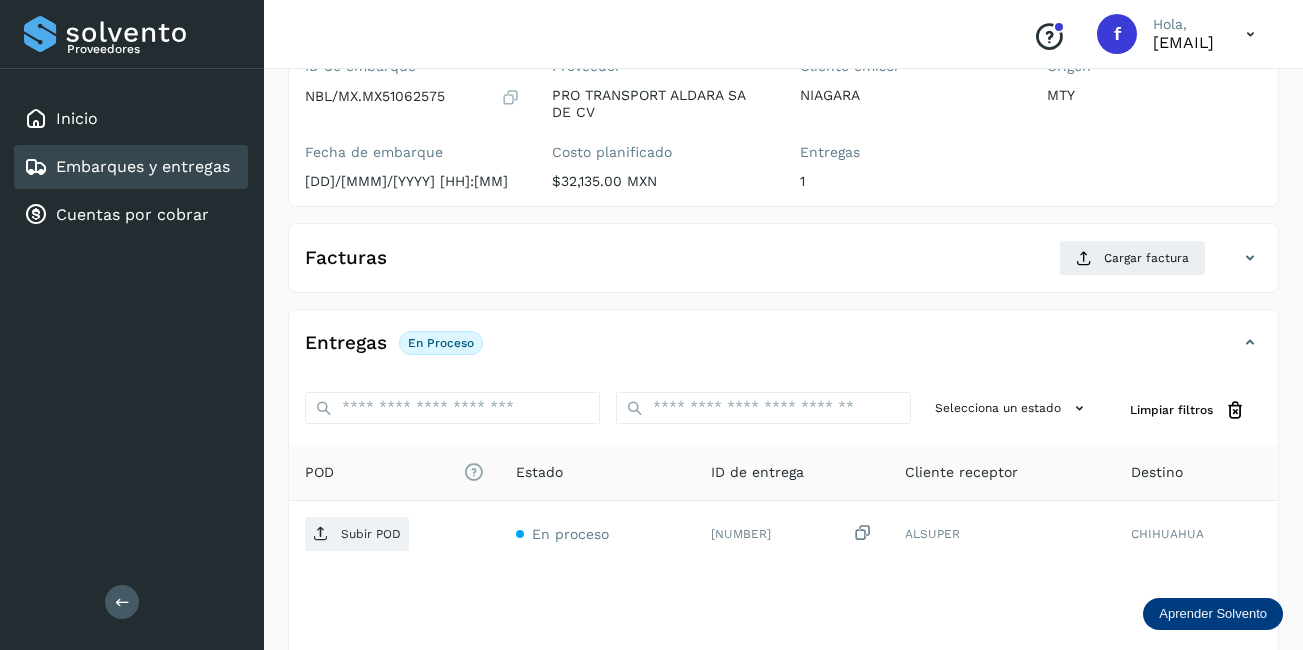 scroll, scrollTop: 313, scrollLeft: 0, axis: vertical 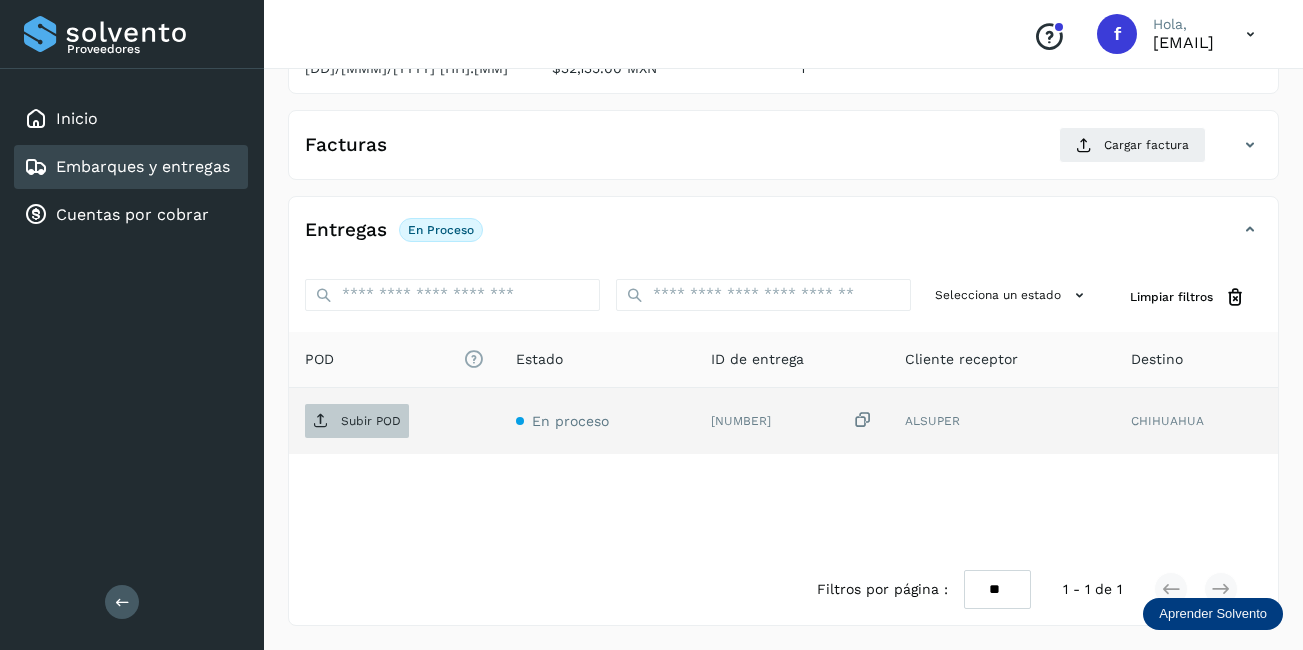 click on "Subir POD" at bounding box center (371, 421) 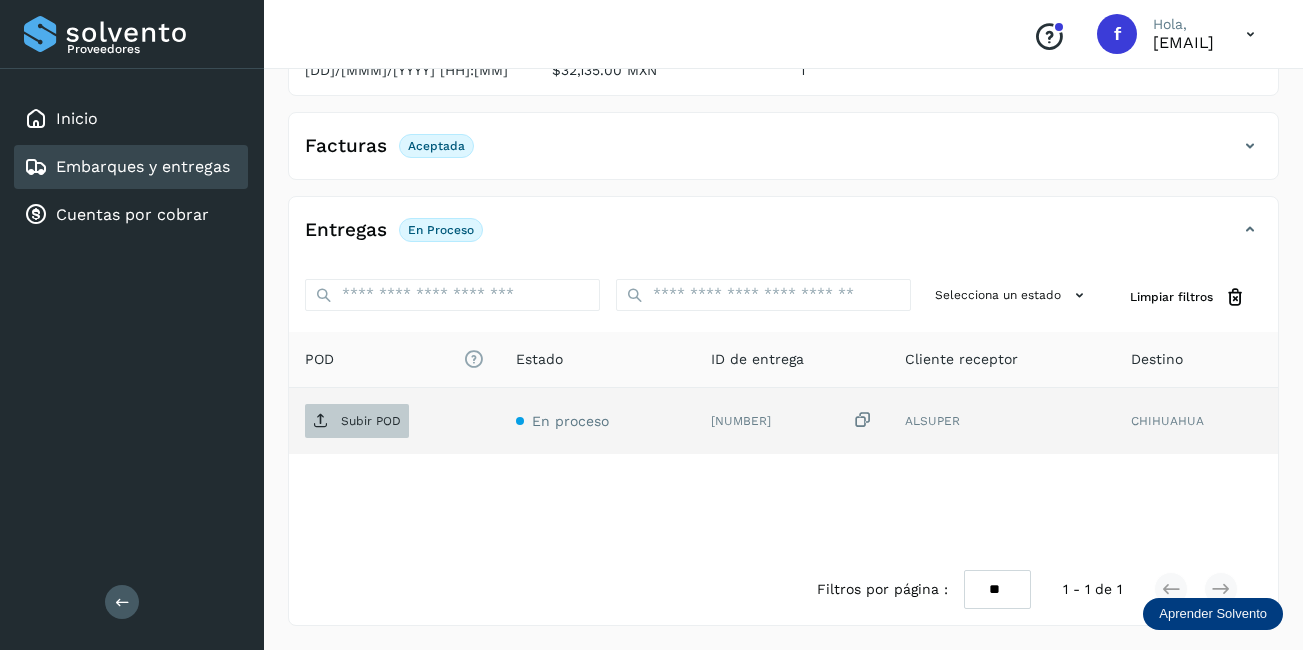 scroll, scrollTop: 311, scrollLeft: 0, axis: vertical 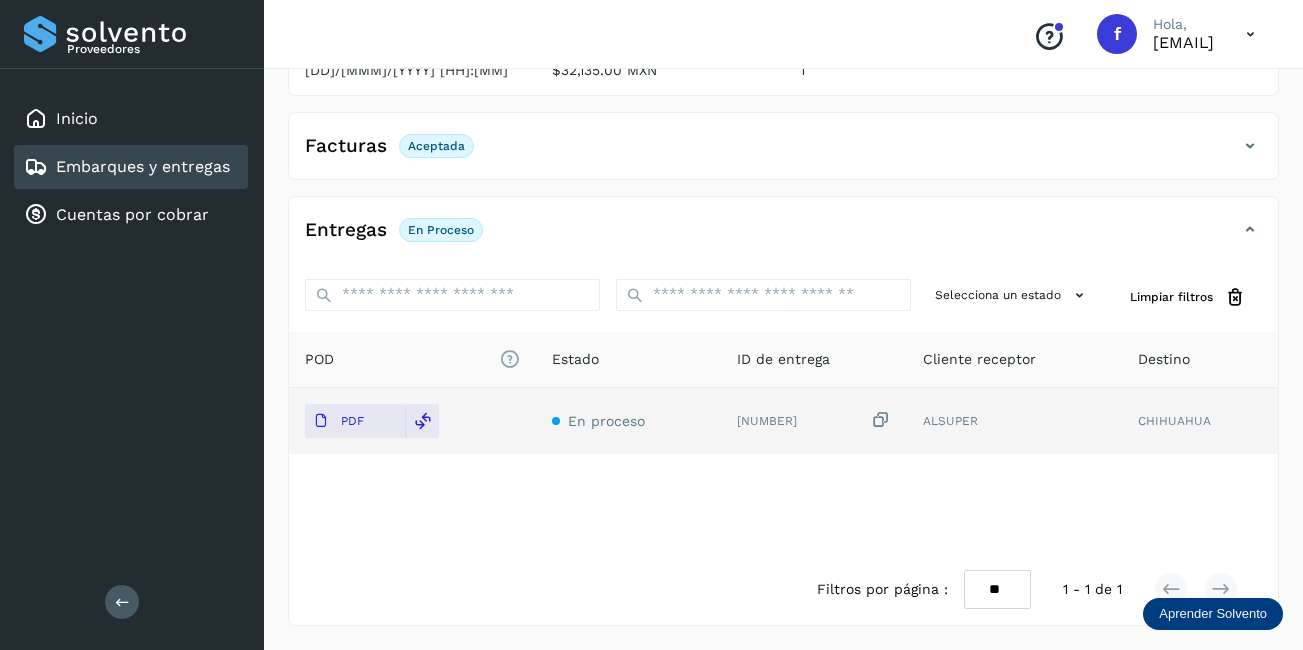 click on "Embarques y entregas" at bounding box center [143, 166] 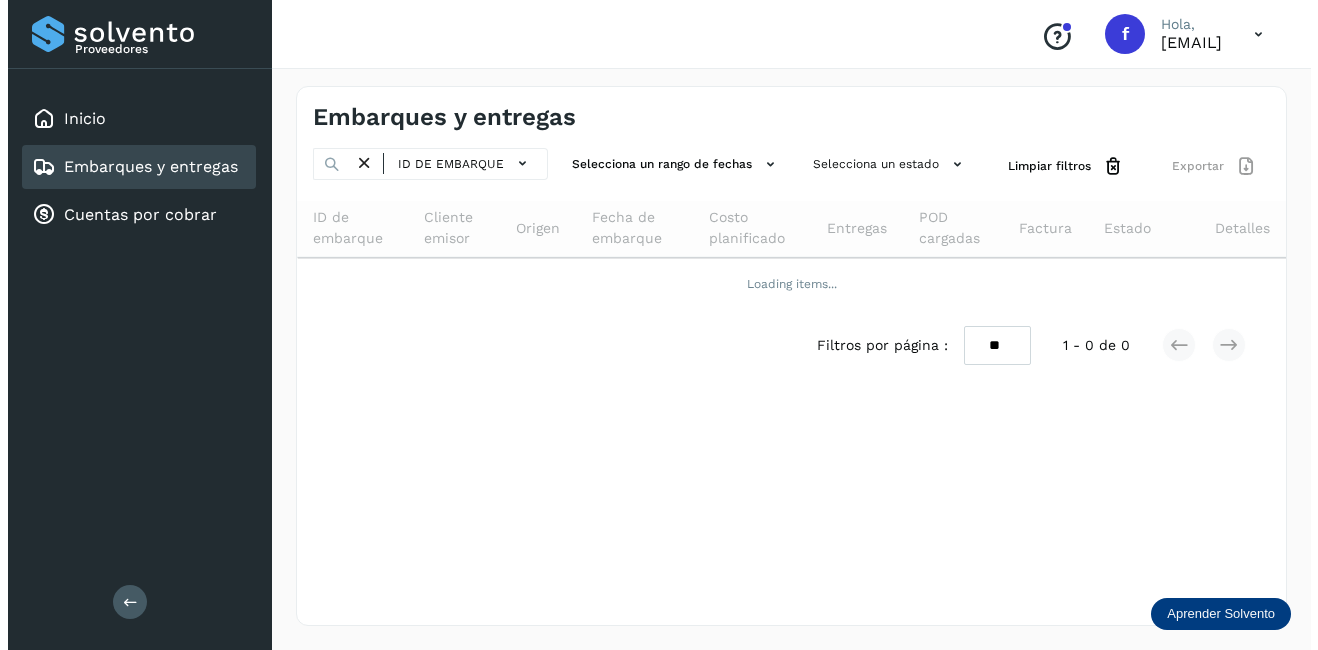 scroll, scrollTop: 0, scrollLeft: 0, axis: both 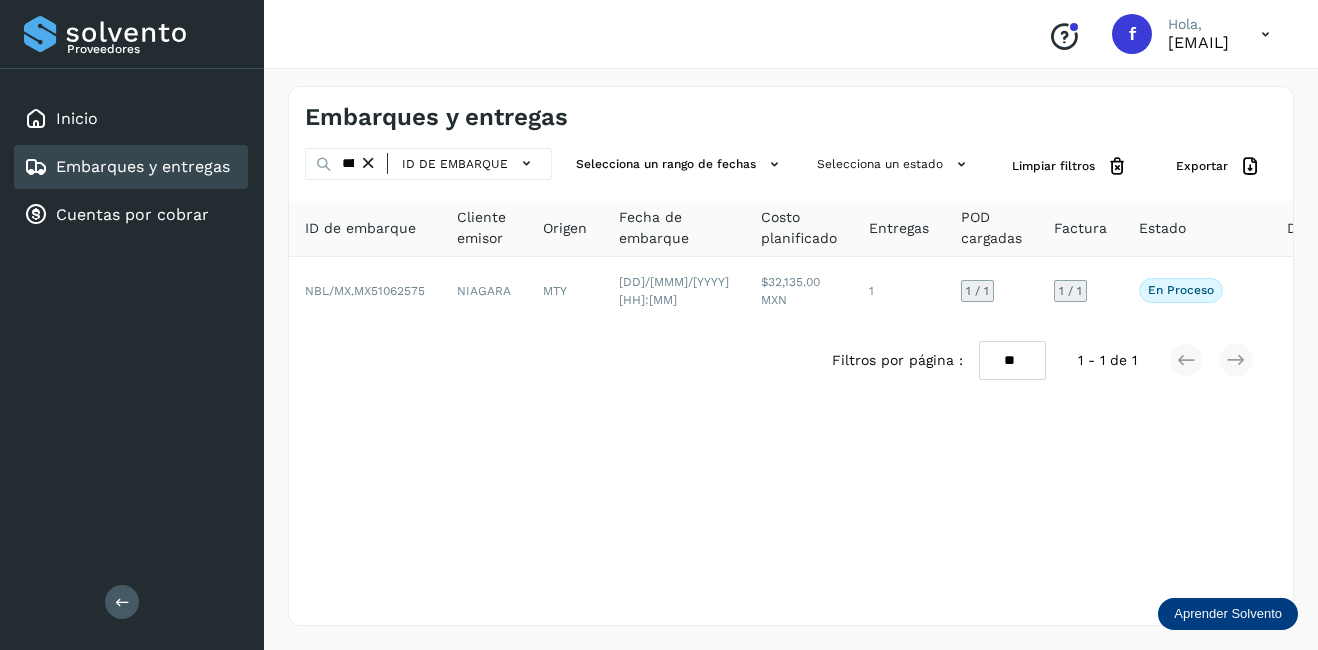 click at bounding box center (368, 163) 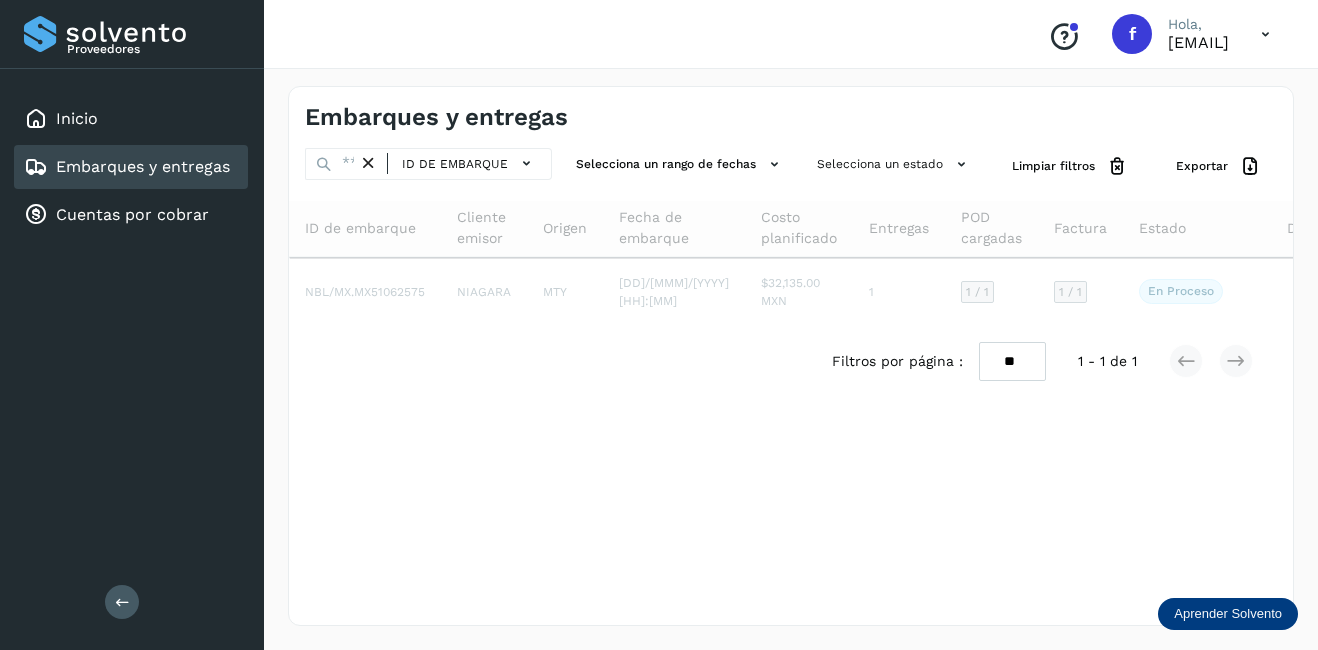 click at bounding box center [368, 163] 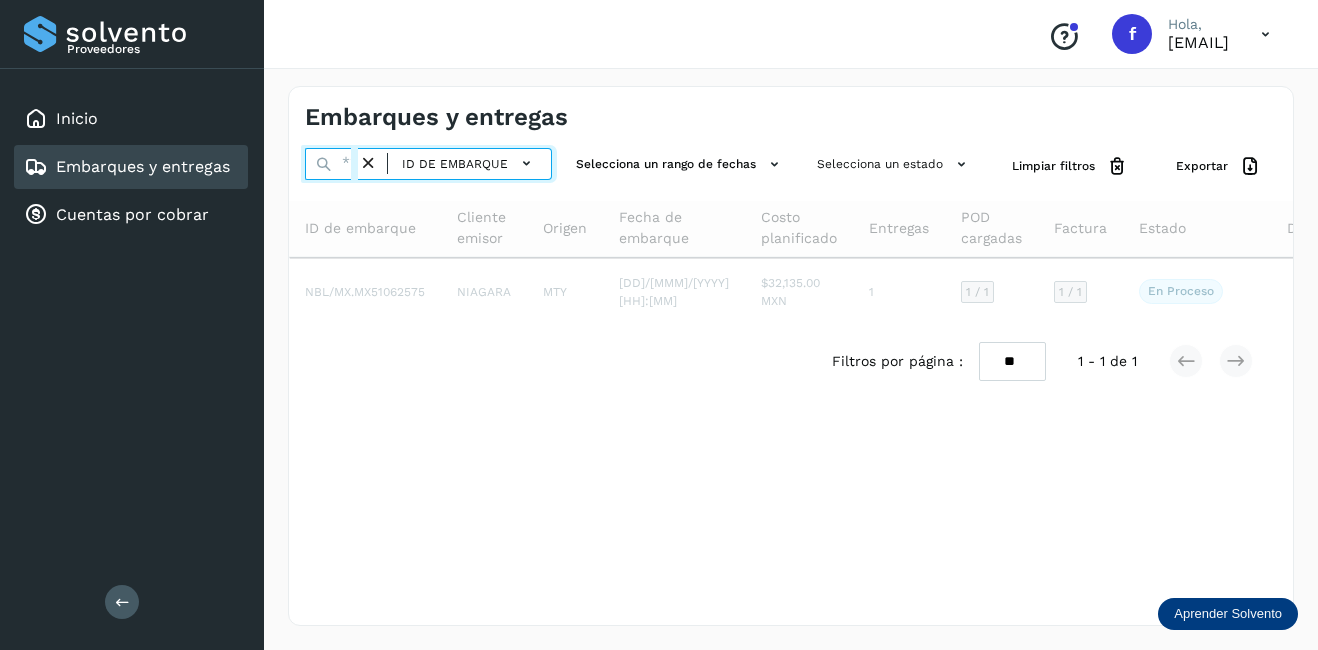 click at bounding box center (331, 164) 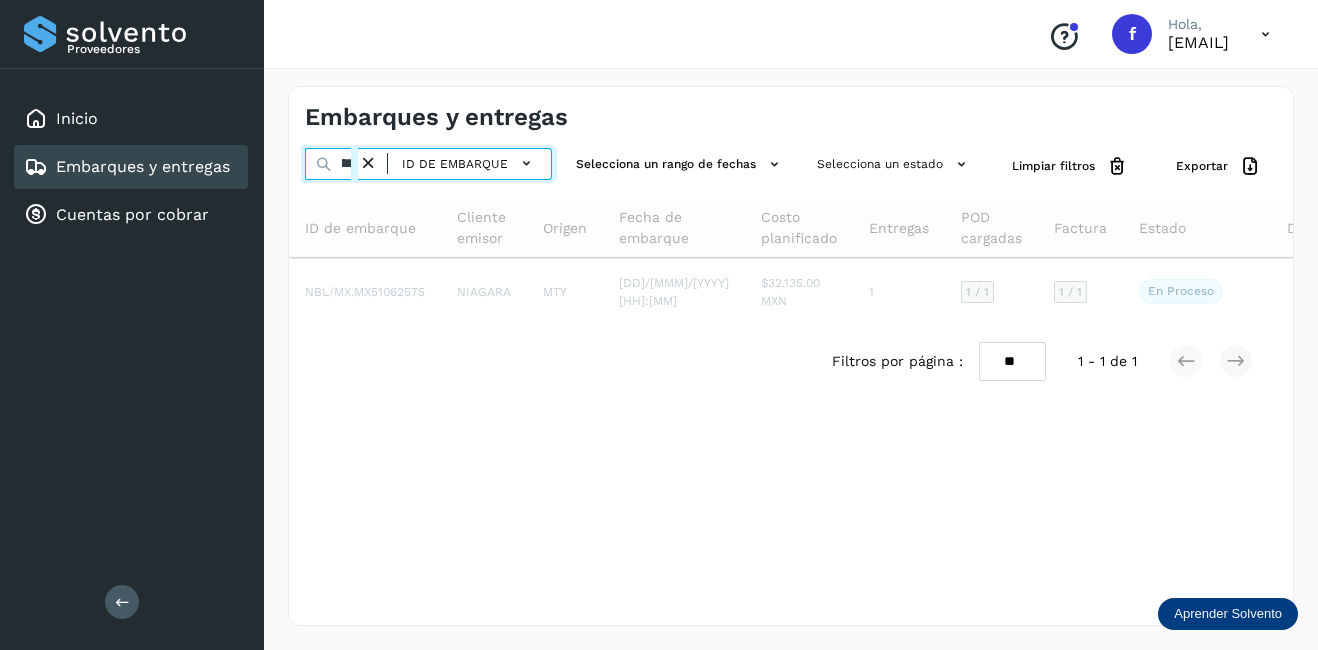 scroll, scrollTop: 0, scrollLeft: 53, axis: horizontal 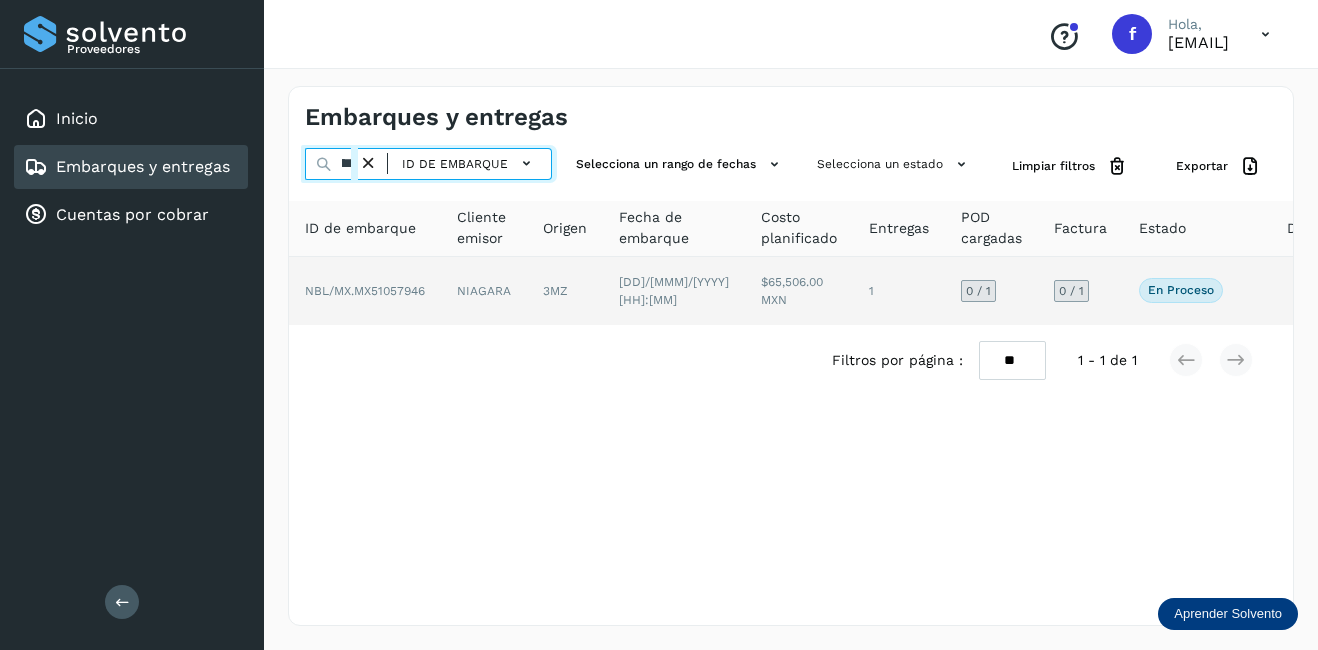 type on "********" 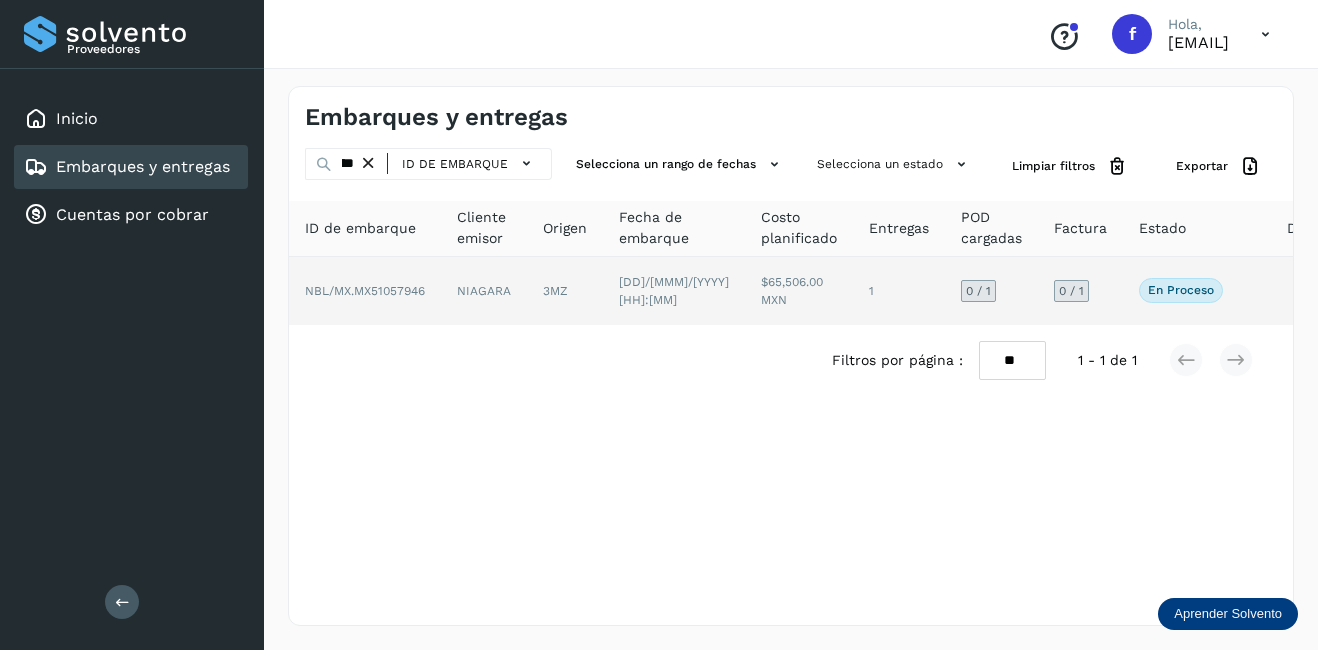click on "20/jun/2025 18:00" 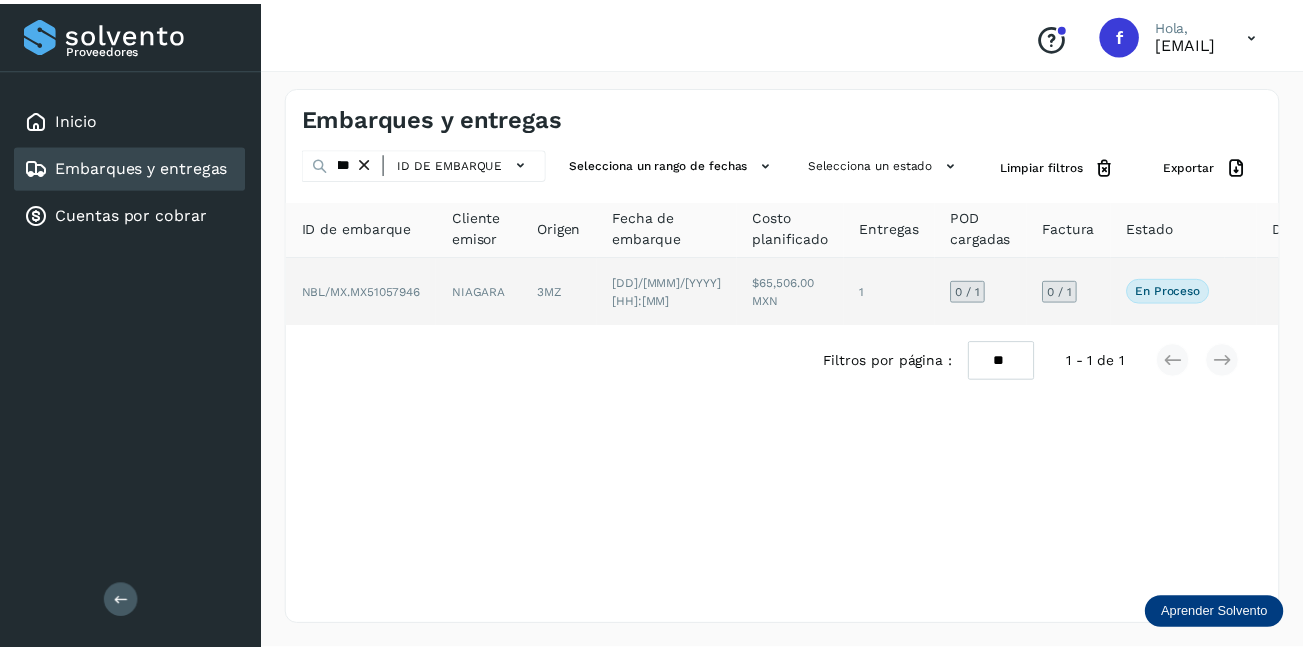 scroll, scrollTop: 0, scrollLeft: 0, axis: both 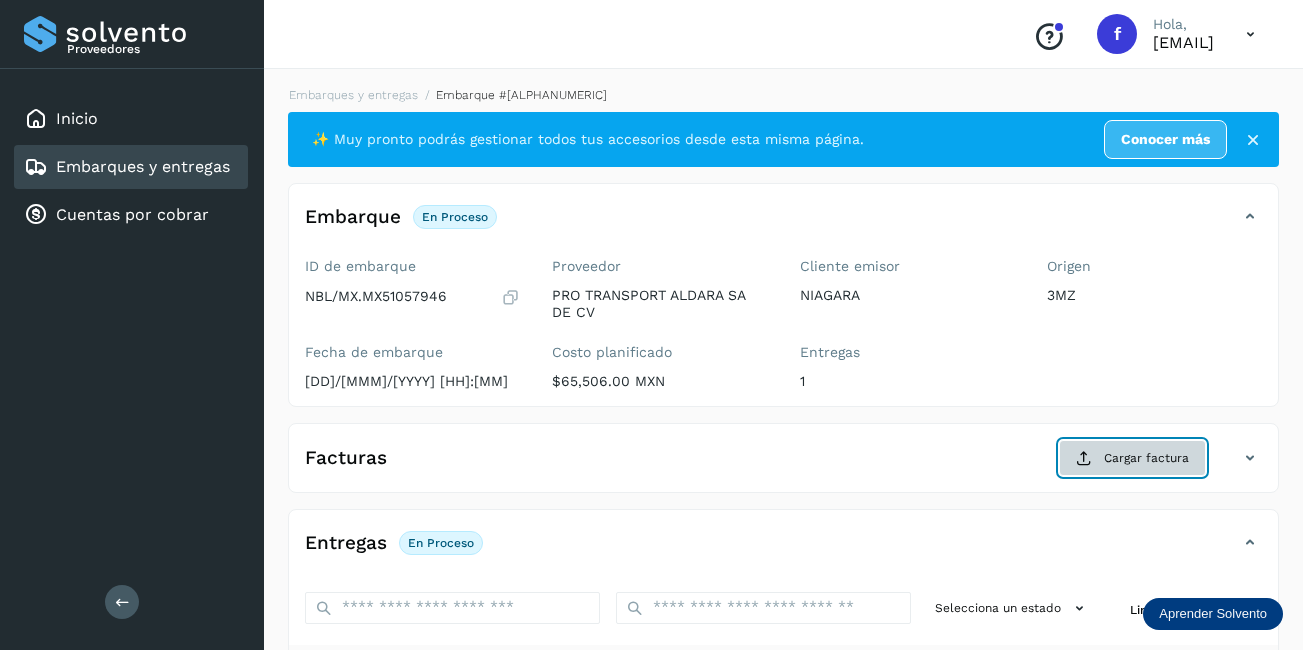 click on "Cargar factura" at bounding box center (1132, 458) 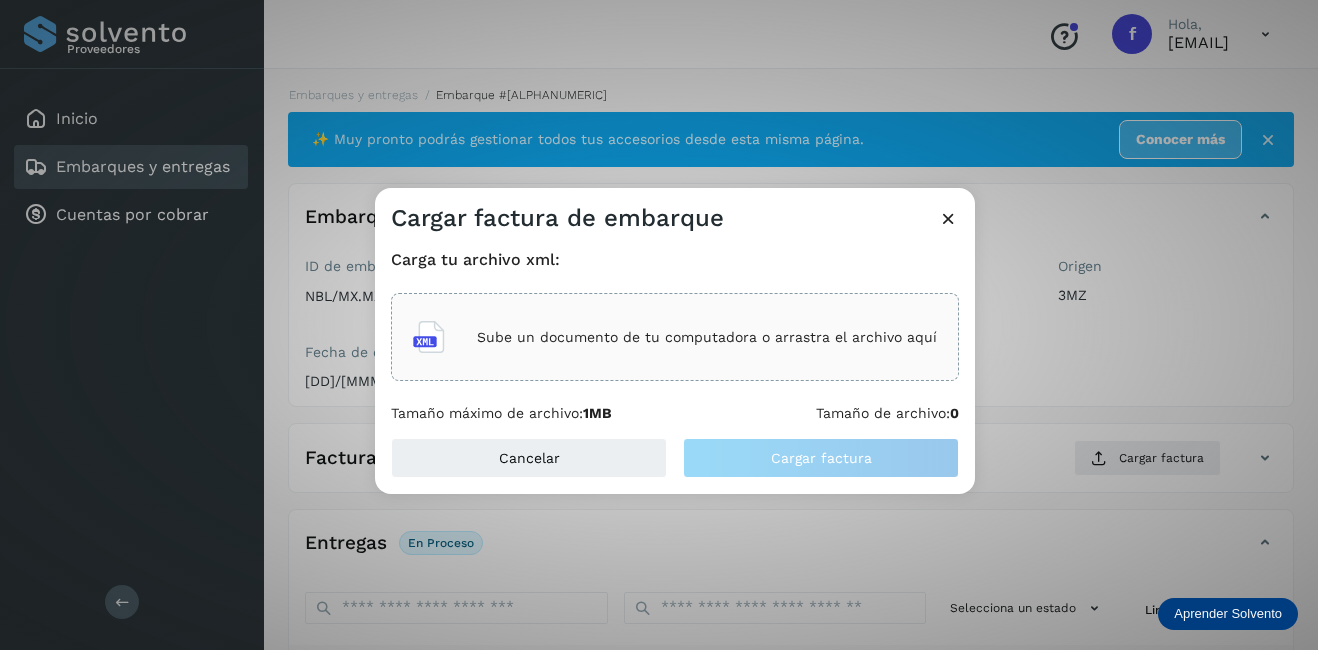 click on "Sube un documento de tu computadora o arrastra el archivo aquí" 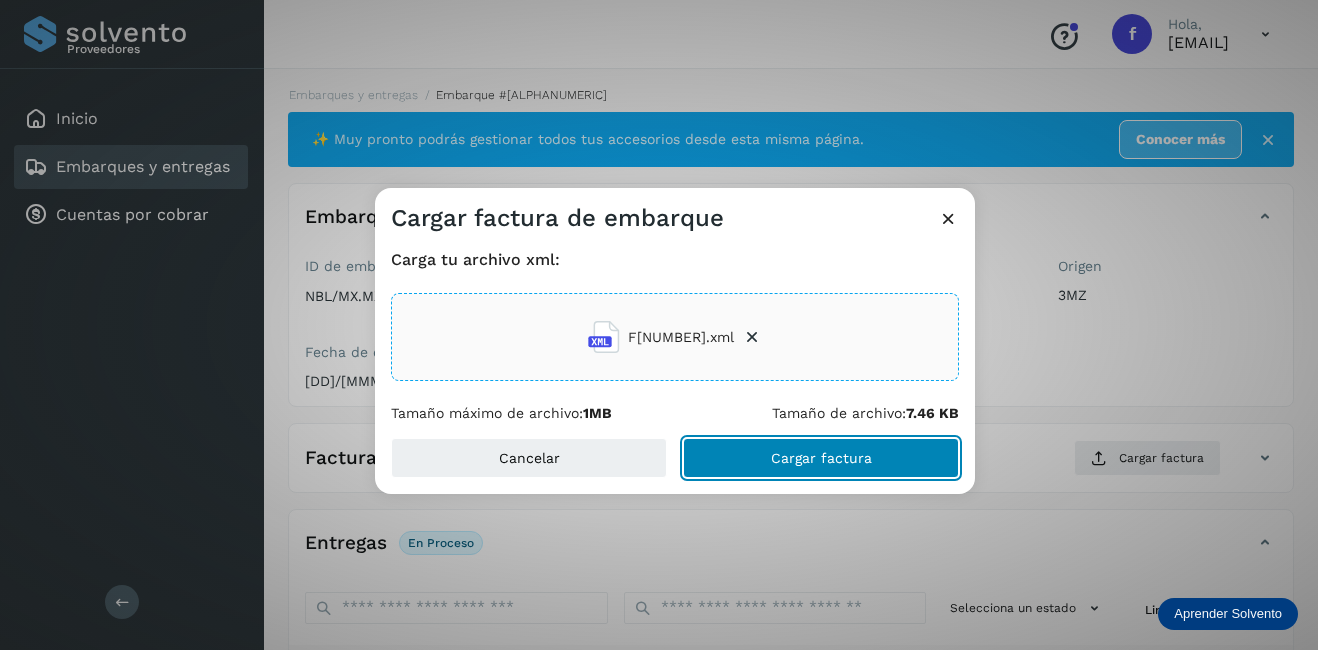 drag, startPoint x: 796, startPoint y: 459, endPoint x: 779, endPoint y: 458, distance: 17.029387 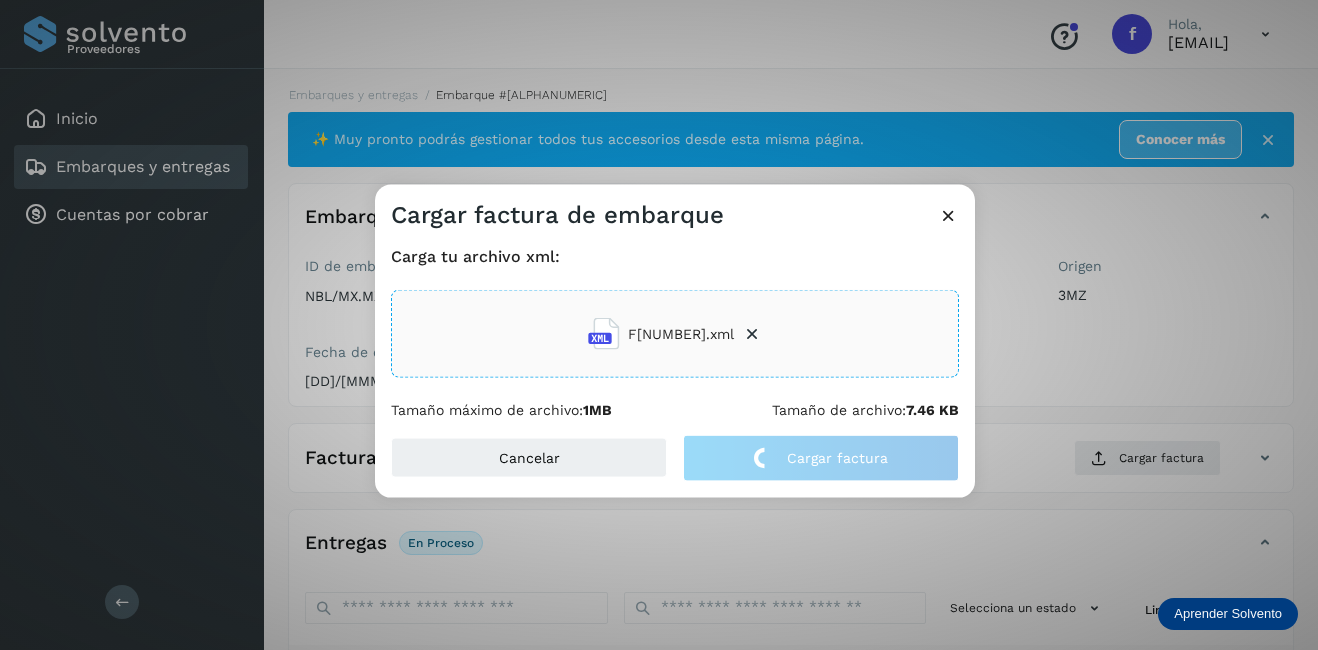 click on "Cargar factura de embarque Carga tu archivo xml: F14747.xml Tamaño máximo de archivo:  1MB Tamaño de archivo:  7.46 KB Cancelar Cargar factura" 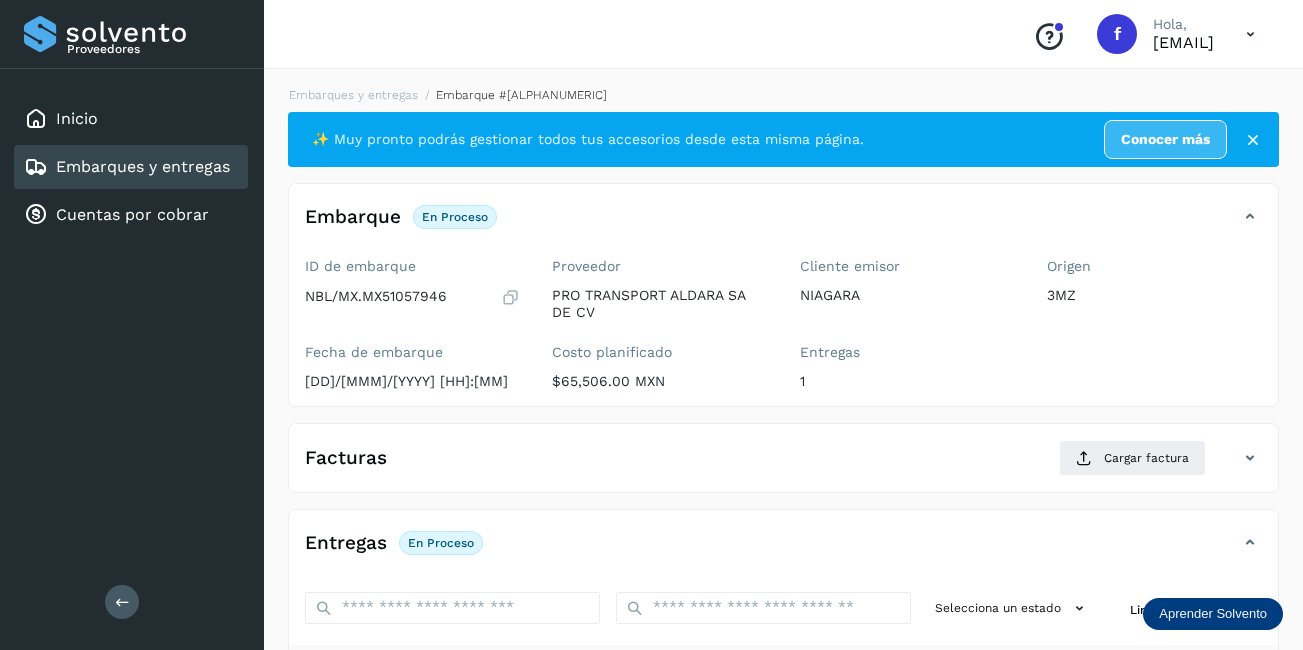 scroll, scrollTop: 200, scrollLeft: 0, axis: vertical 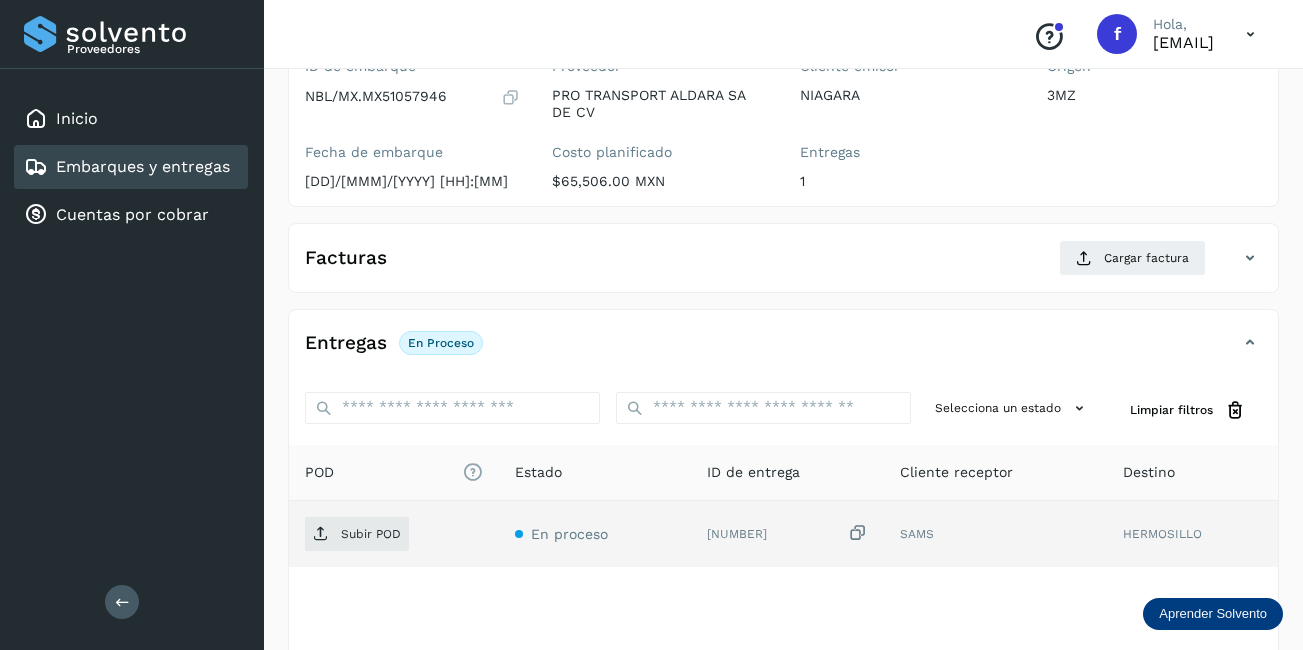 click on "Subir POD" 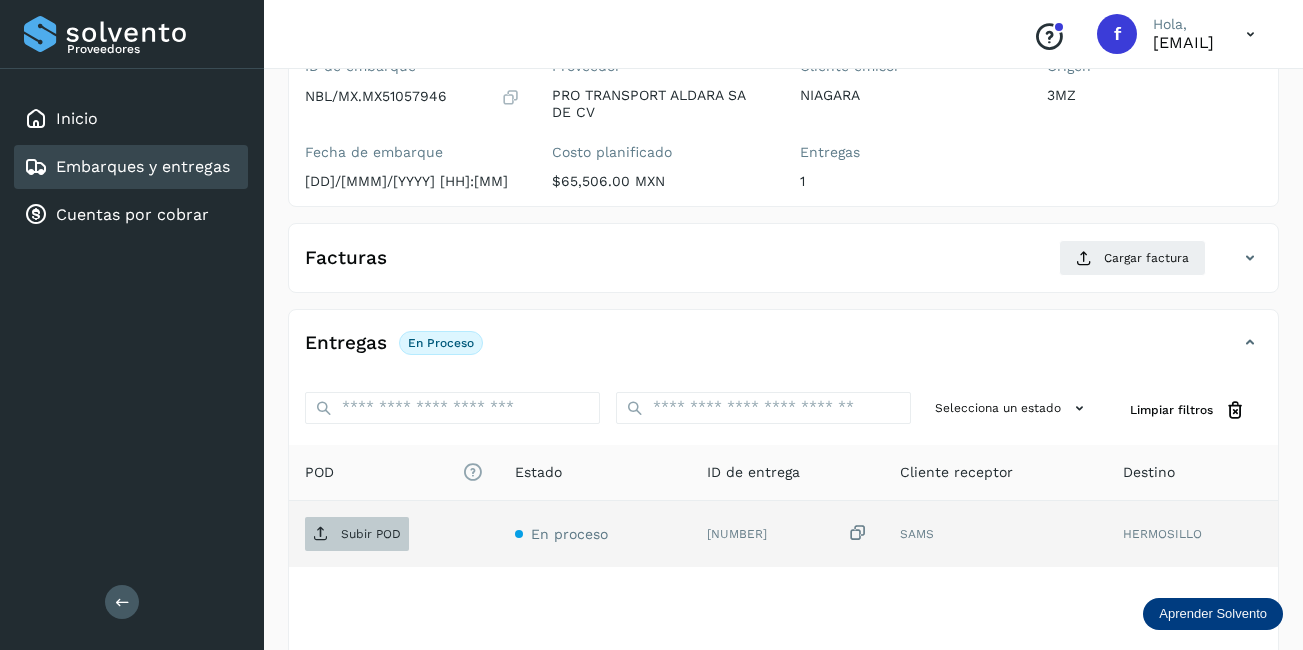 click on "Subir POD" at bounding box center (371, 534) 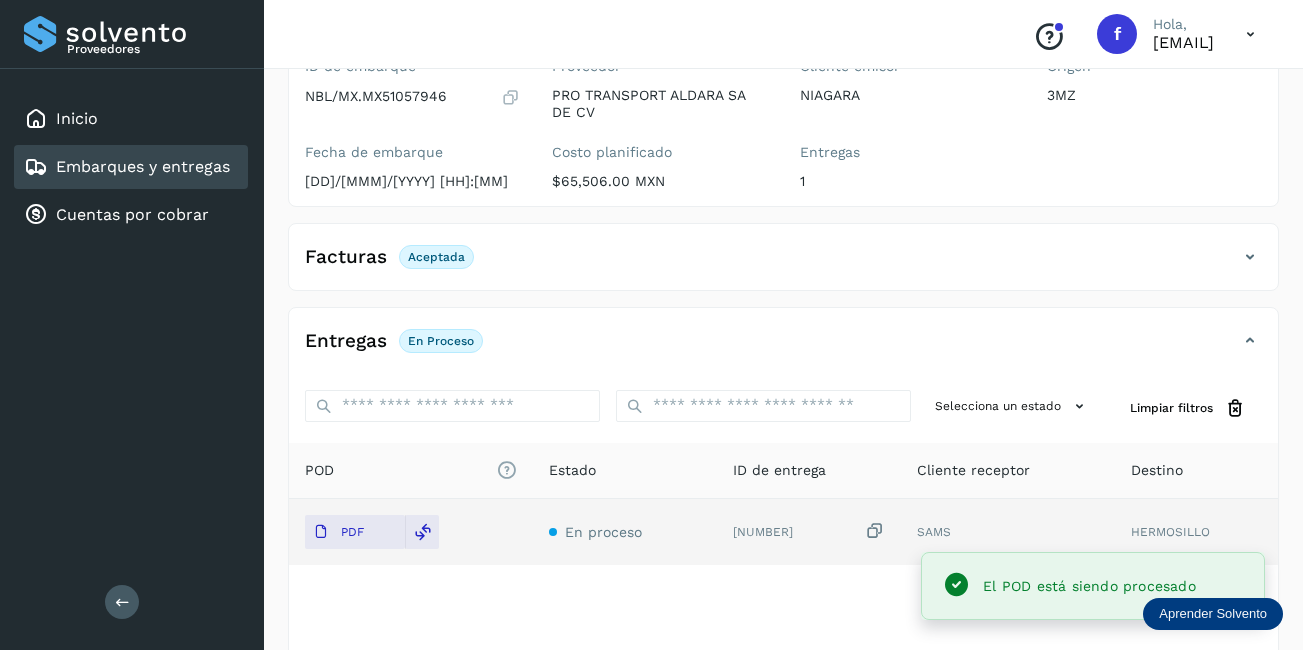 click on "Facturas Aceptada" at bounding box center (783, 265) 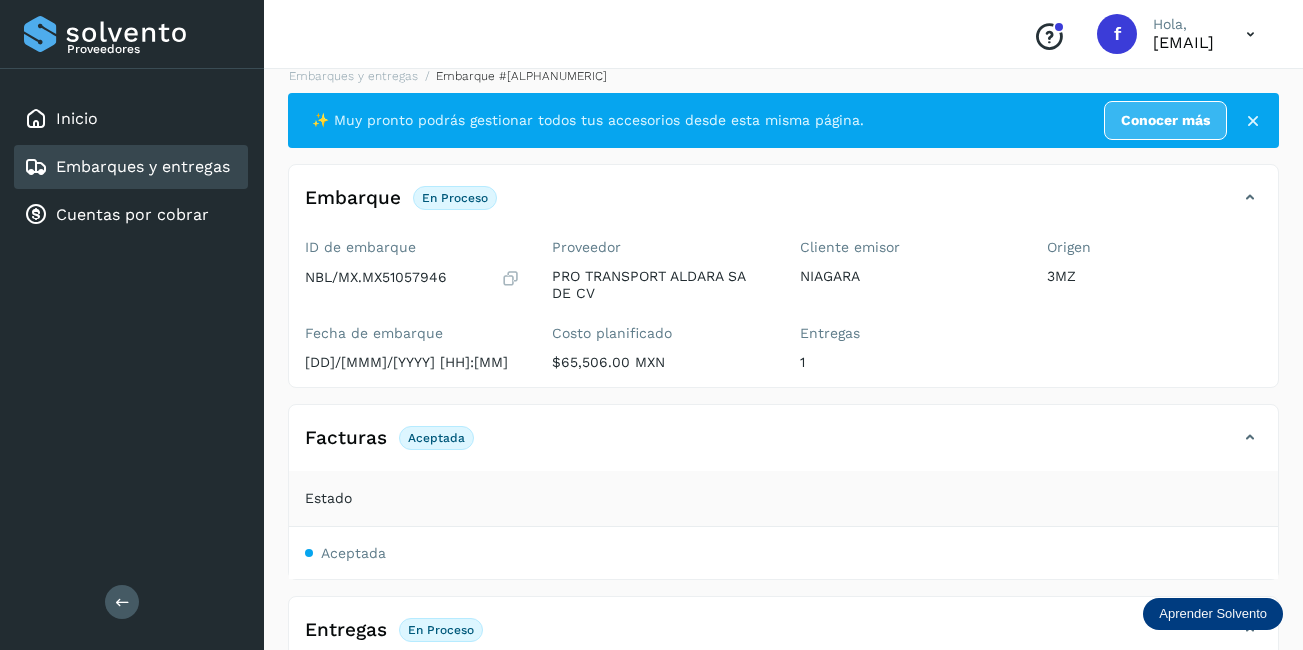 scroll, scrollTop: 0, scrollLeft: 0, axis: both 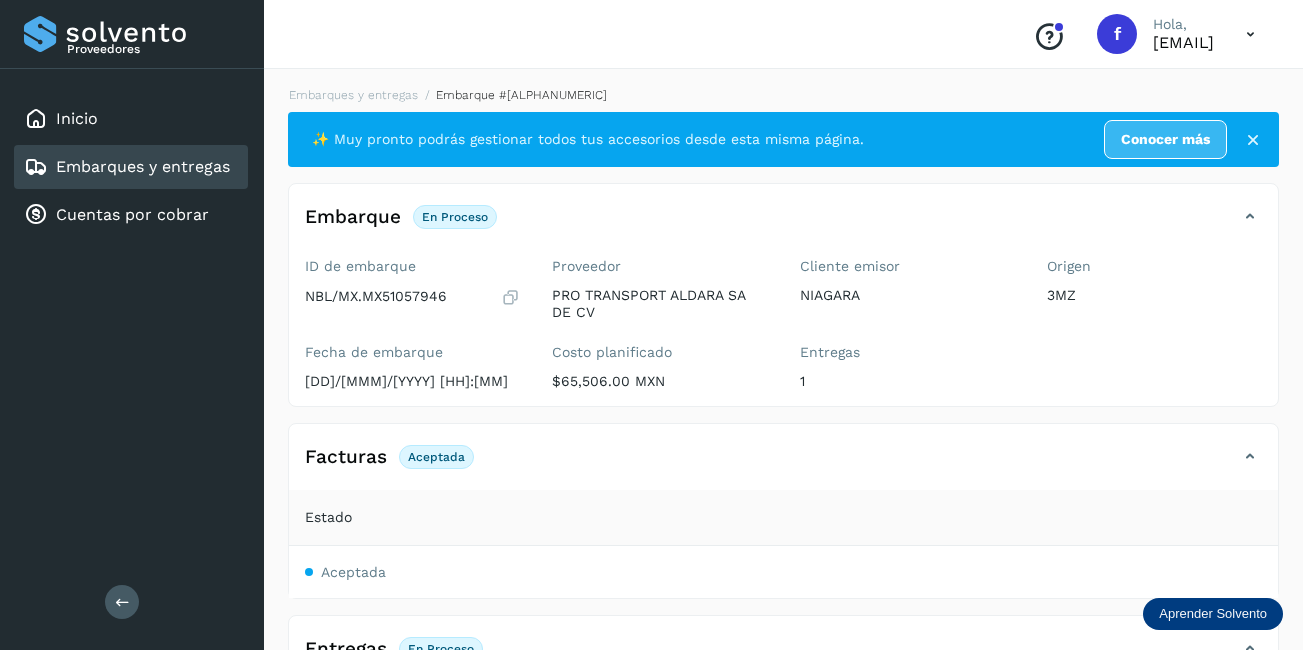 click on "Embarques y entregas" at bounding box center (143, 166) 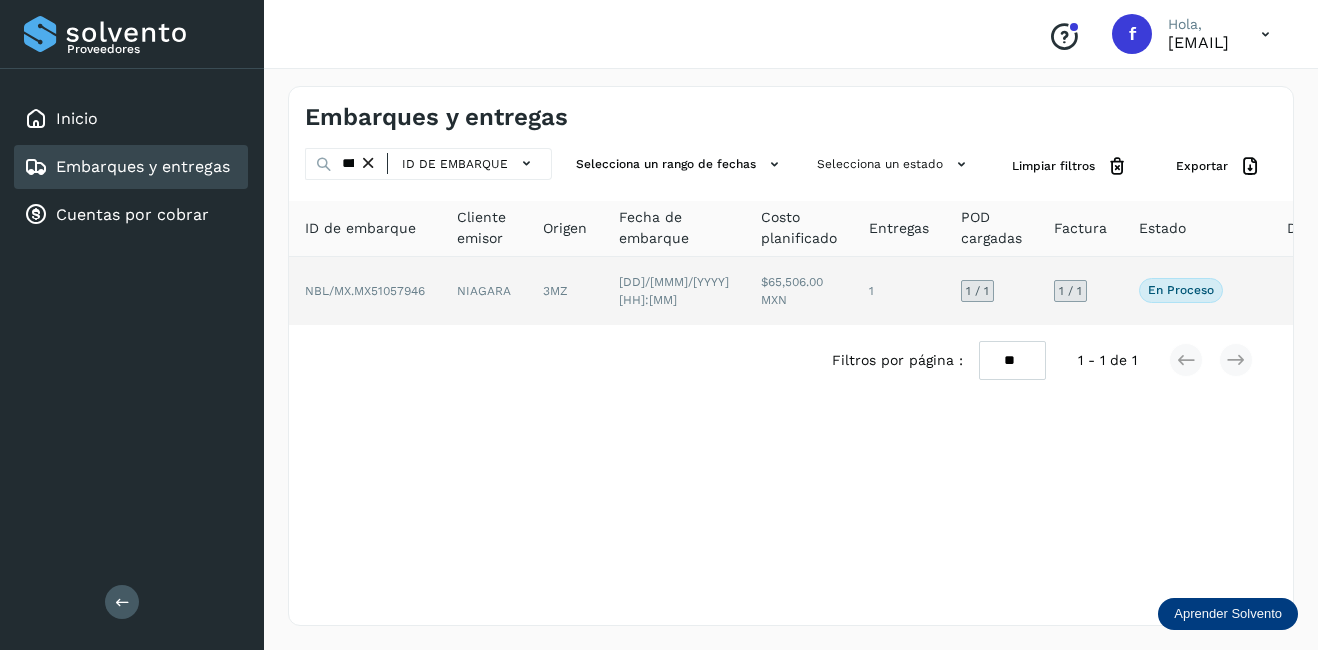 click on "3MZ" 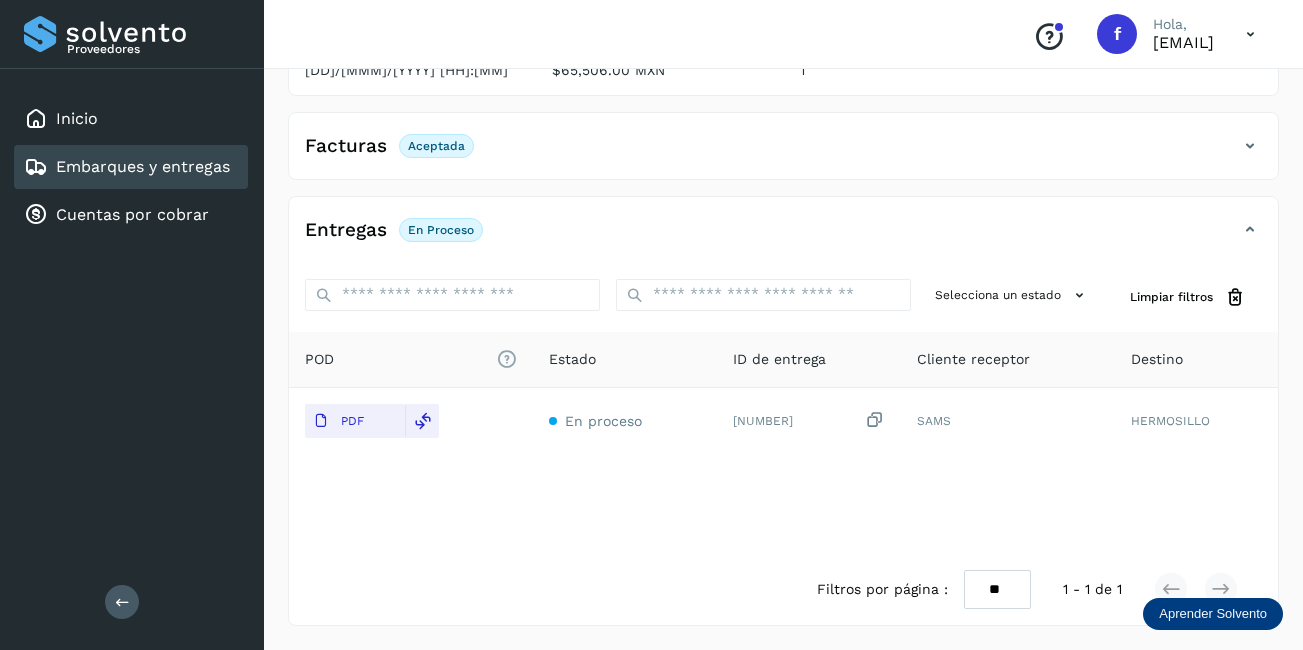 scroll, scrollTop: 11, scrollLeft: 0, axis: vertical 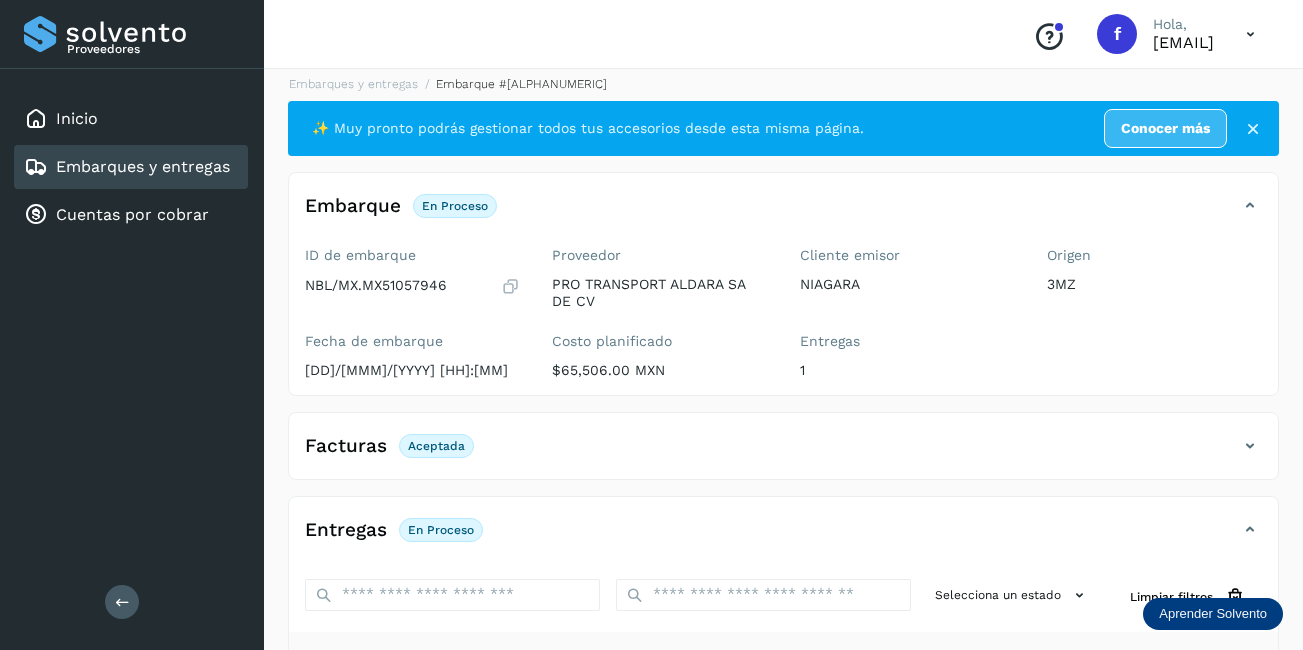 click on "Embarques y entregas" at bounding box center (143, 166) 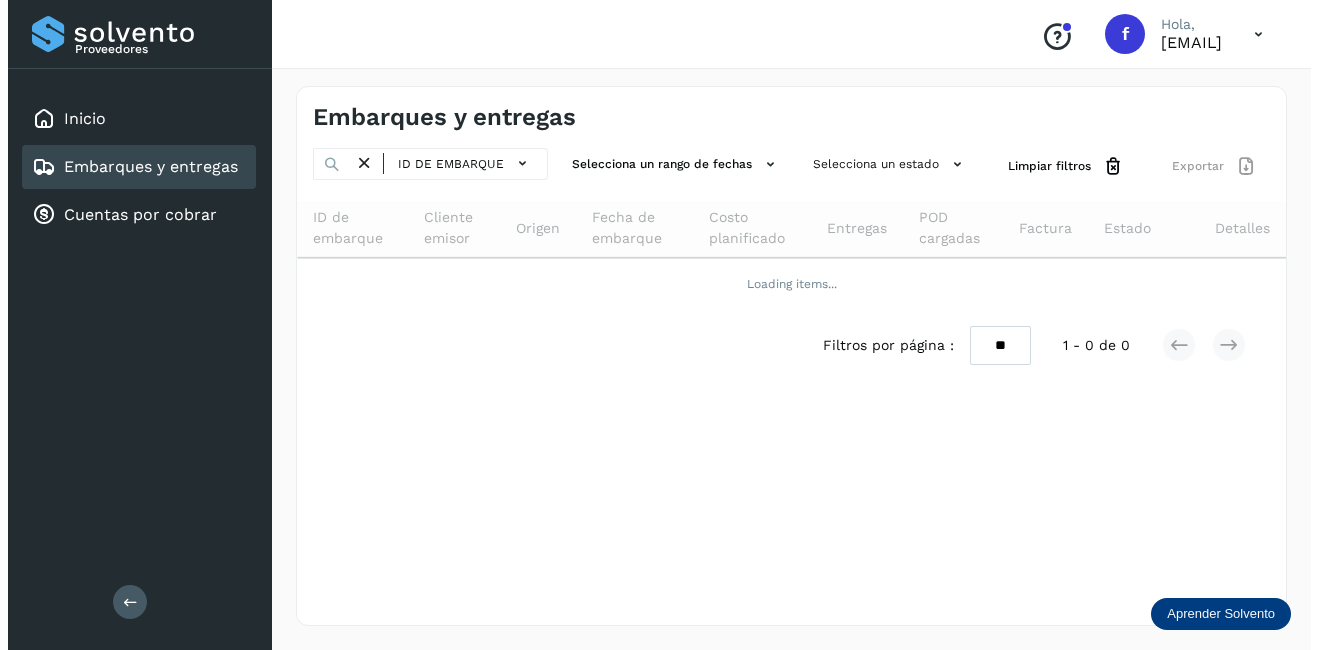 scroll, scrollTop: 0, scrollLeft: 0, axis: both 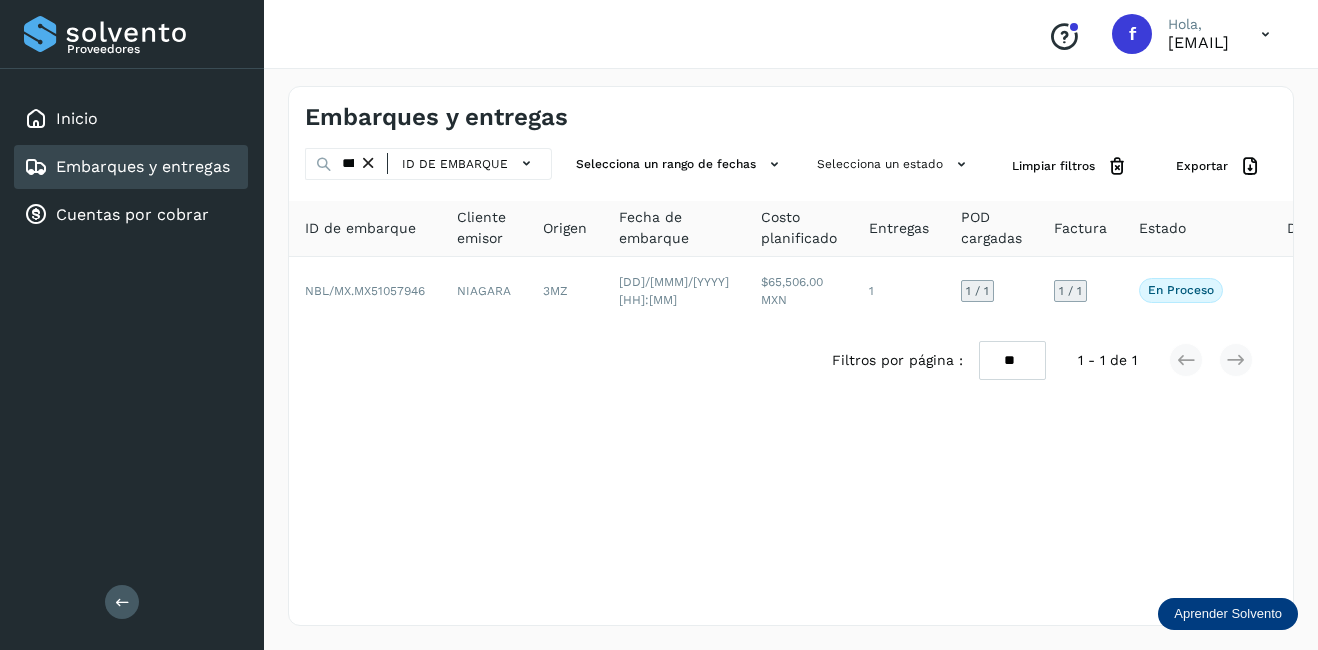 click at bounding box center [368, 163] 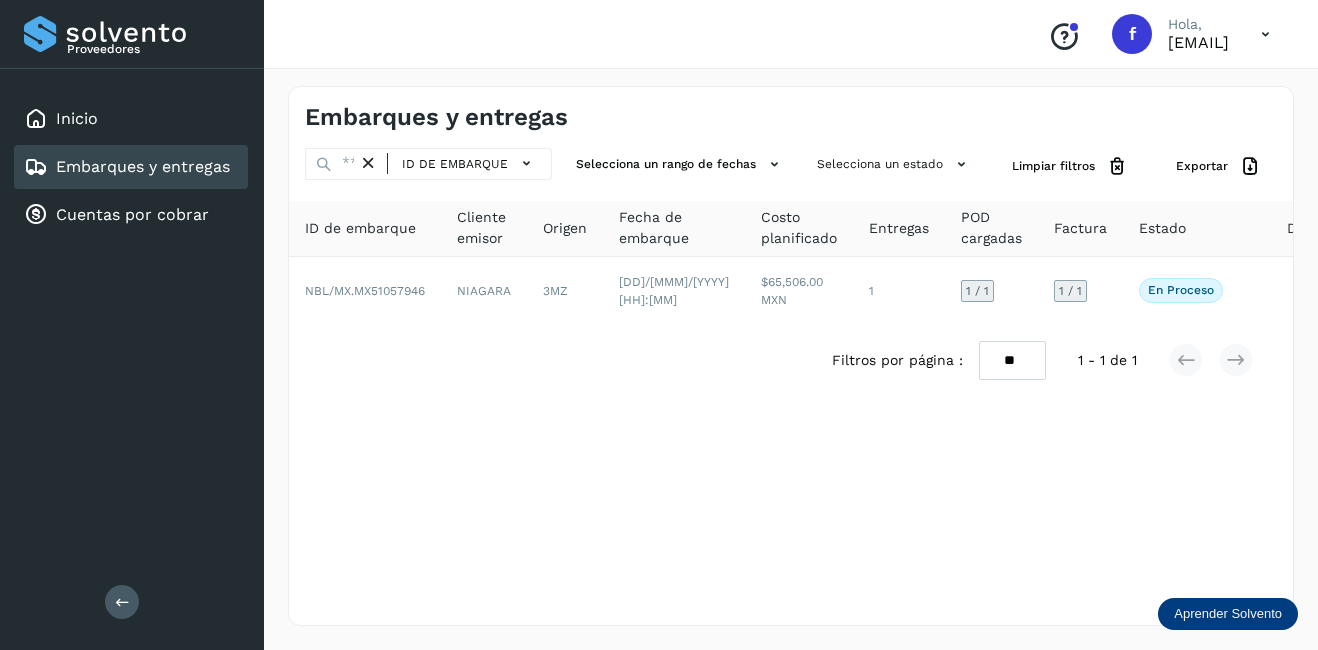 click at bounding box center (368, 163) 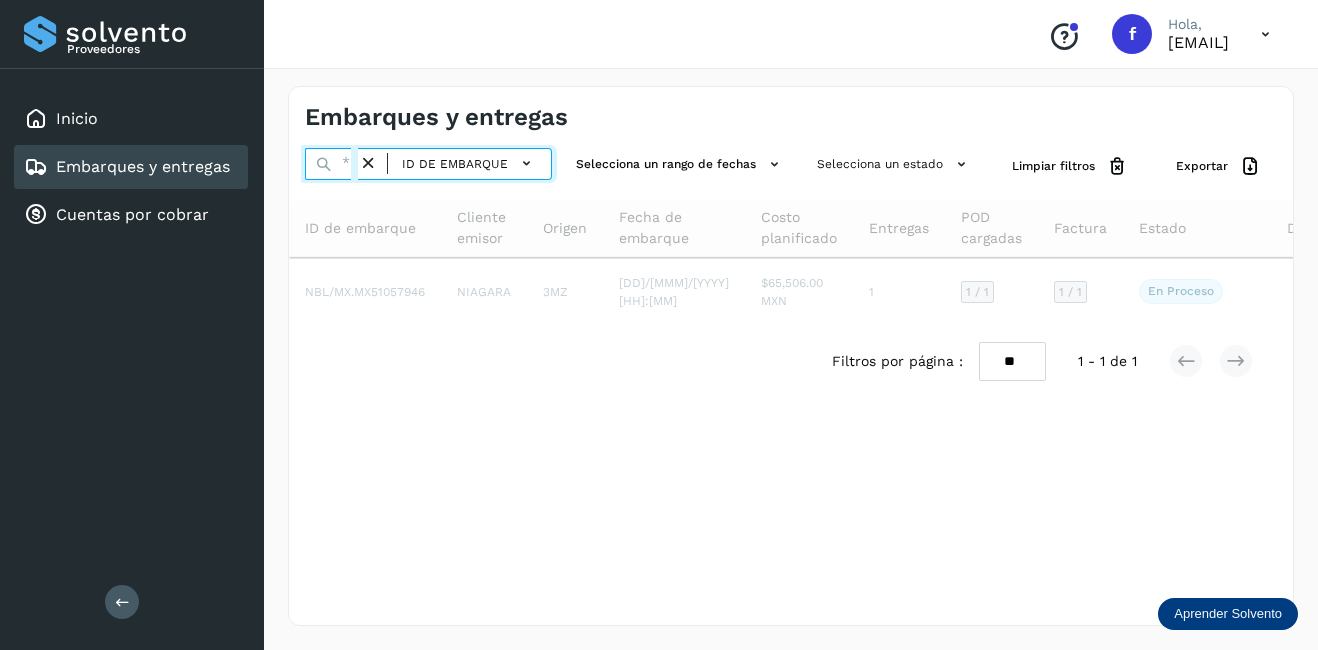click at bounding box center (331, 164) 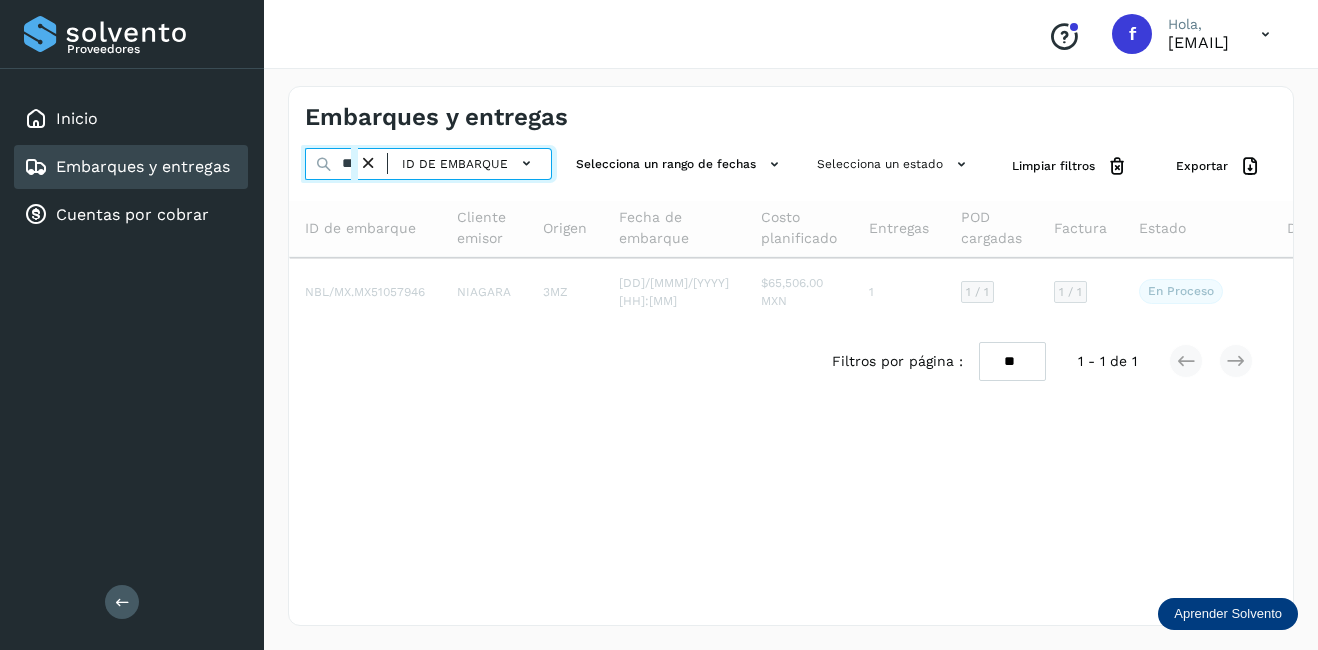 scroll, scrollTop: 0, scrollLeft: 68, axis: horizontal 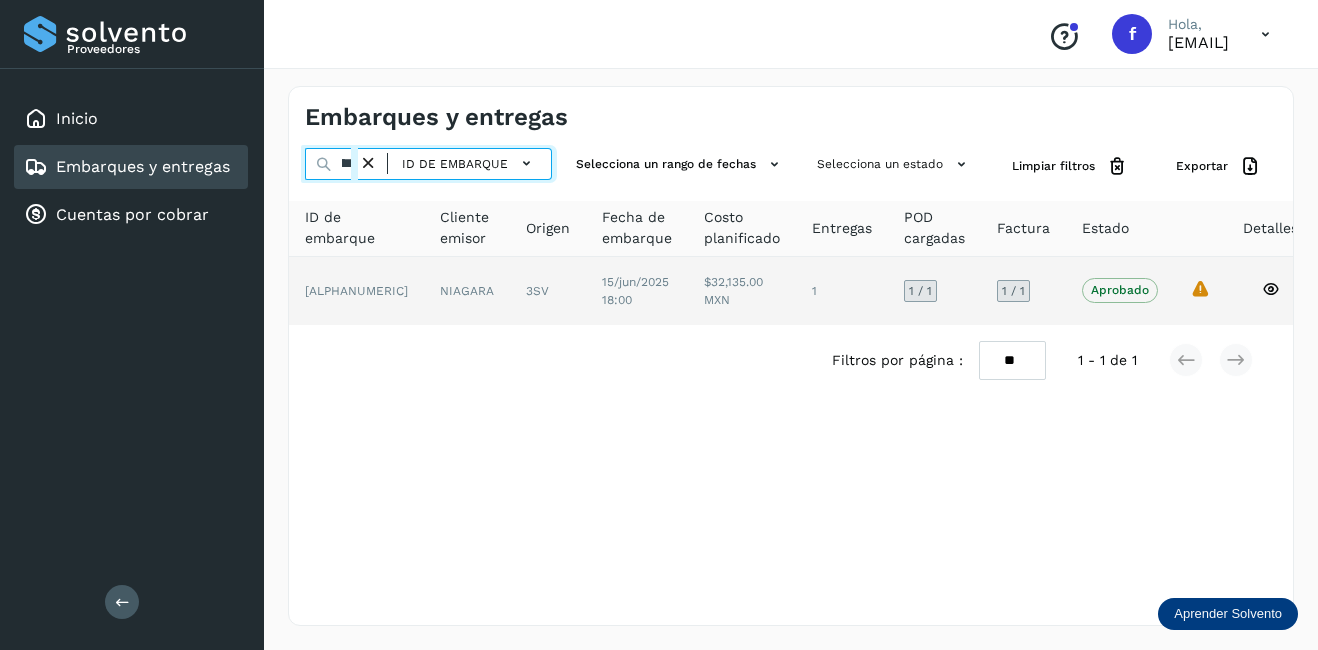 type on "**********" 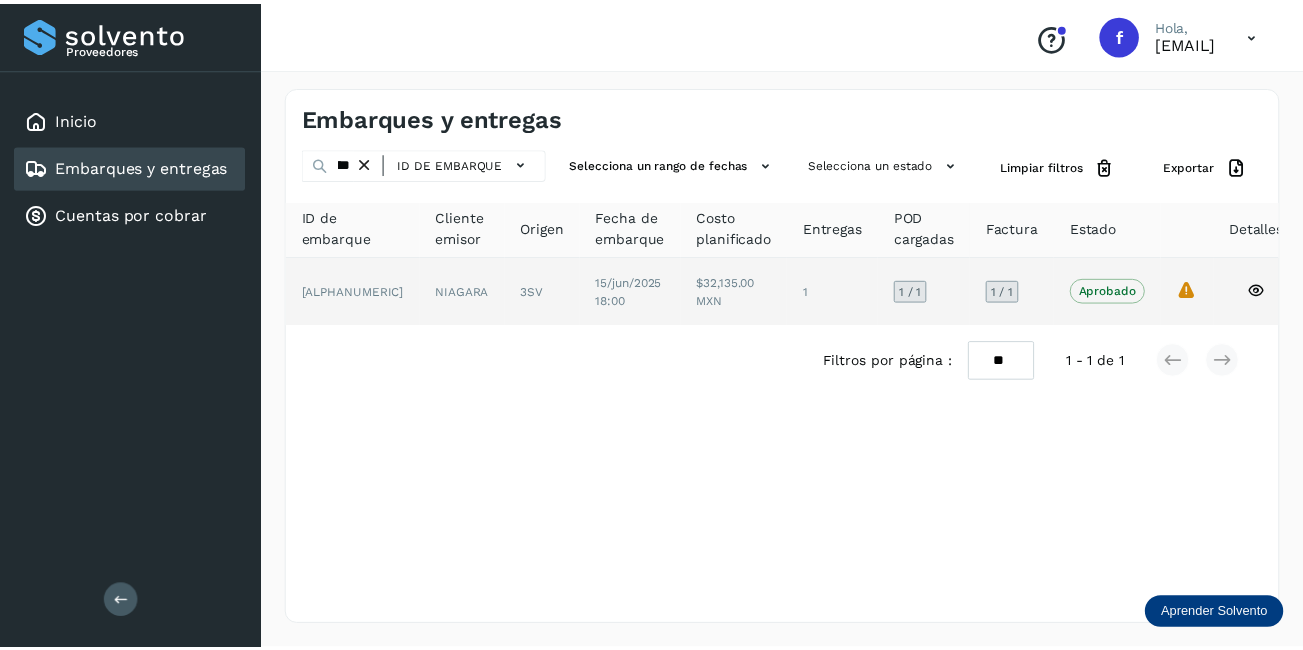 scroll, scrollTop: 0, scrollLeft: 0, axis: both 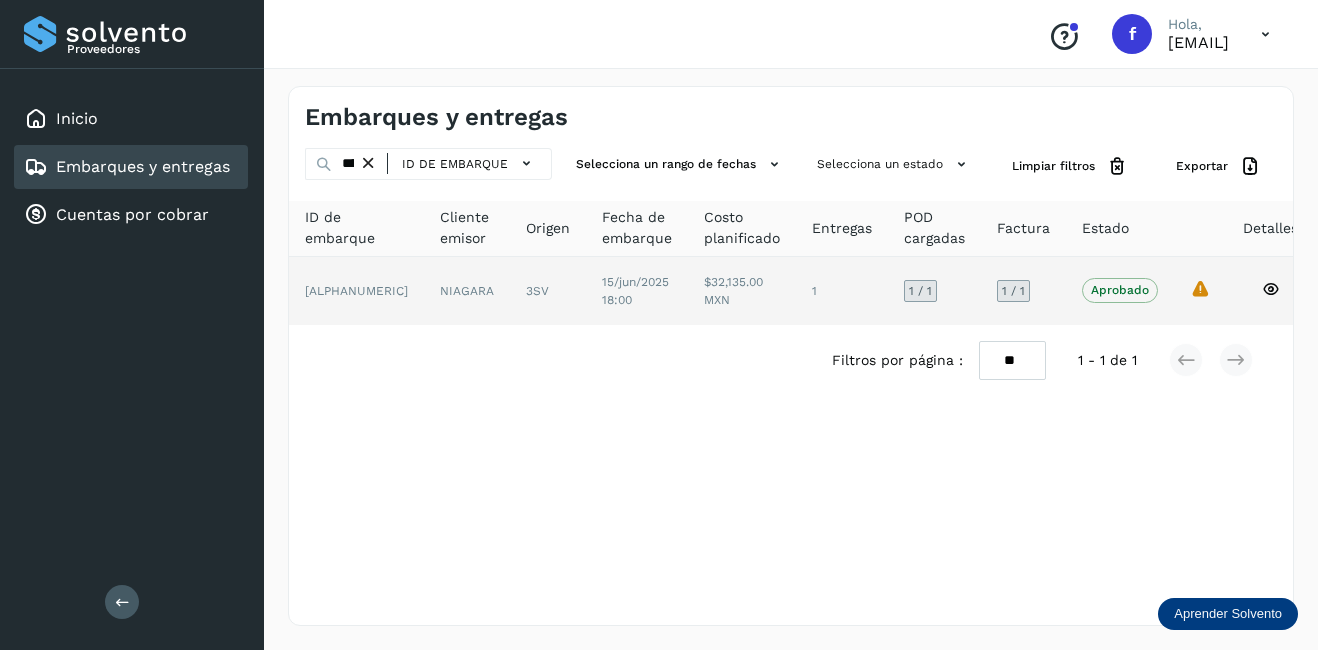 click on "$32,135.00 MXN" 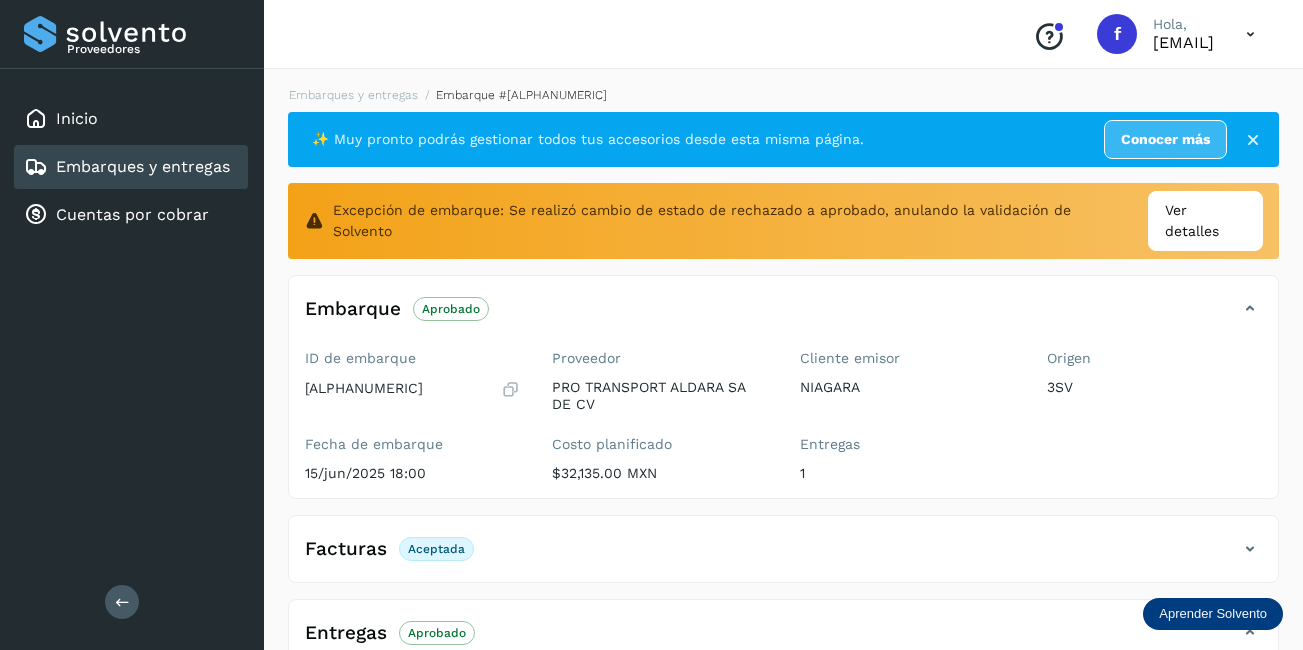 scroll, scrollTop: 403, scrollLeft: 0, axis: vertical 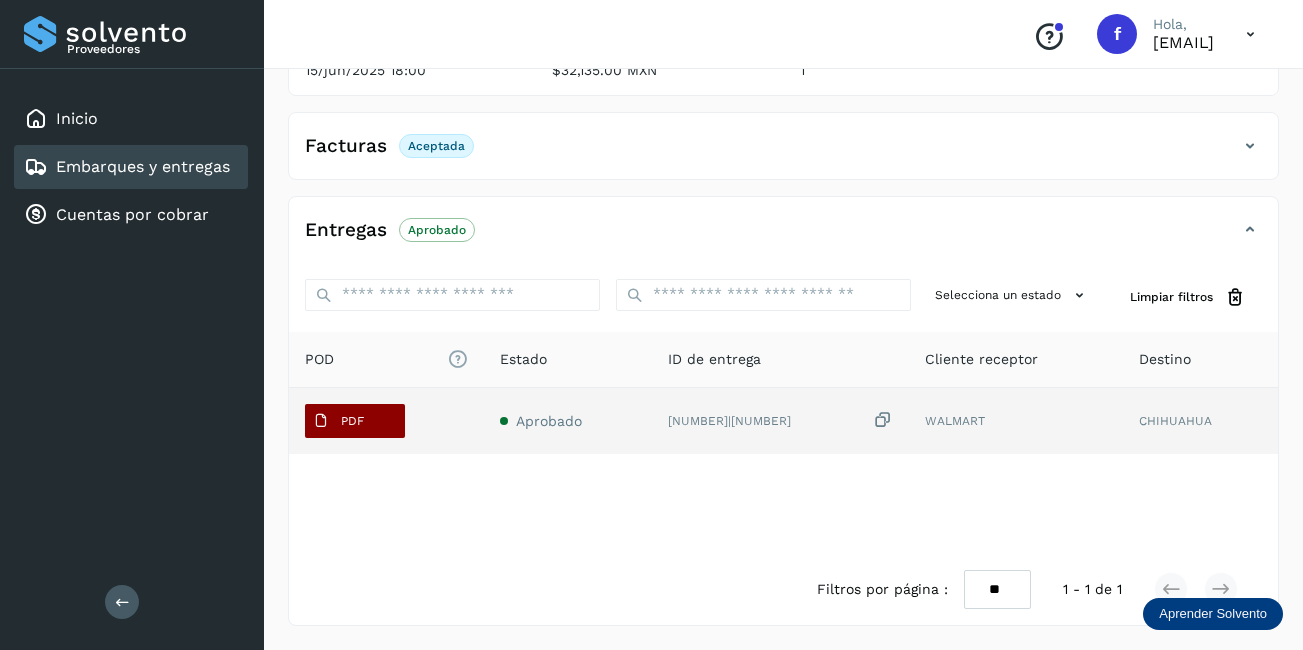 click on "PDF" at bounding box center (352, 421) 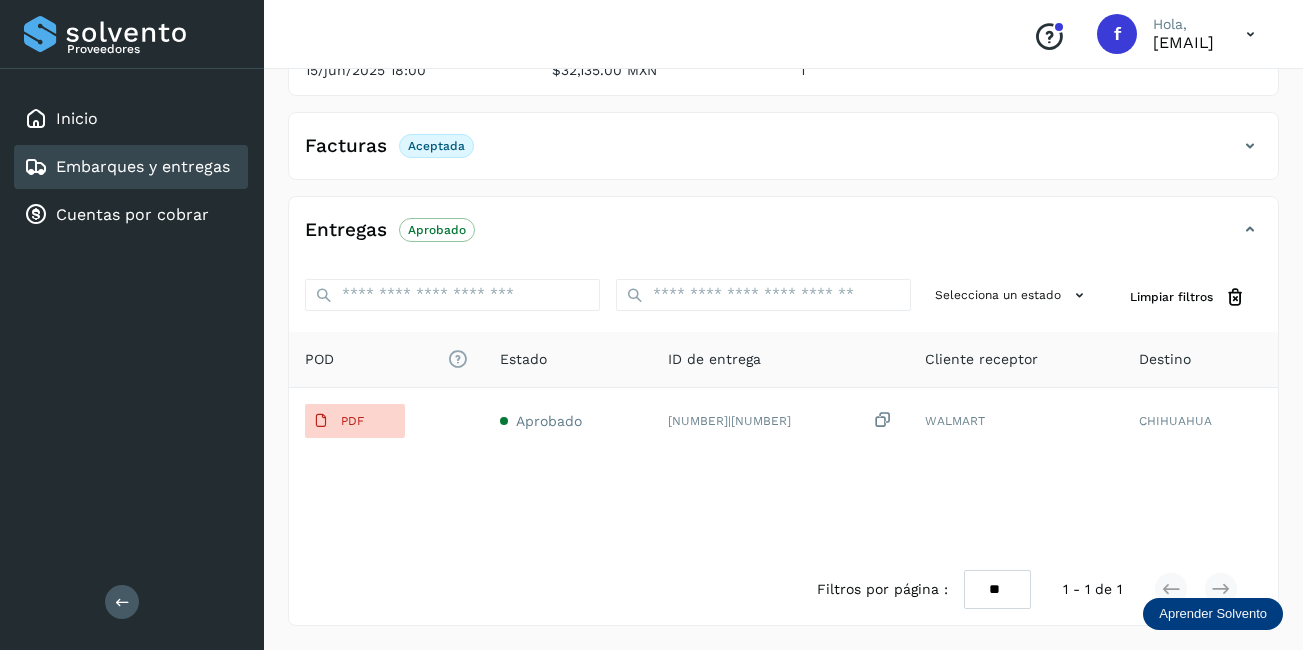 click on "Embarques y entregas" at bounding box center (143, 166) 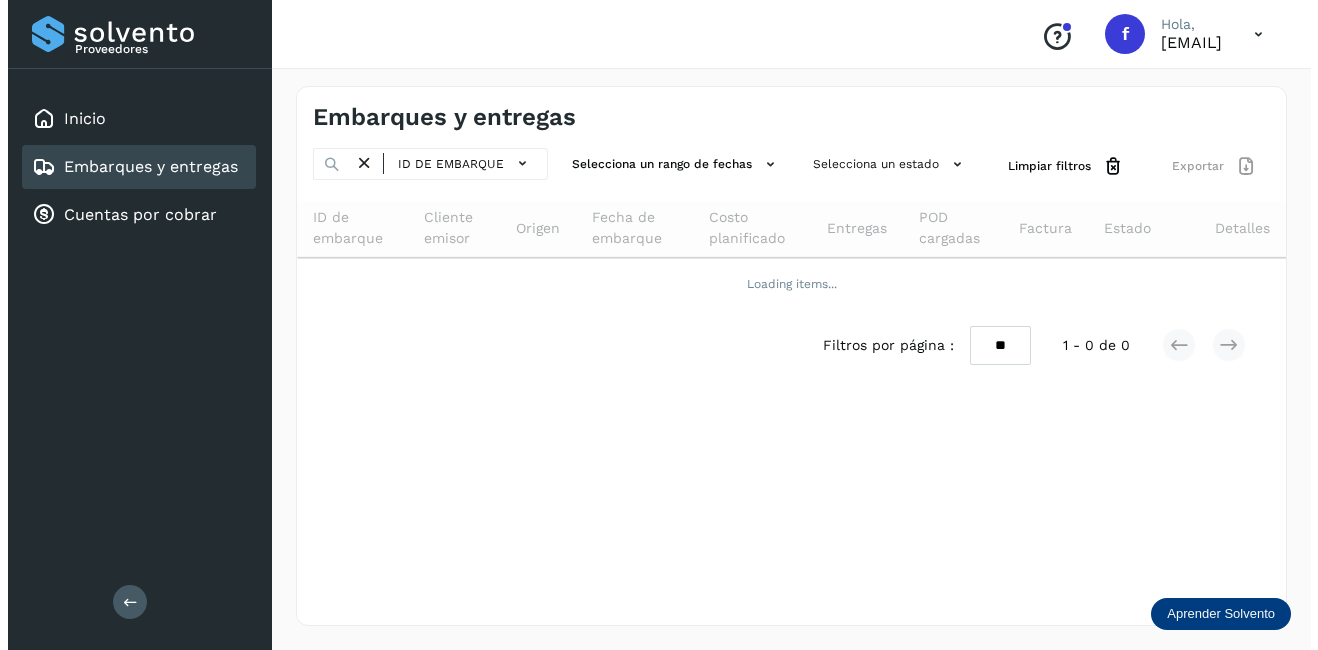 scroll, scrollTop: 0, scrollLeft: 0, axis: both 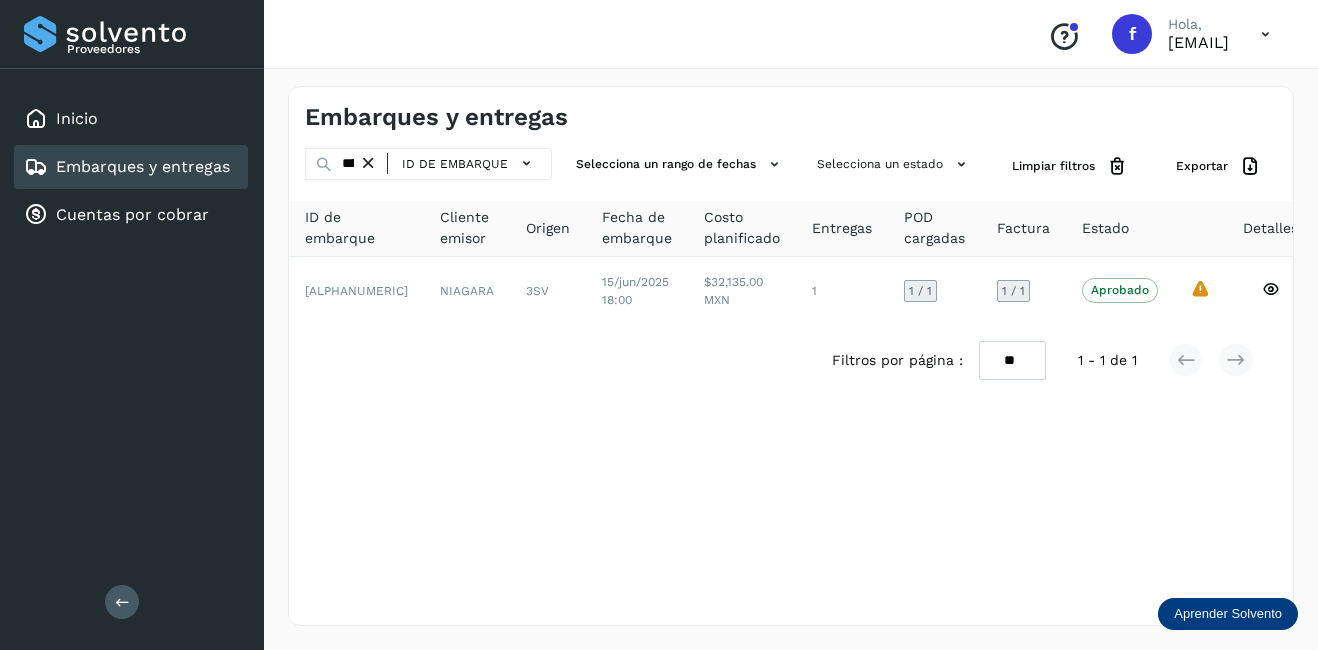 click at bounding box center (368, 163) 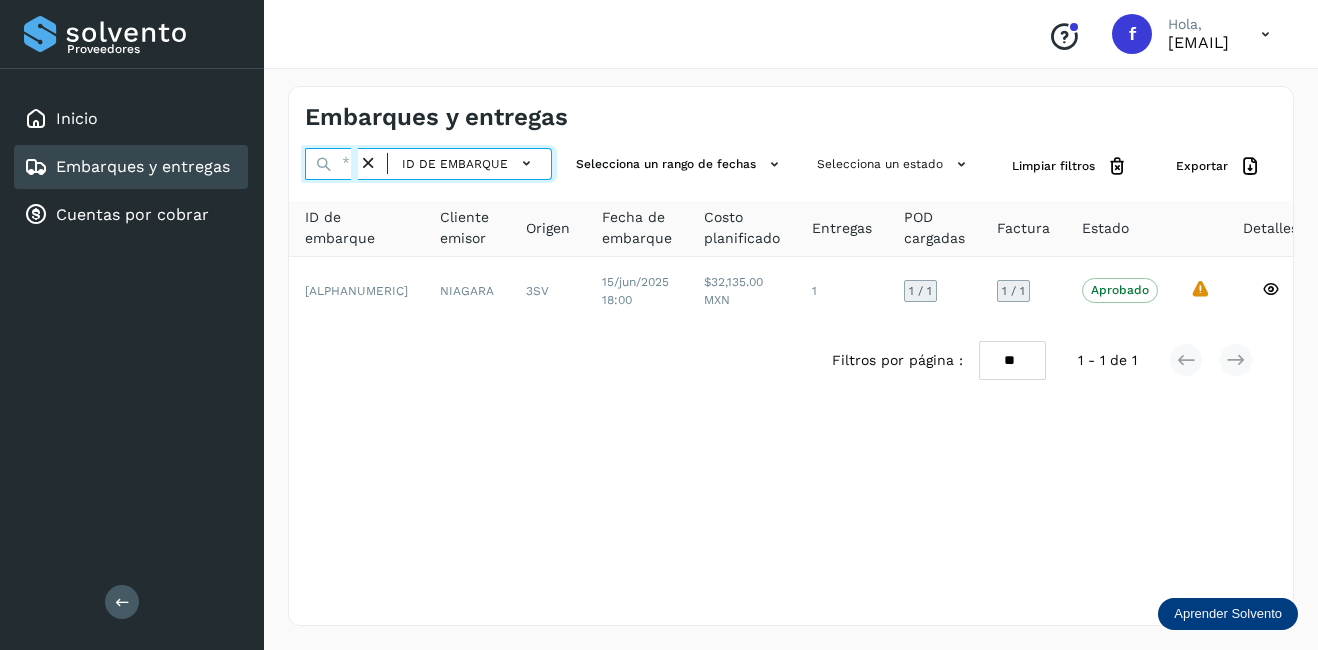 click at bounding box center [331, 164] 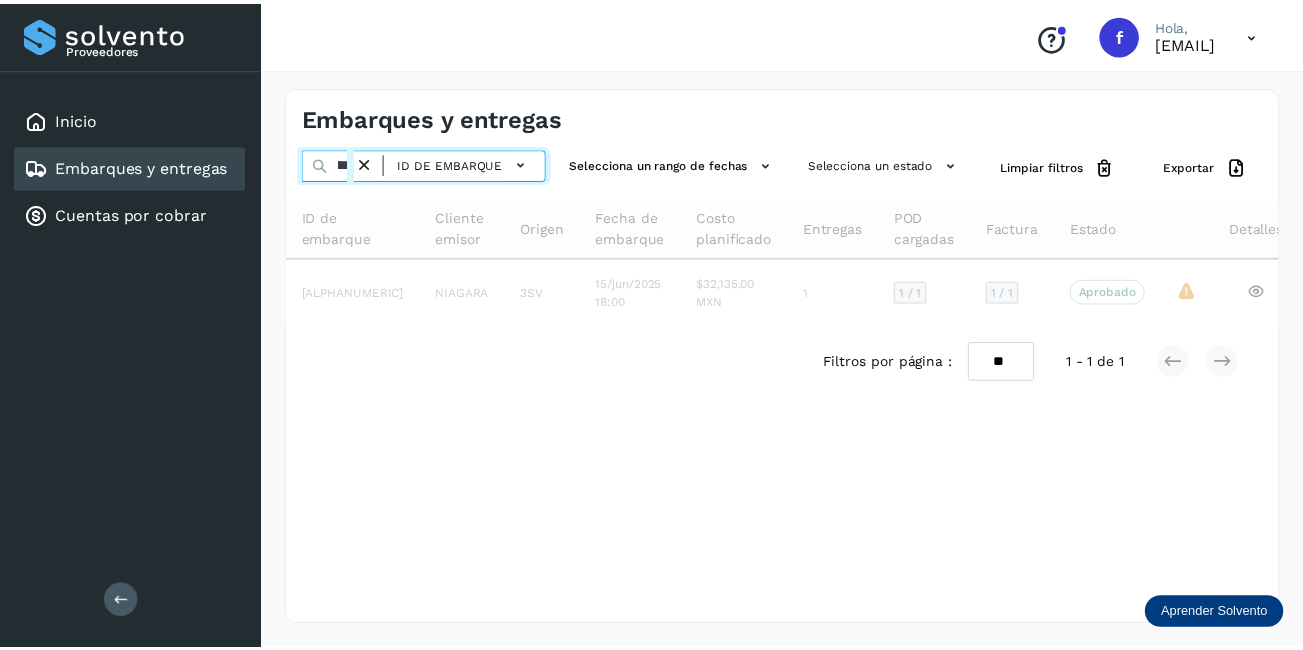 scroll, scrollTop: 0, scrollLeft: 73, axis: horizontal 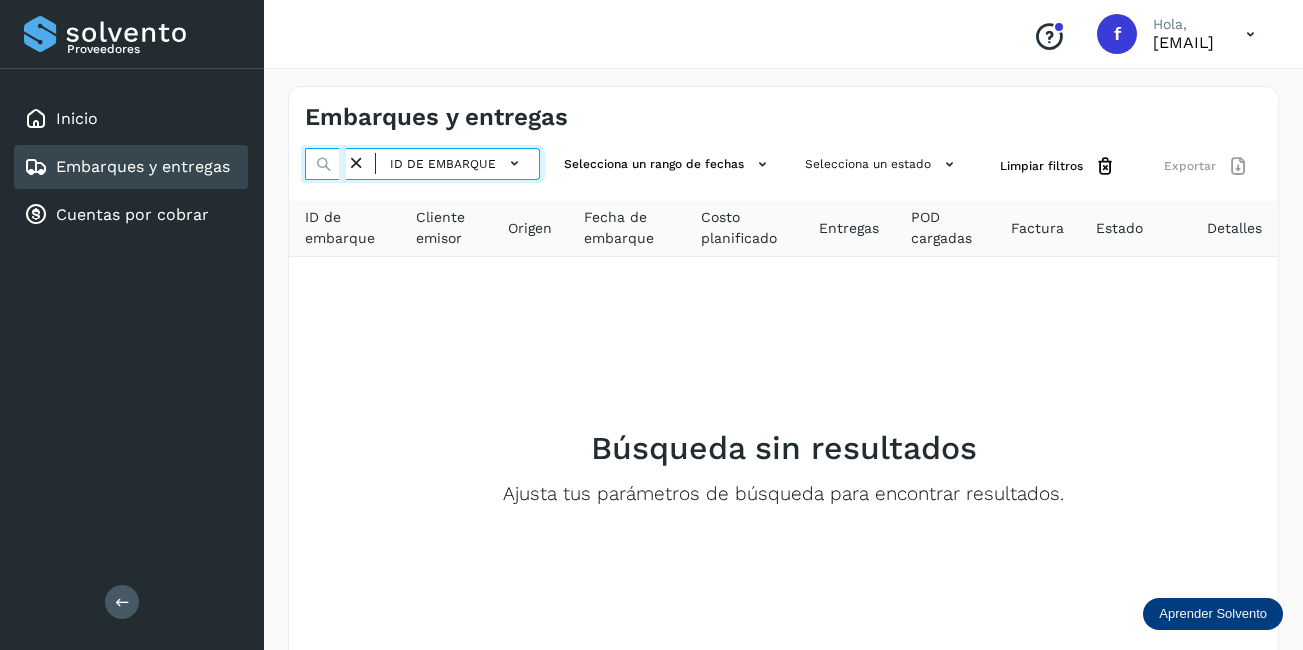 type on "**********" 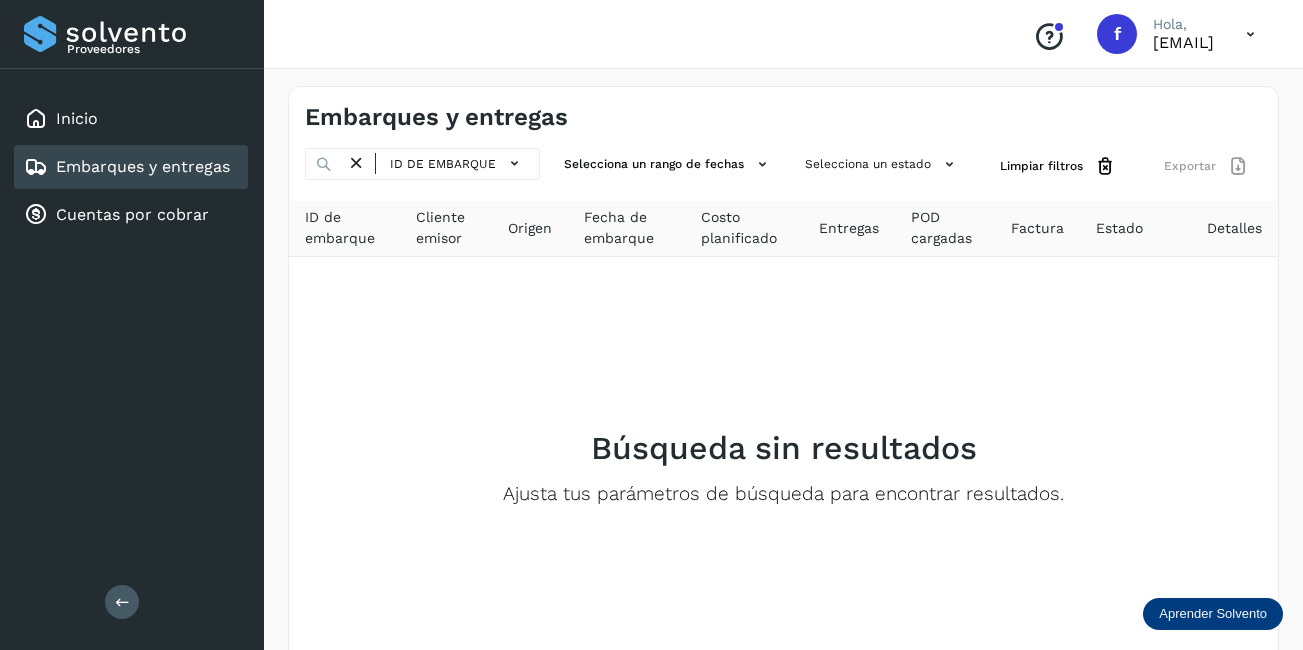 click at bounding box center (356, 163) 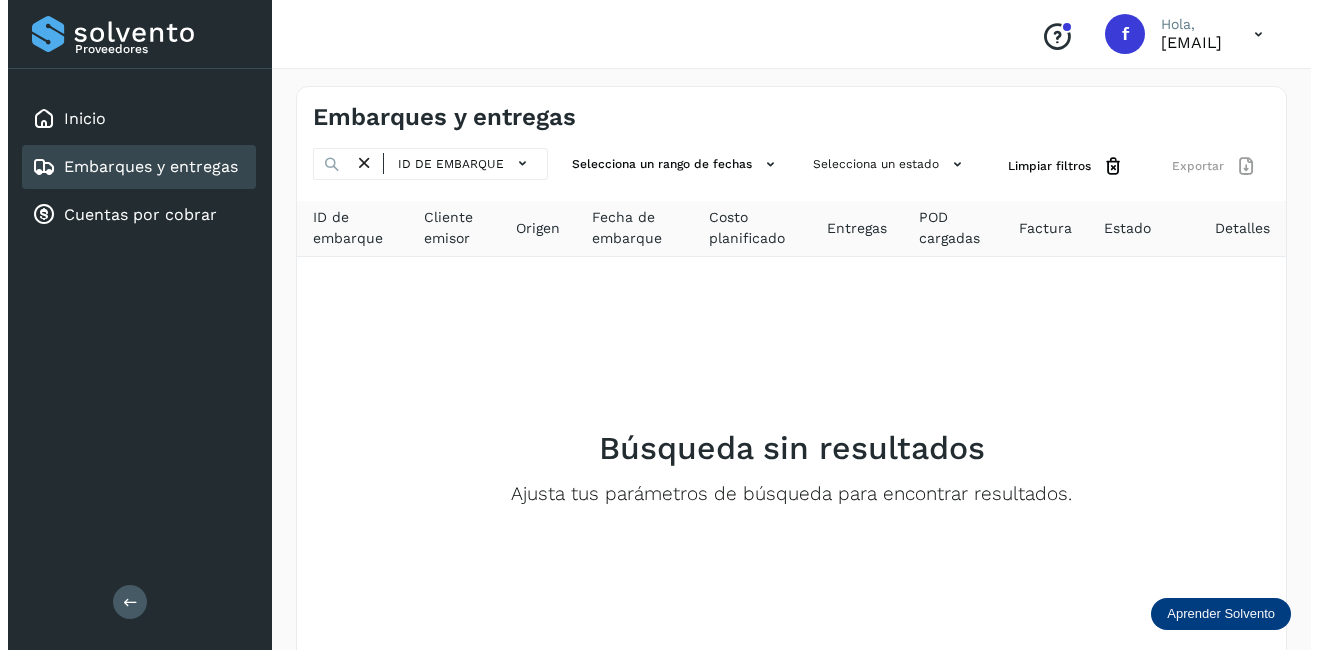 scroll, scrollTop: 0, scrollLeft: 0, axis: both 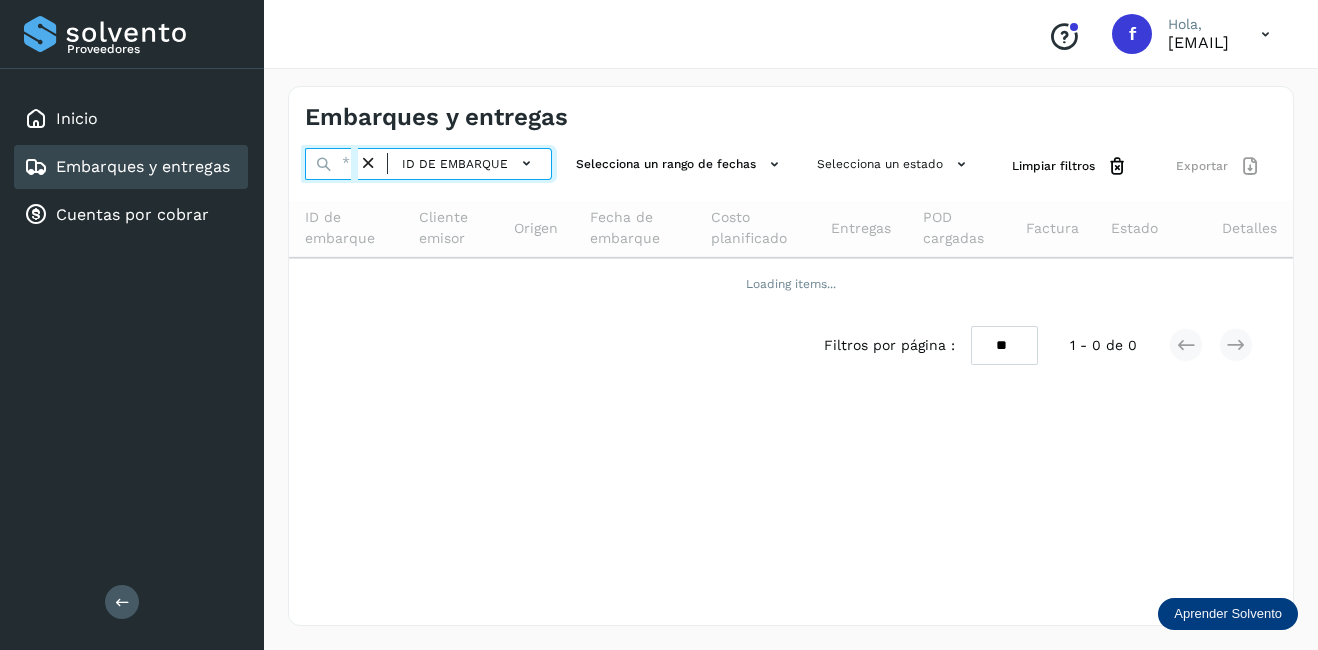 click at bounding box center (331, 164) 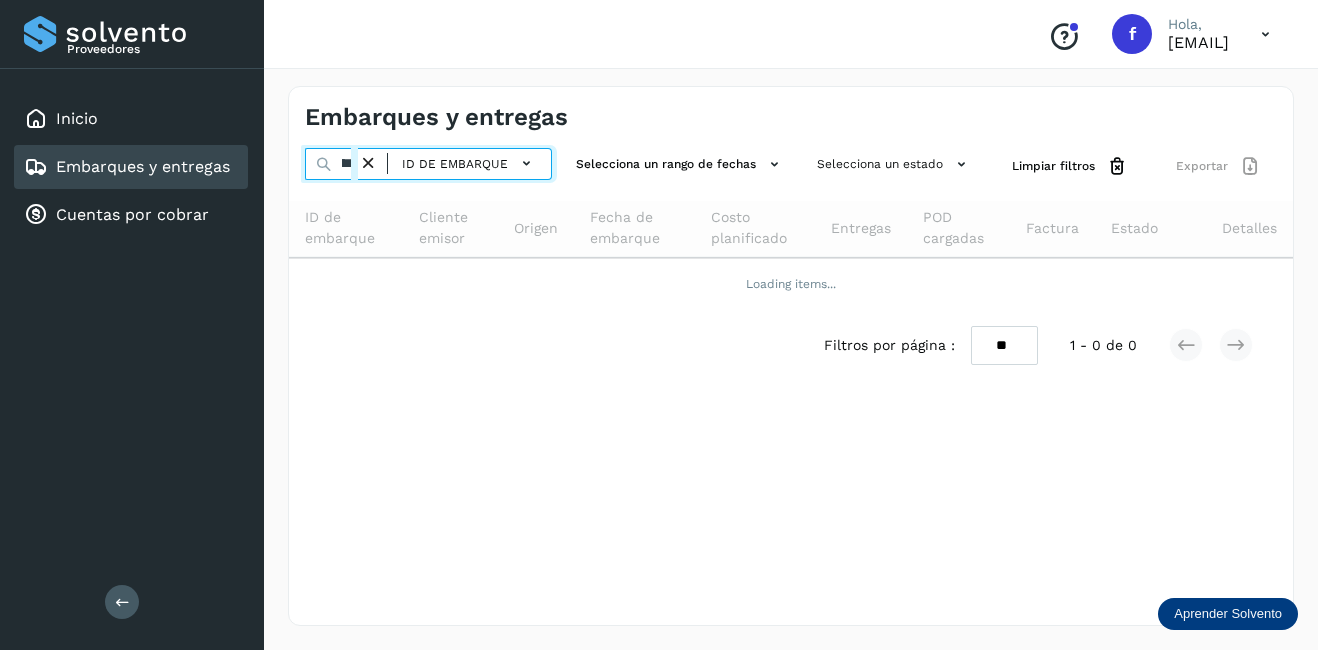 scroll, scrollTop: 0, scrollLeft: 49, axis: horizontal 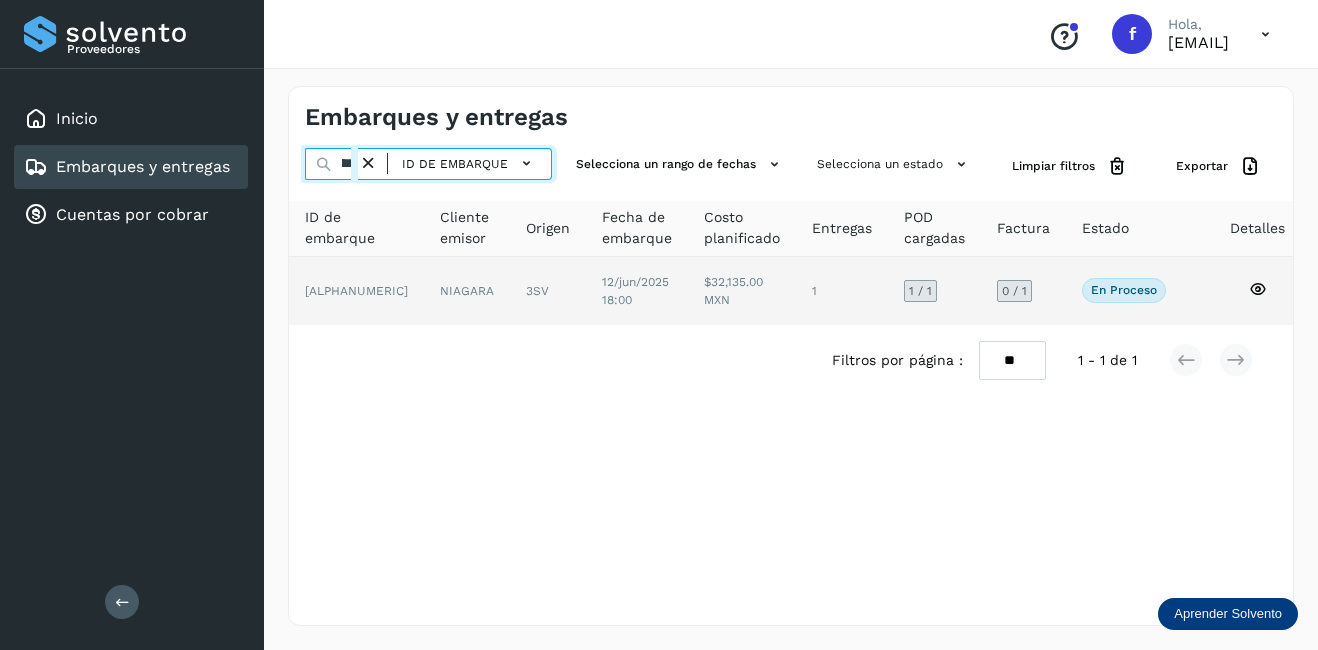 type on "********" 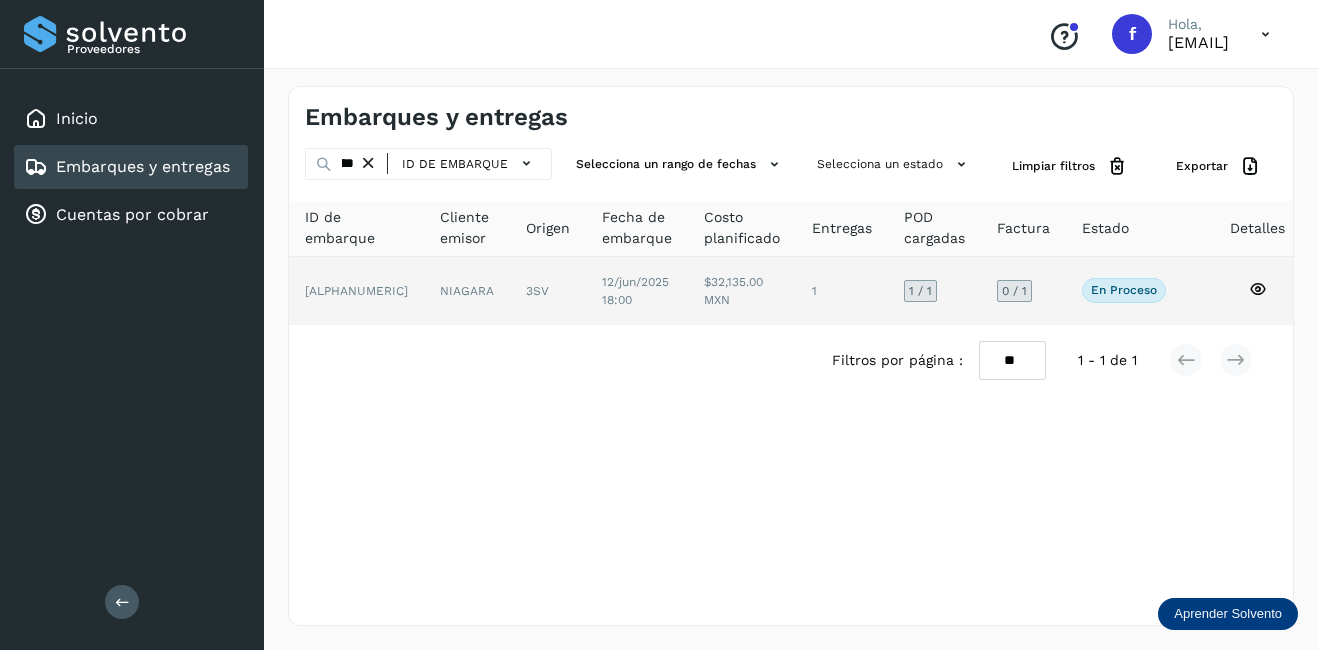 click on "3SV" 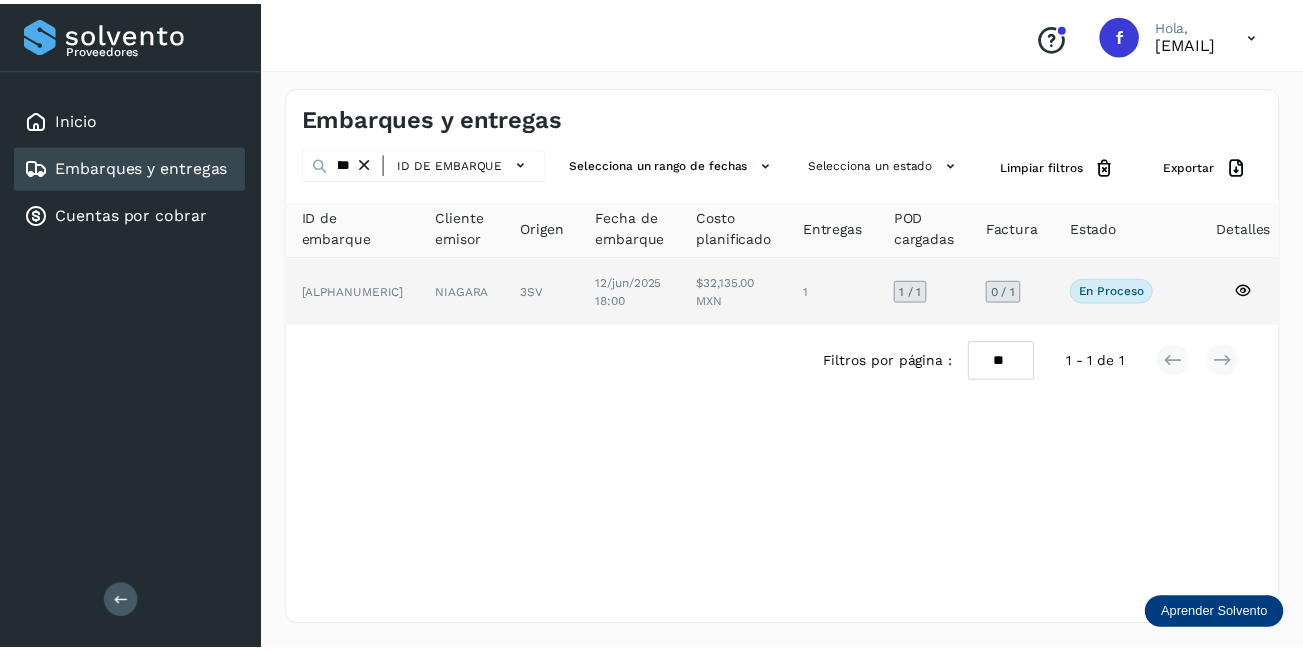 scroll, scrollTop: 0, scrollLeft: 0, axis: both 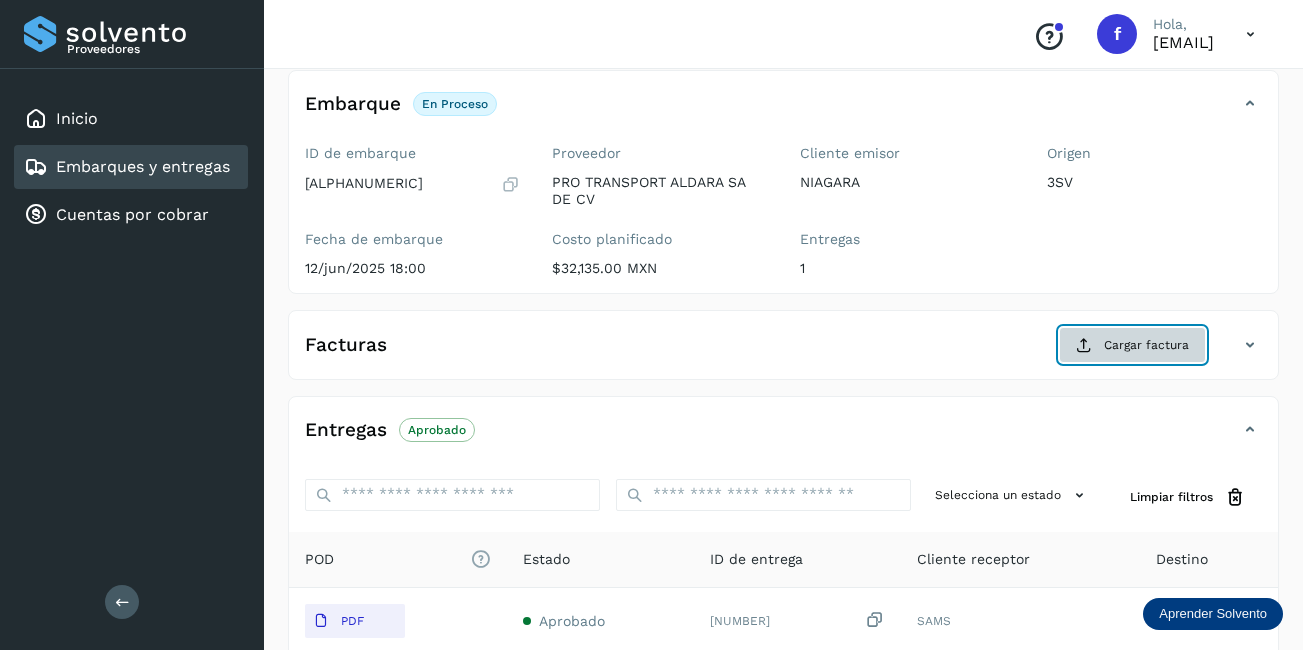 click on "Cargar factura" at bounding box center [1132, 345] 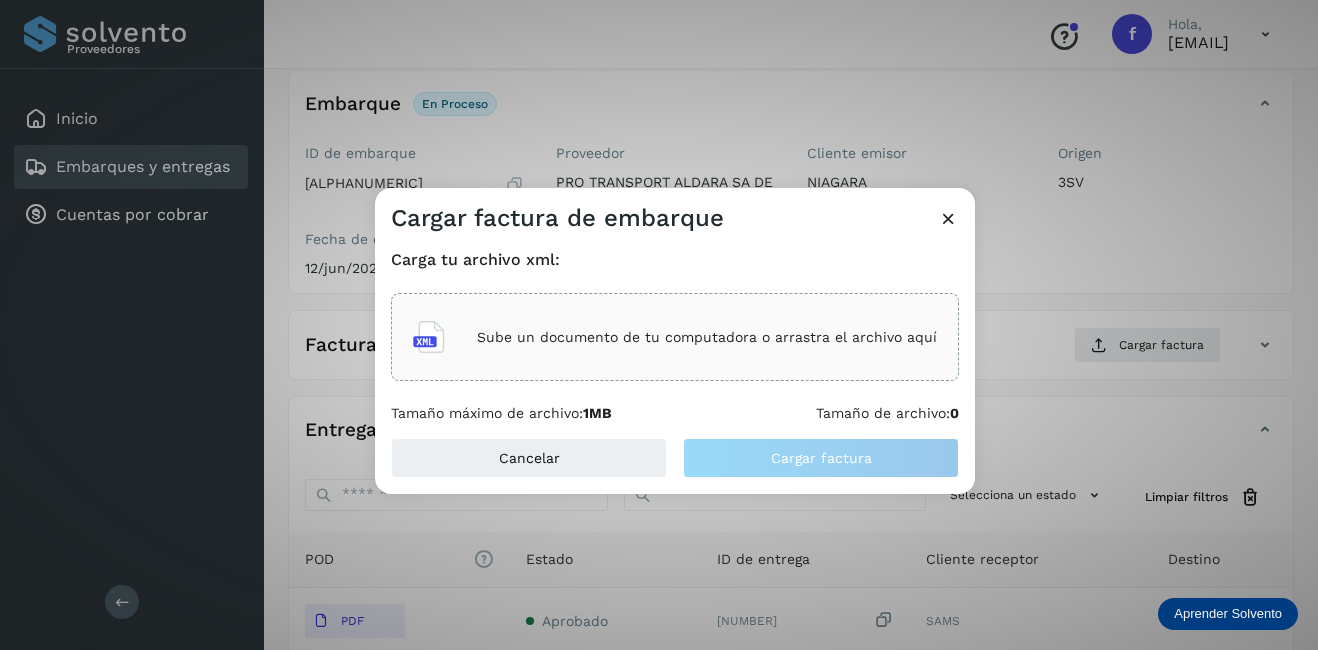 click on "Sube un documento de tu computadora o arrastra el archivo aquí" at bounding box center [707, 337] 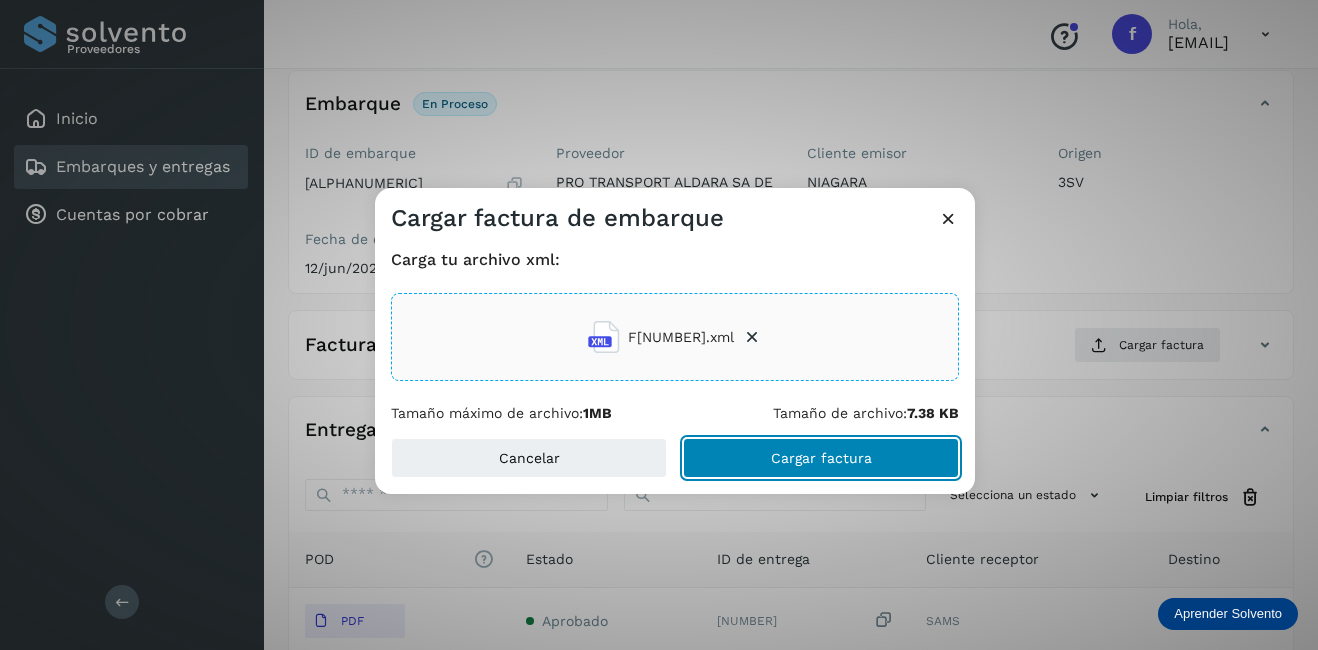 click on "Cargar factura" 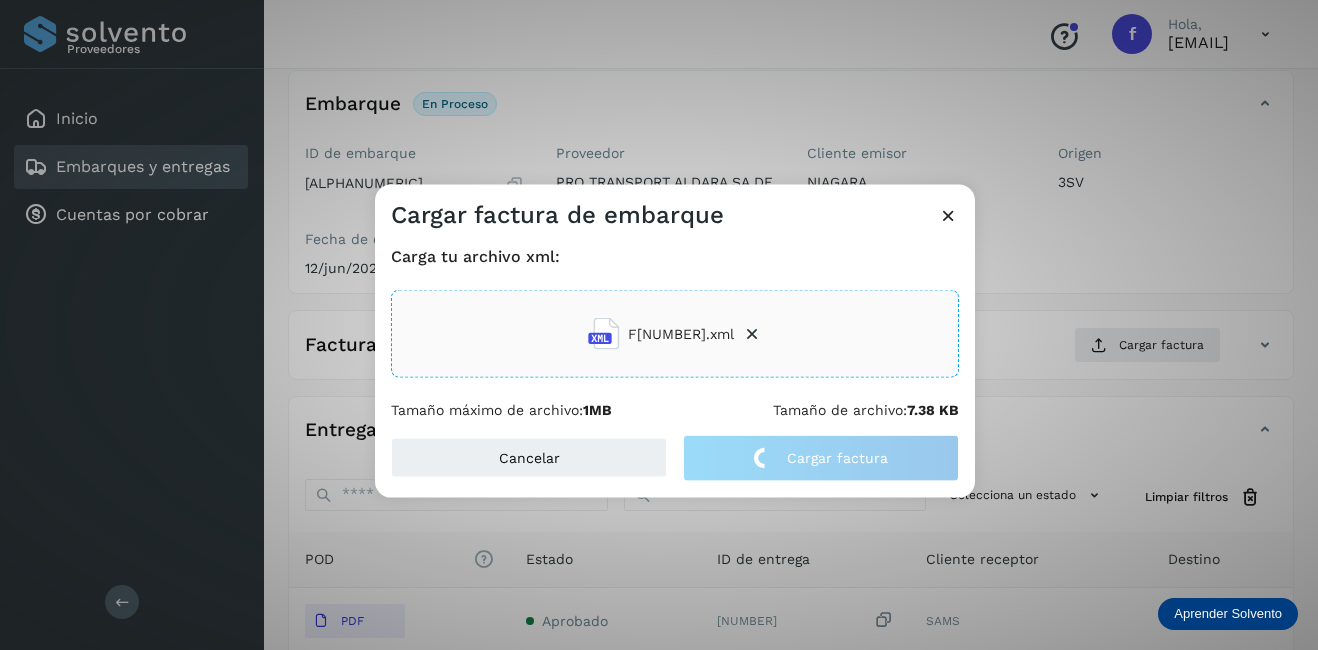 click on "Cargar factura de embarque Carga tu archivo xml: F14166.xml Tamaño máximo de archivo:  1MB Tamaño de archivo:  7.38 KB Cancelar Cargar factura" 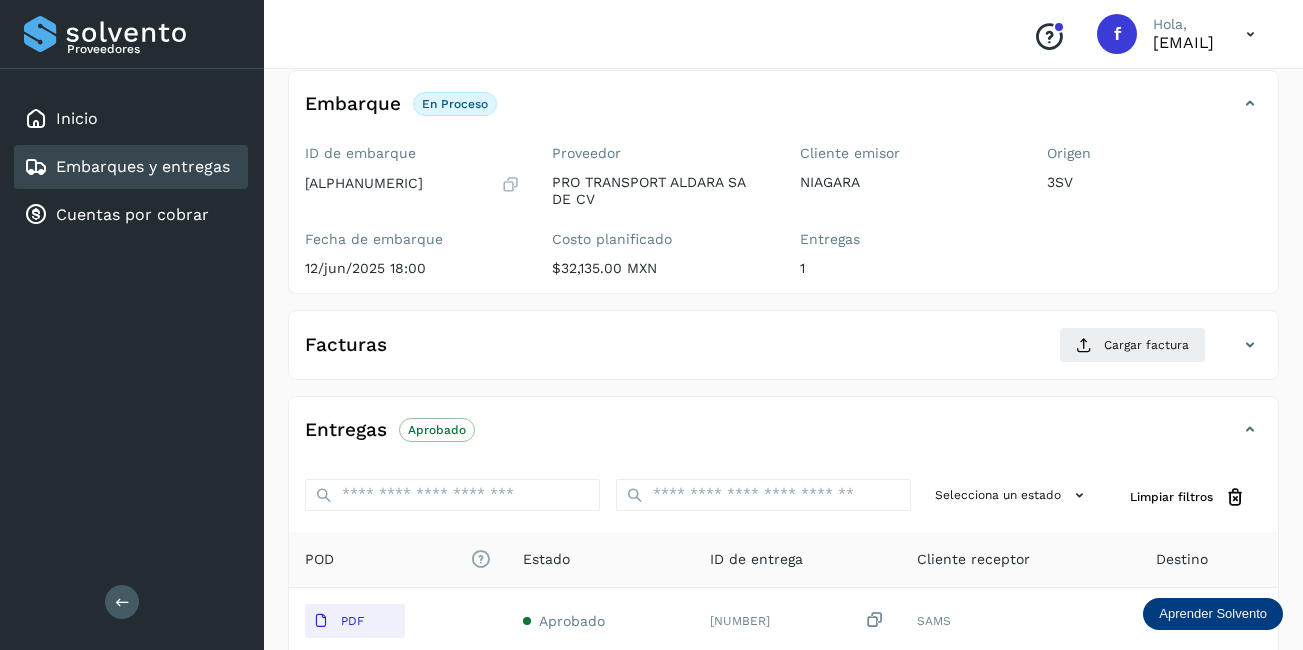 scroll, scrollTop: 313, scrollLeft: 0, axis: vertical 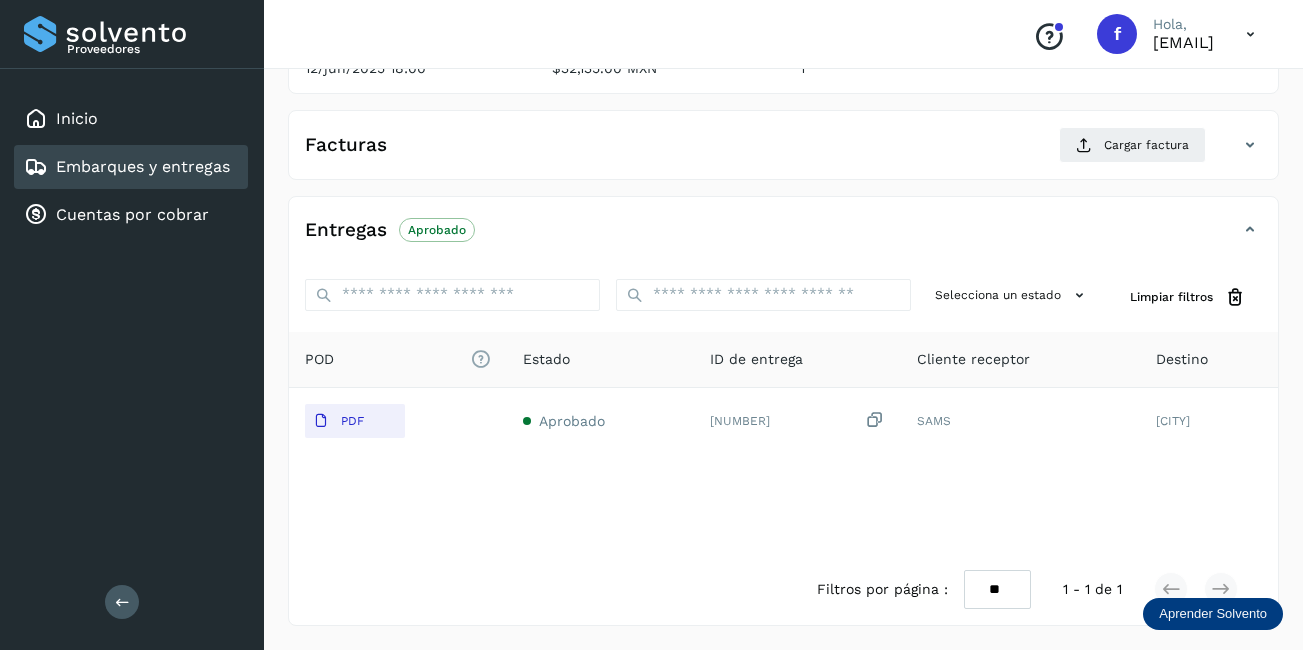 click on "Embarques y entregas" at bounding box center (143, 166) 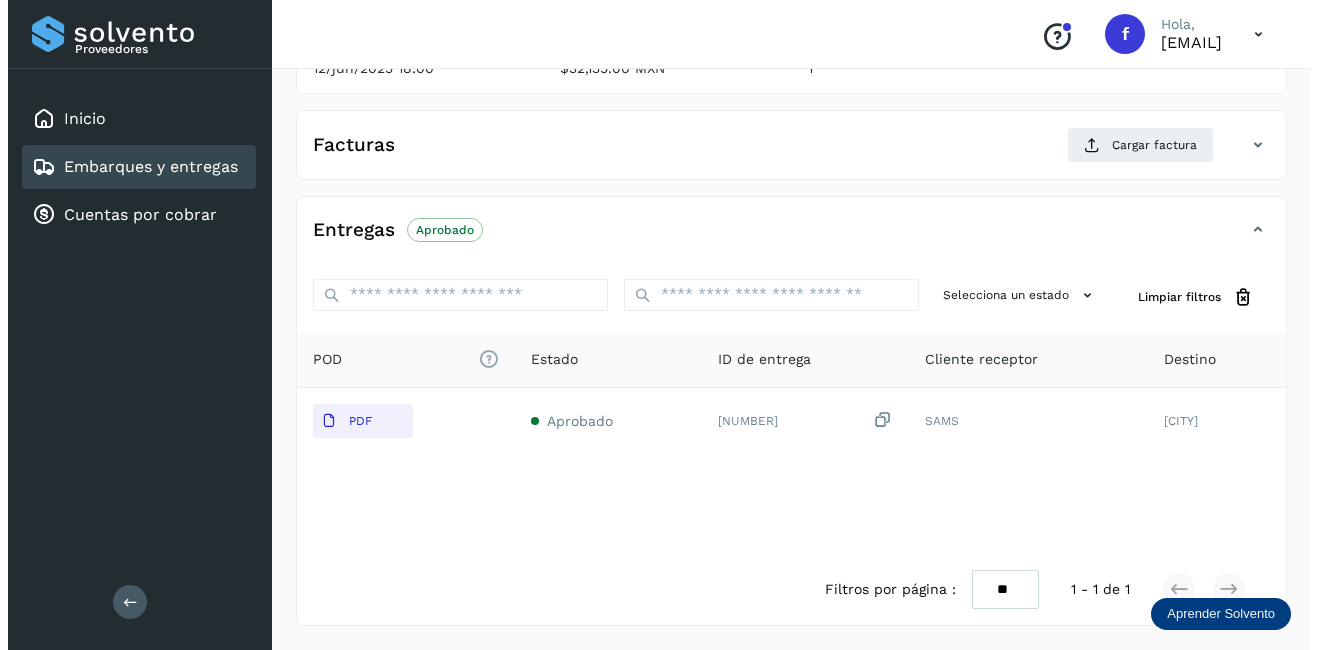 scroll, scrollTop: 0, scrollLeft: 0, axis: both 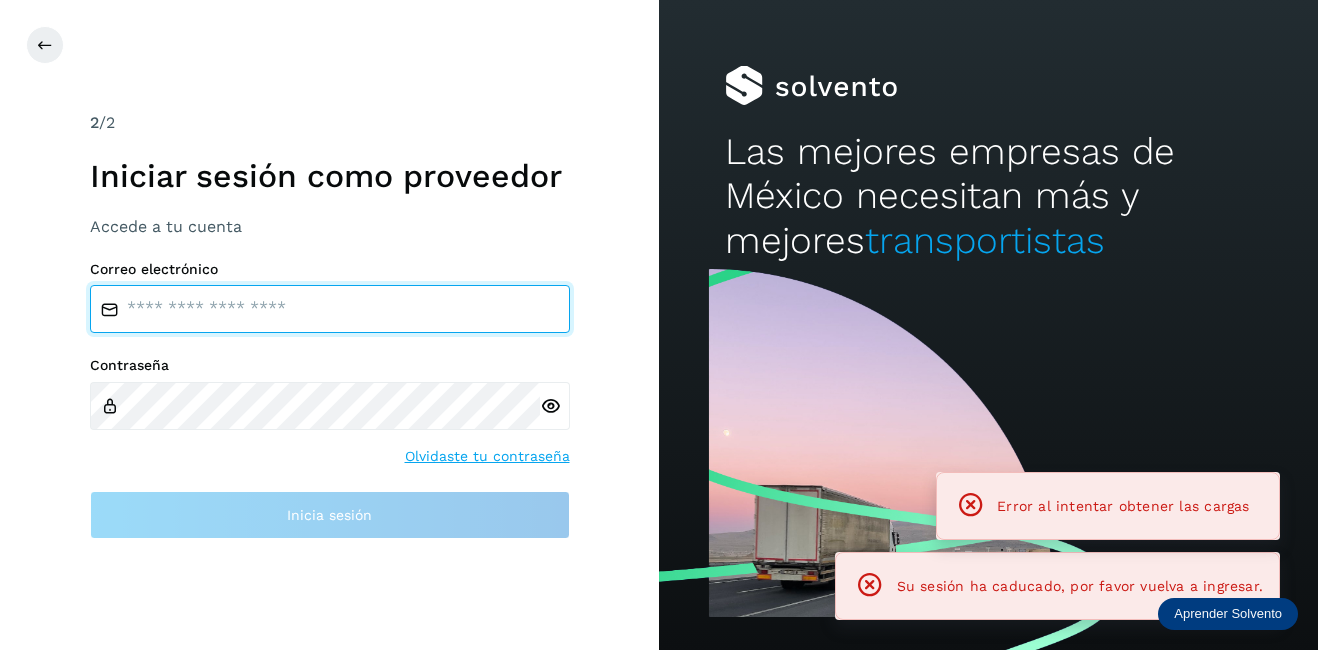 type on "**********" 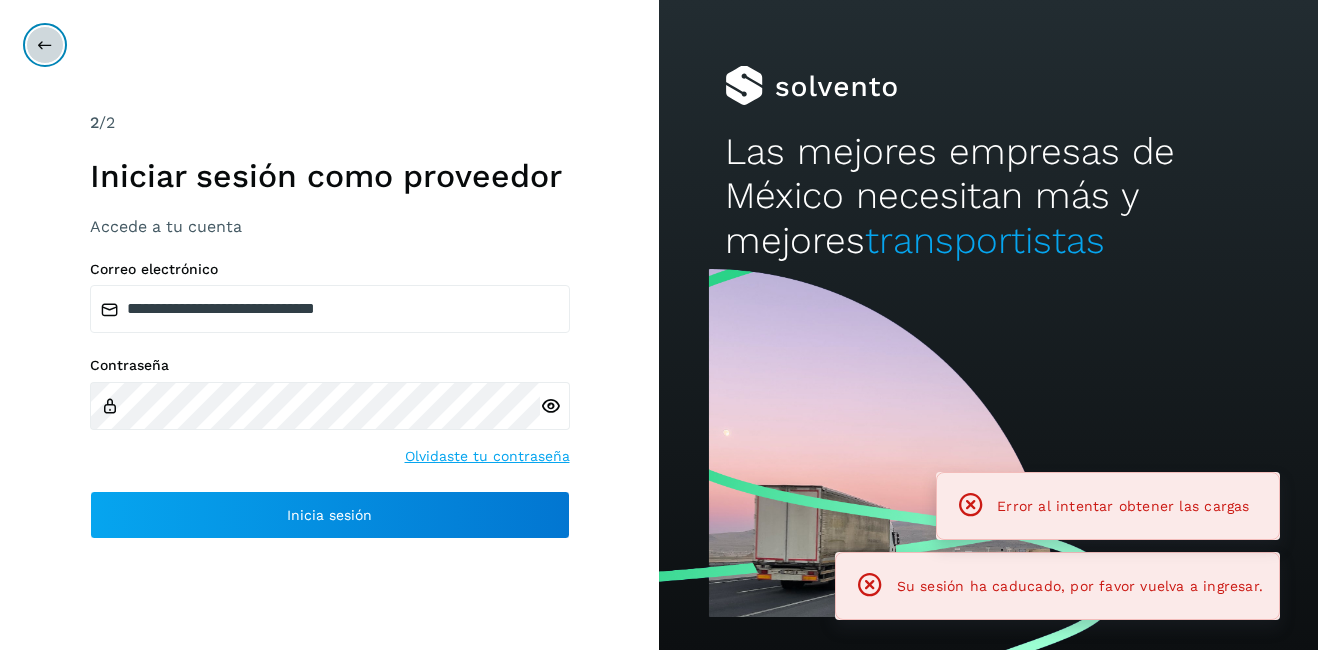 click at bounding box center [45, 45] 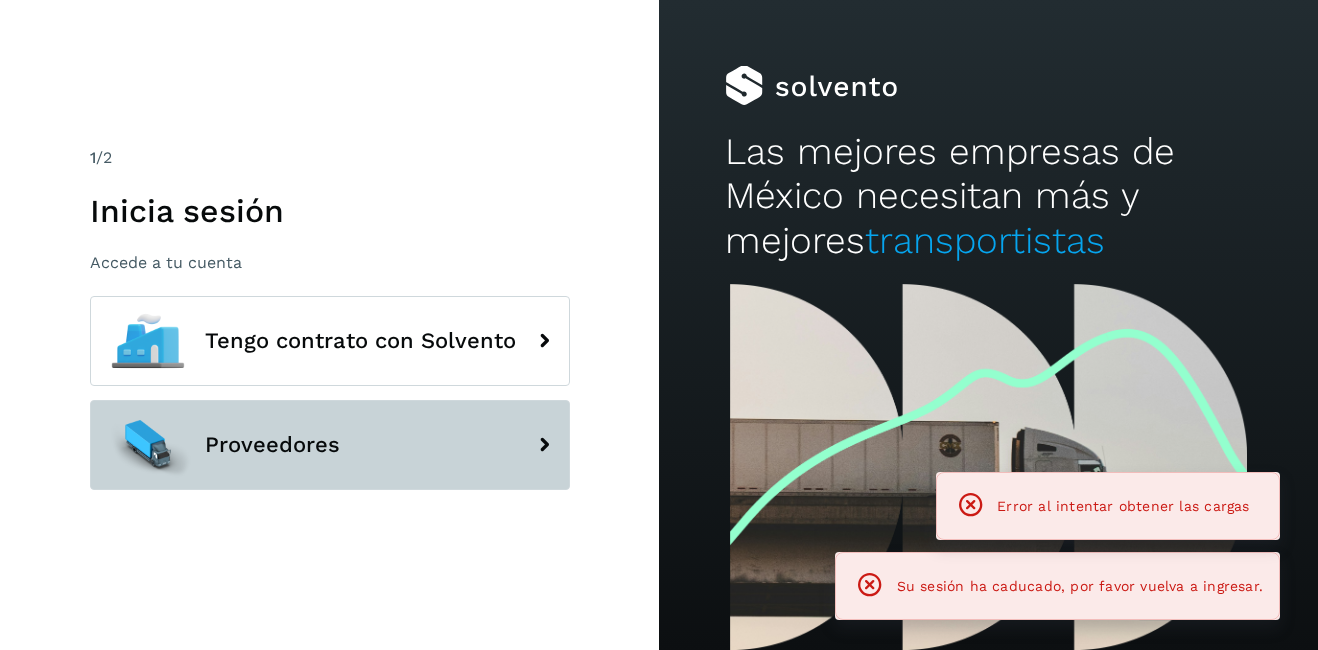 click on "Proveedores" 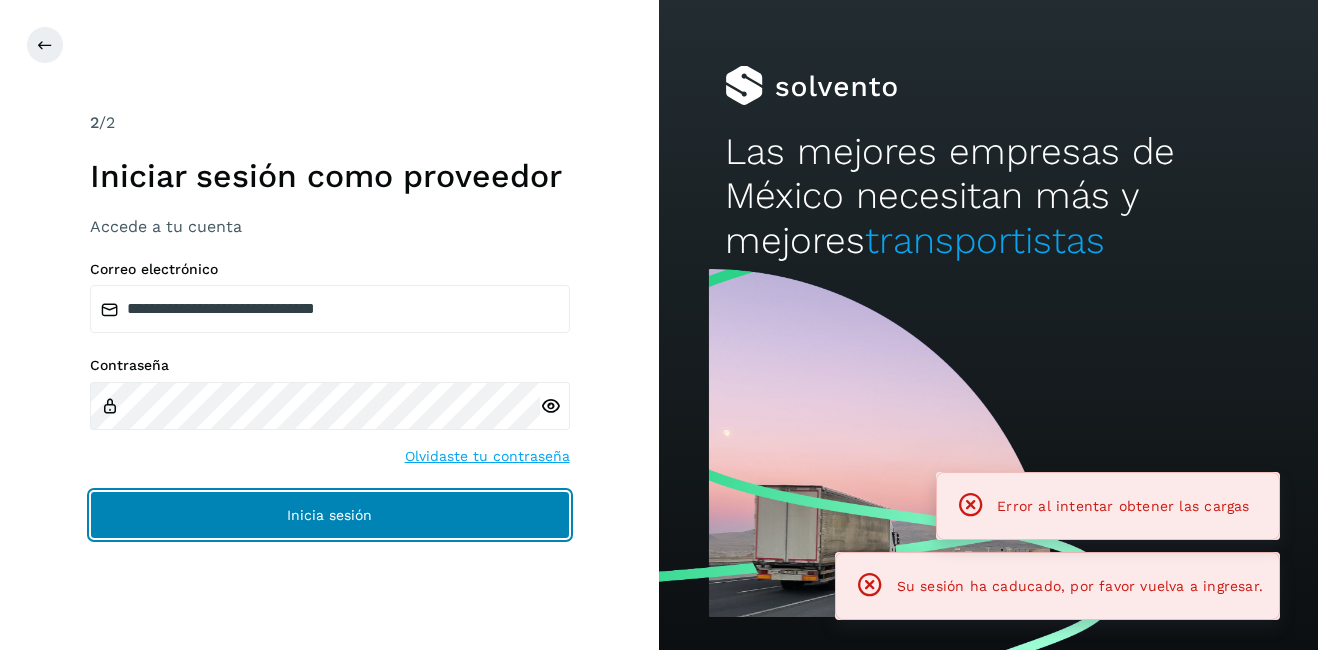 click on "Inicia sesión" at bounding box center [330, 515] 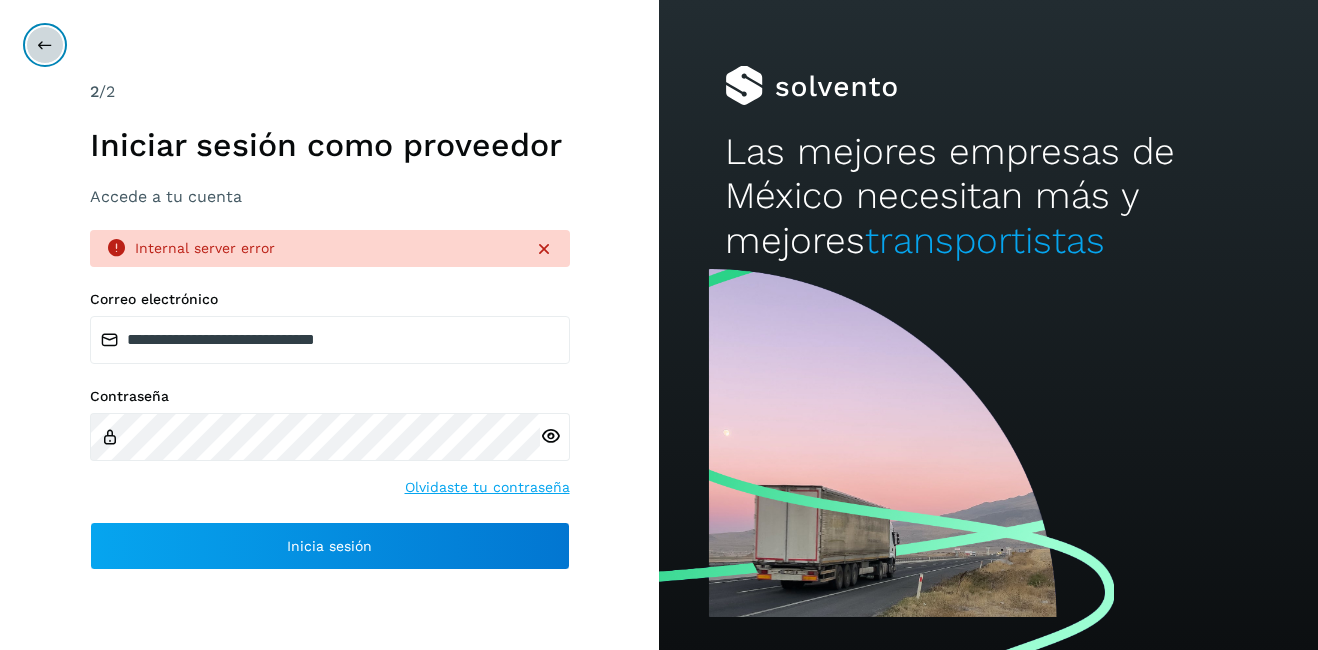 click at bounding box center [45, 45] 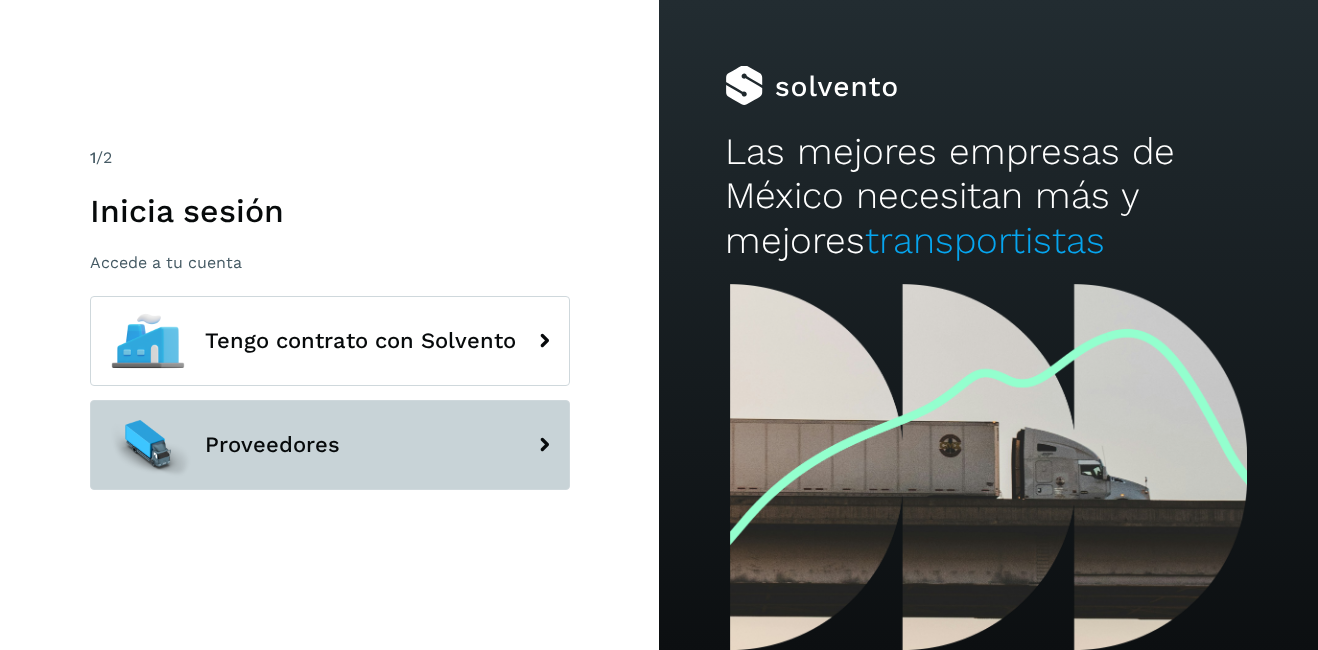 click on "Proveedores" at bounding box center (330, 445) 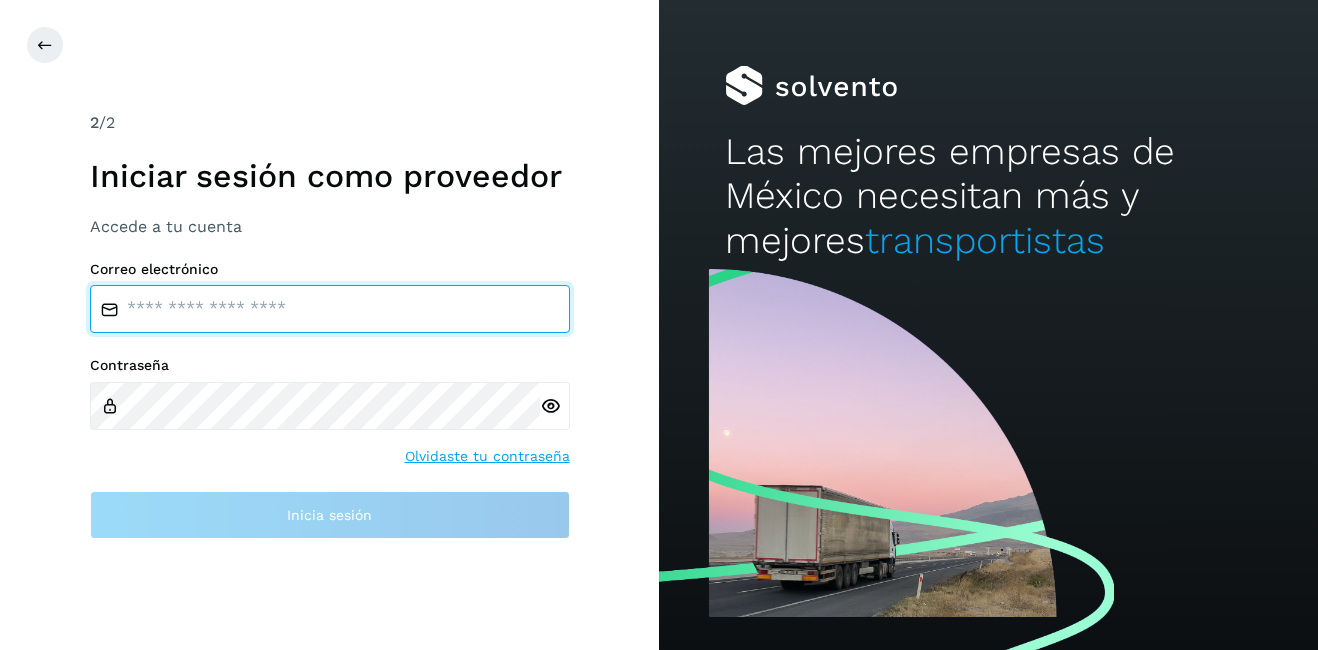 type on "**********" 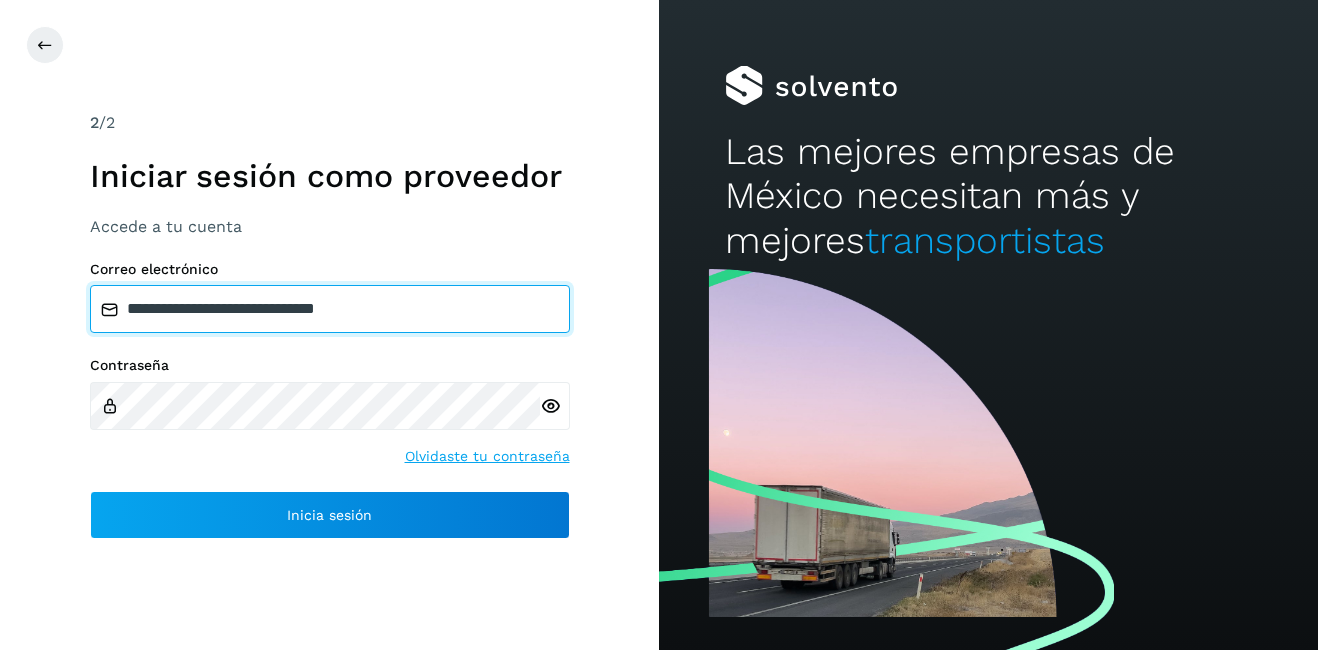 click on "**********" at bounding box center (330, 309) 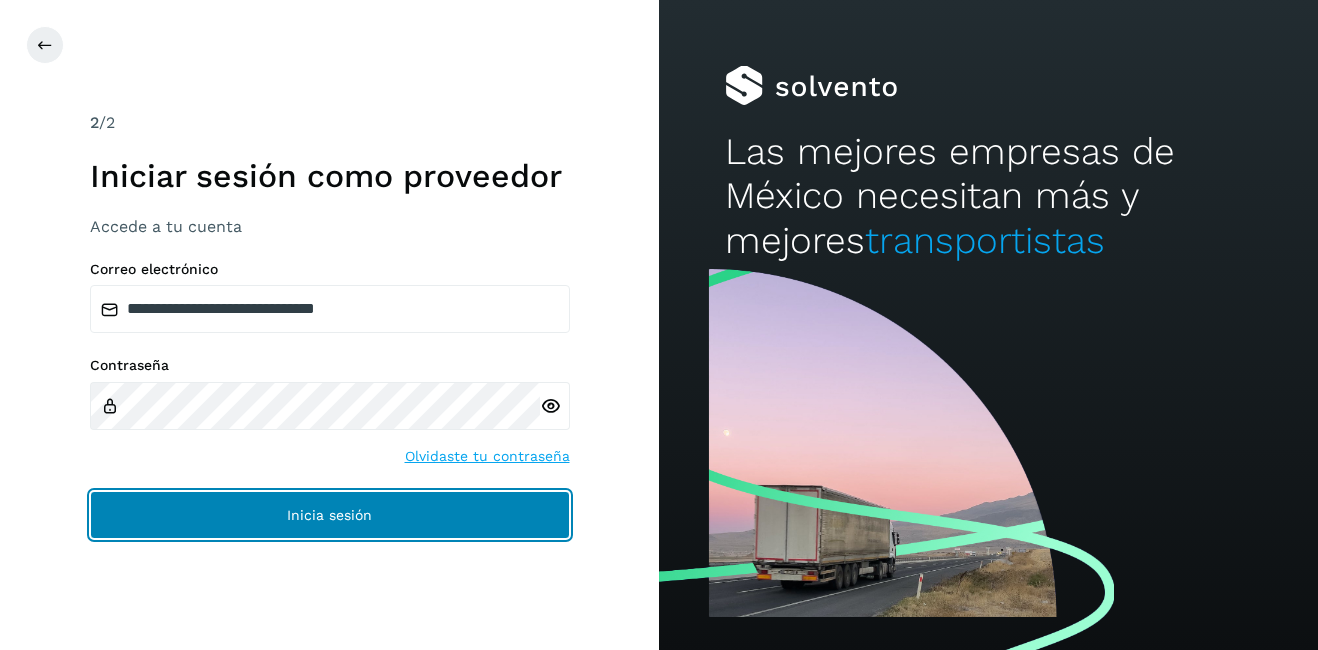 click on "Inicia sesión" at bounding box center (330, 515) 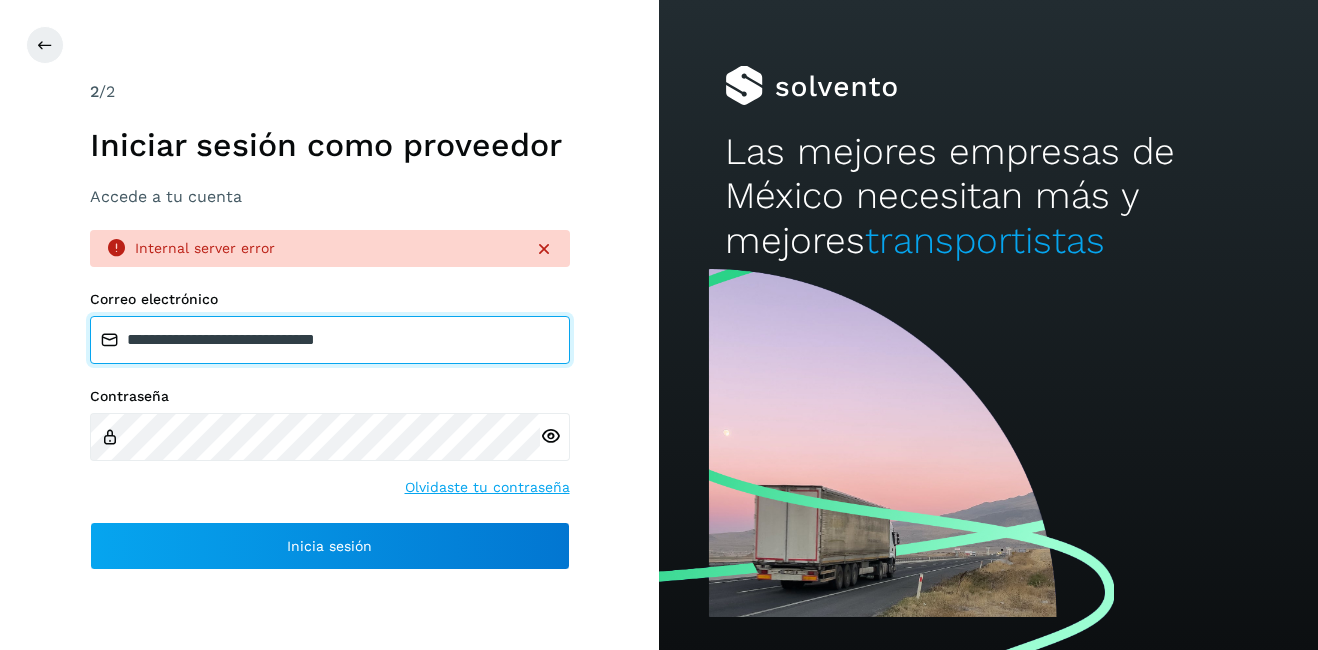 click on "**********" at bounding box center [330, 340] 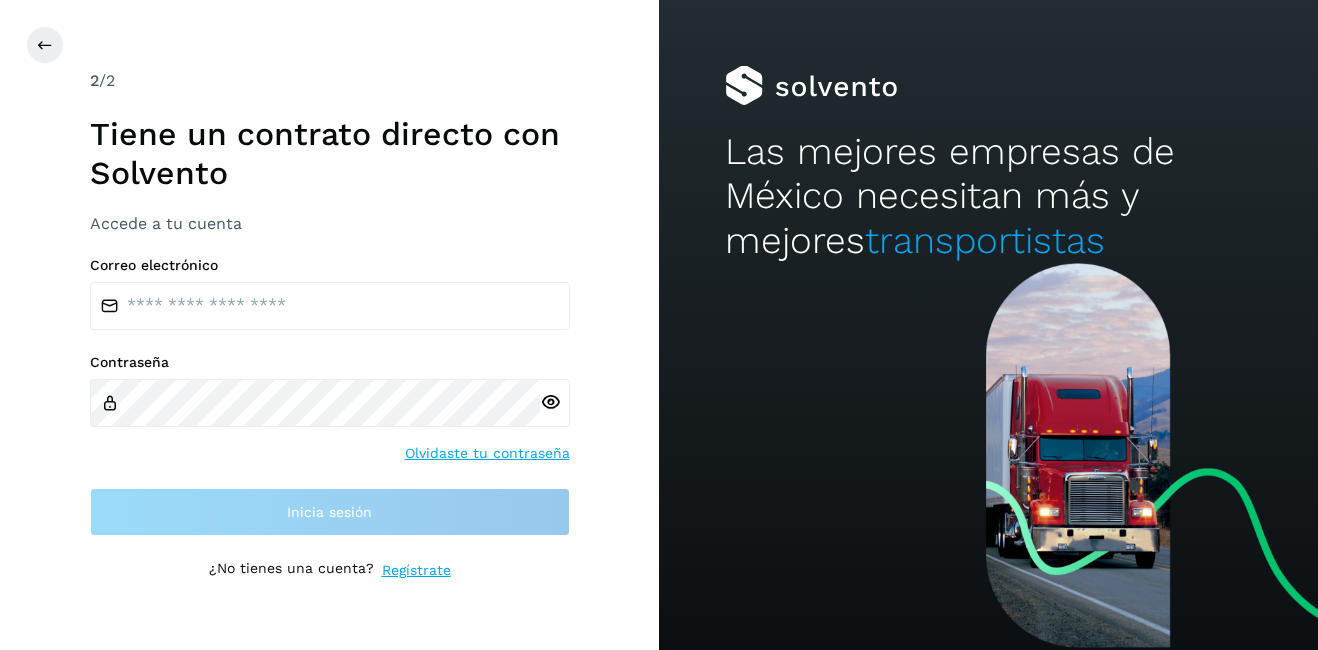 scroll, scrollTop: 0, scrollLeft: 0, axis: both 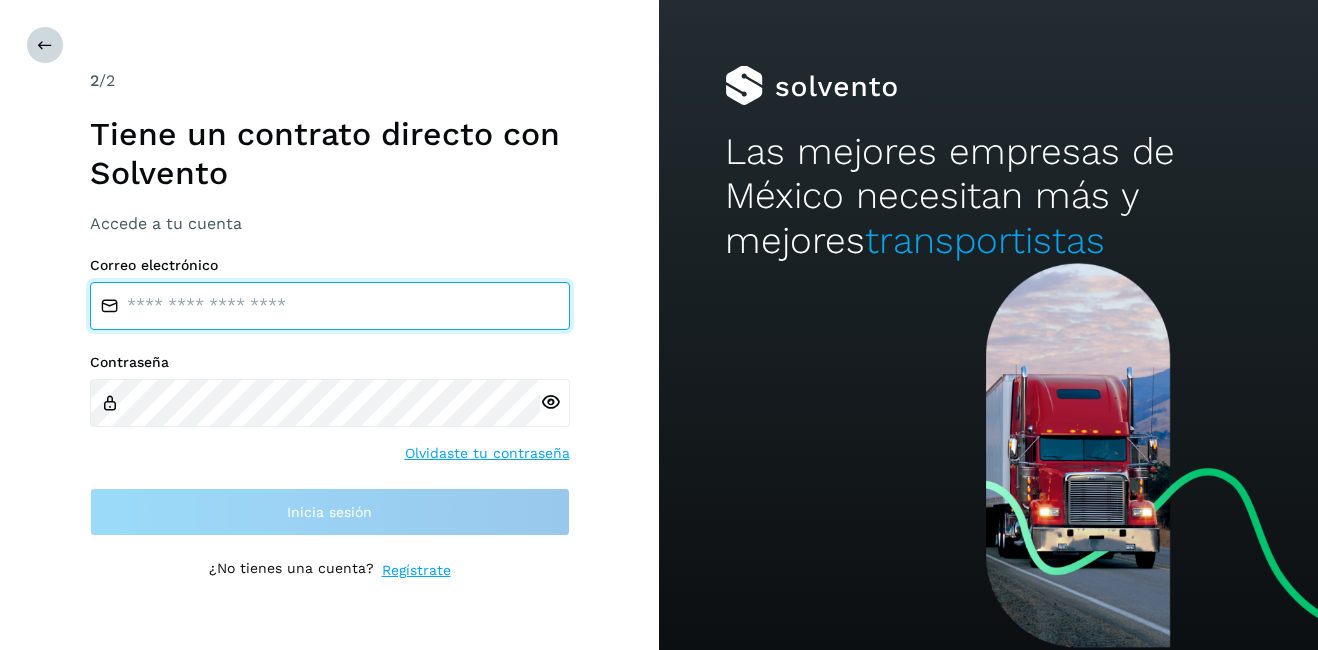 type on "**********" 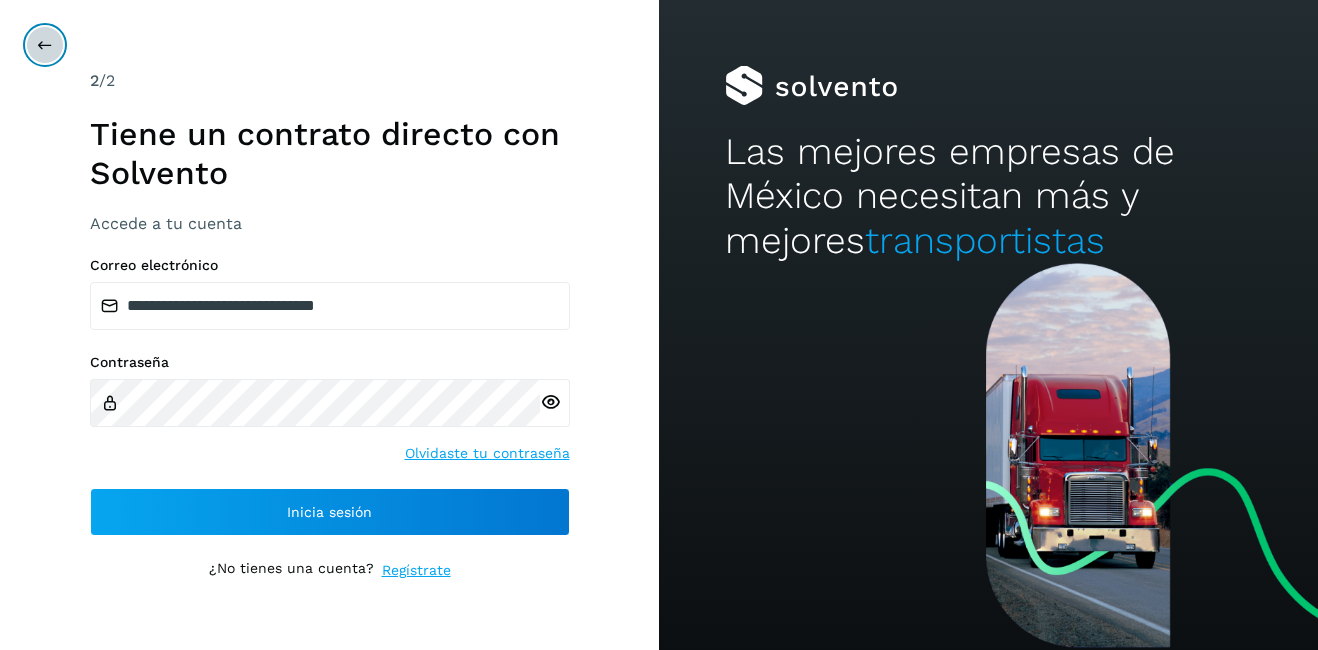 click at bounding box center (45, 45) 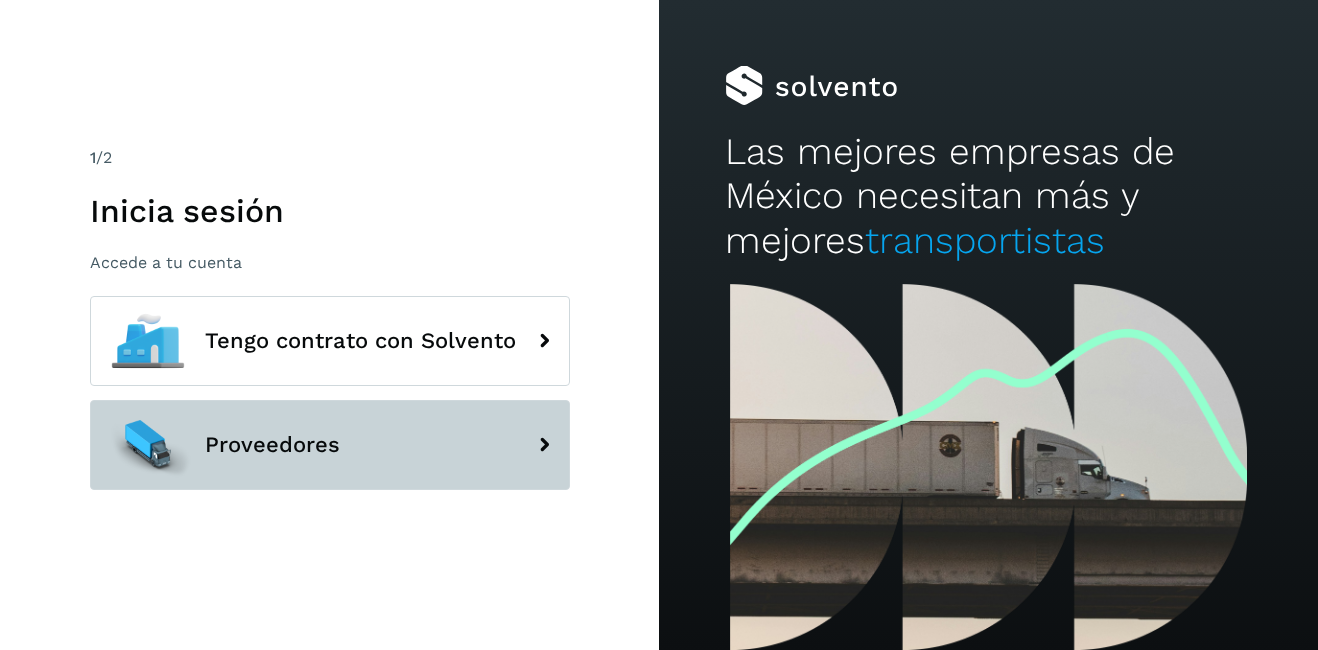 click on "Proveedores" 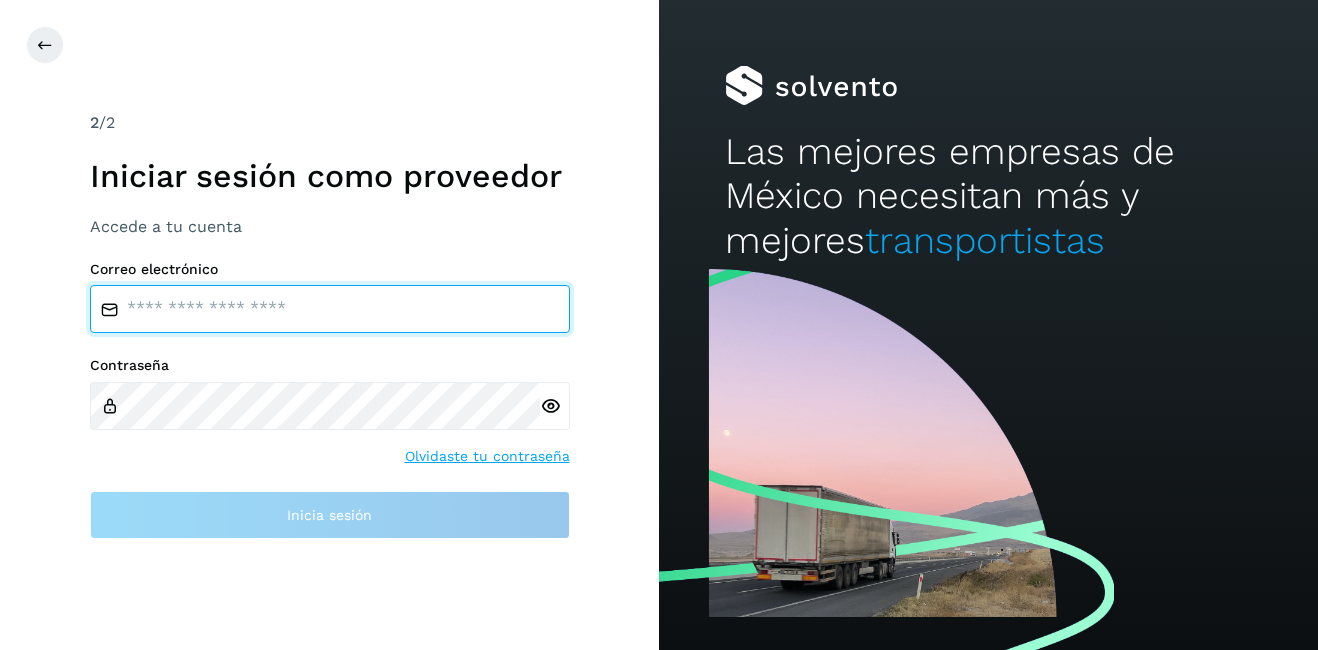type on "**********" 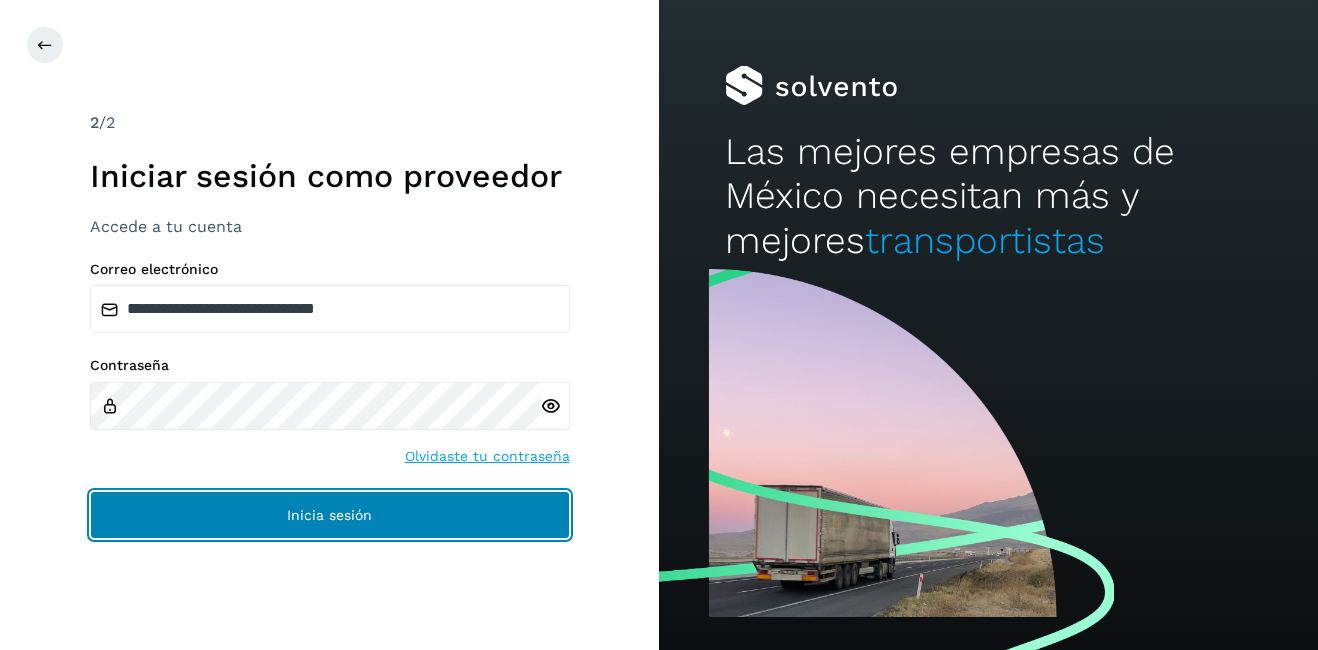 click on "Inicia sesión" at bounding box center [330, 515] 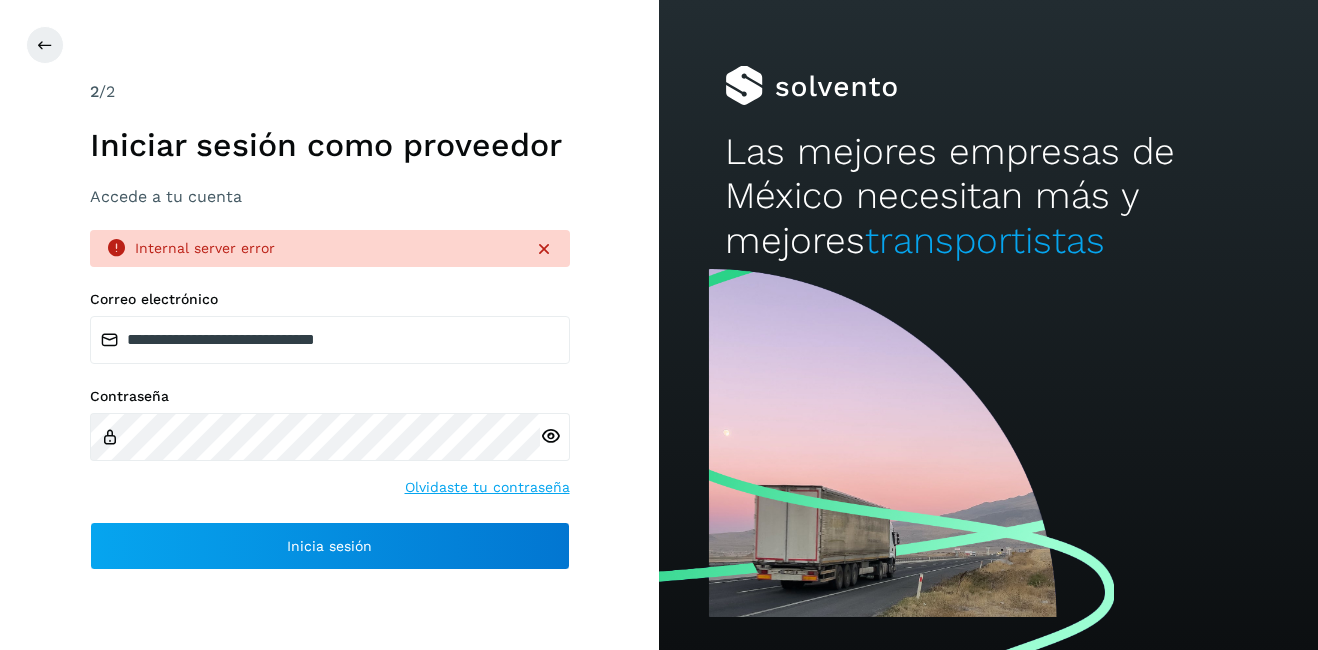 click at bounding box center (544, 249) 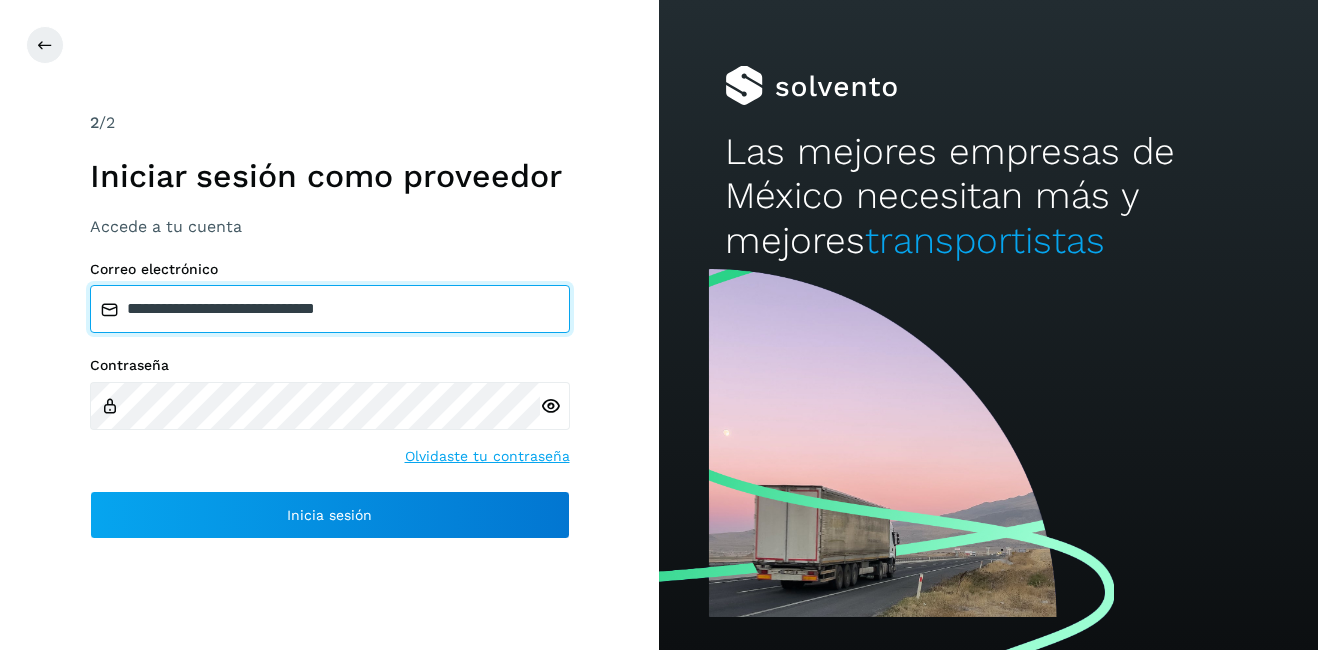 click on "**********" at bounding box center (330, 309) 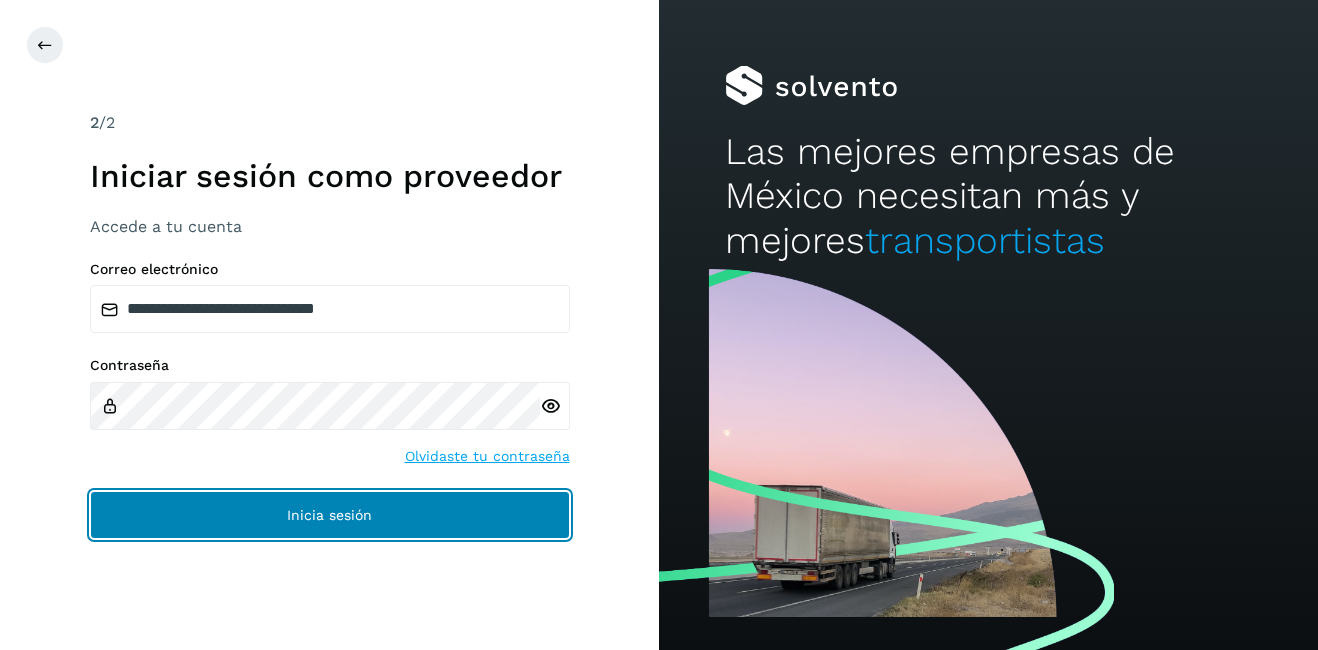 click on "Inicia sesión" at bounding box center [330, 515] 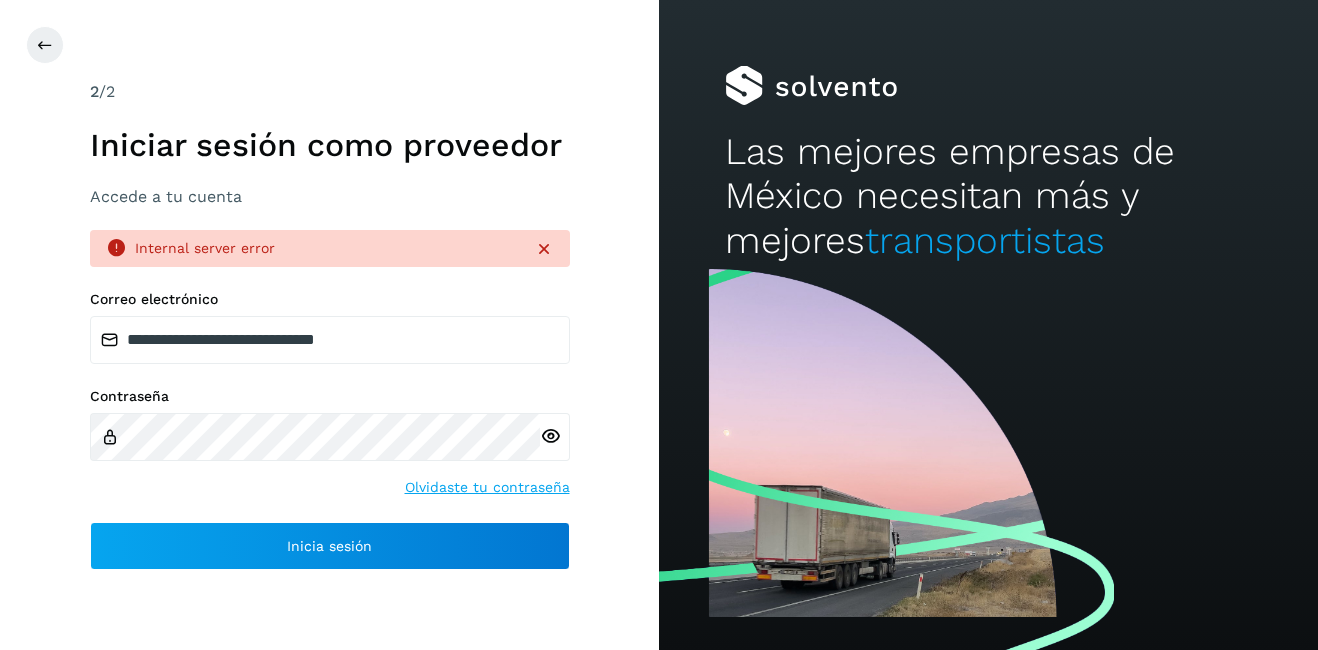 drag, startPoint x: 76, startPoint y: 50, endPoint x: 60, endPoint y: 45, distance: 16.763054 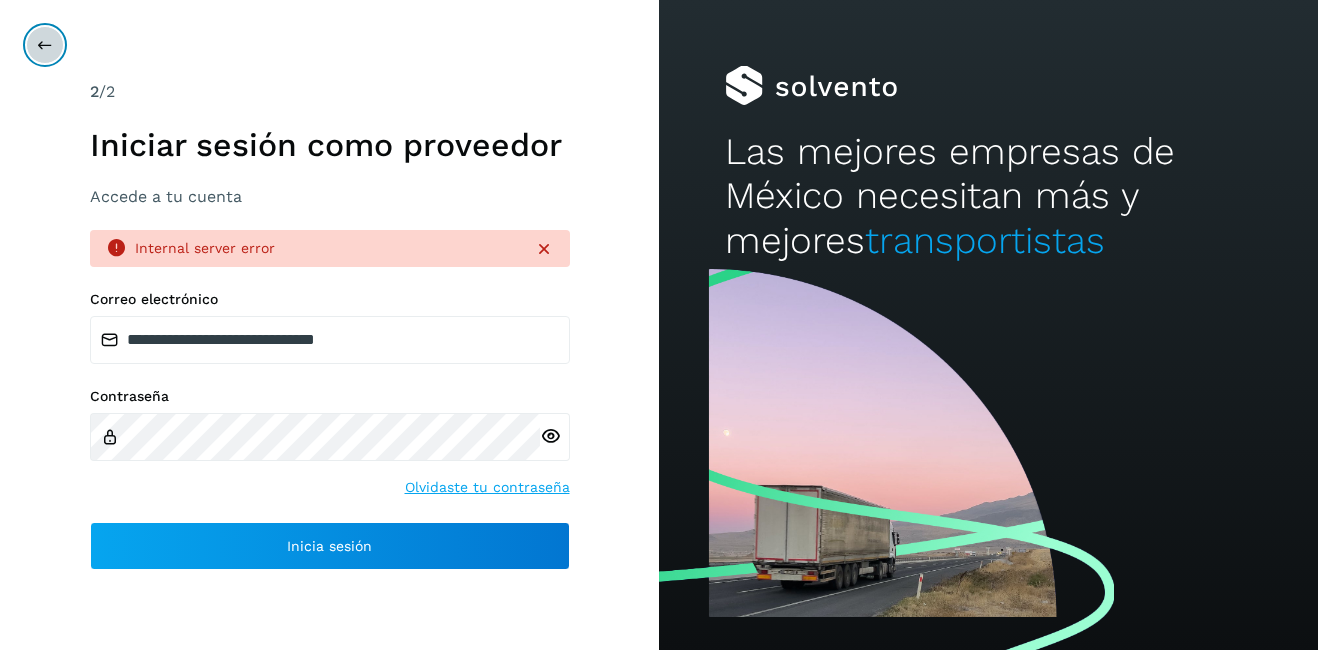 click at bounding box center [45, 45] 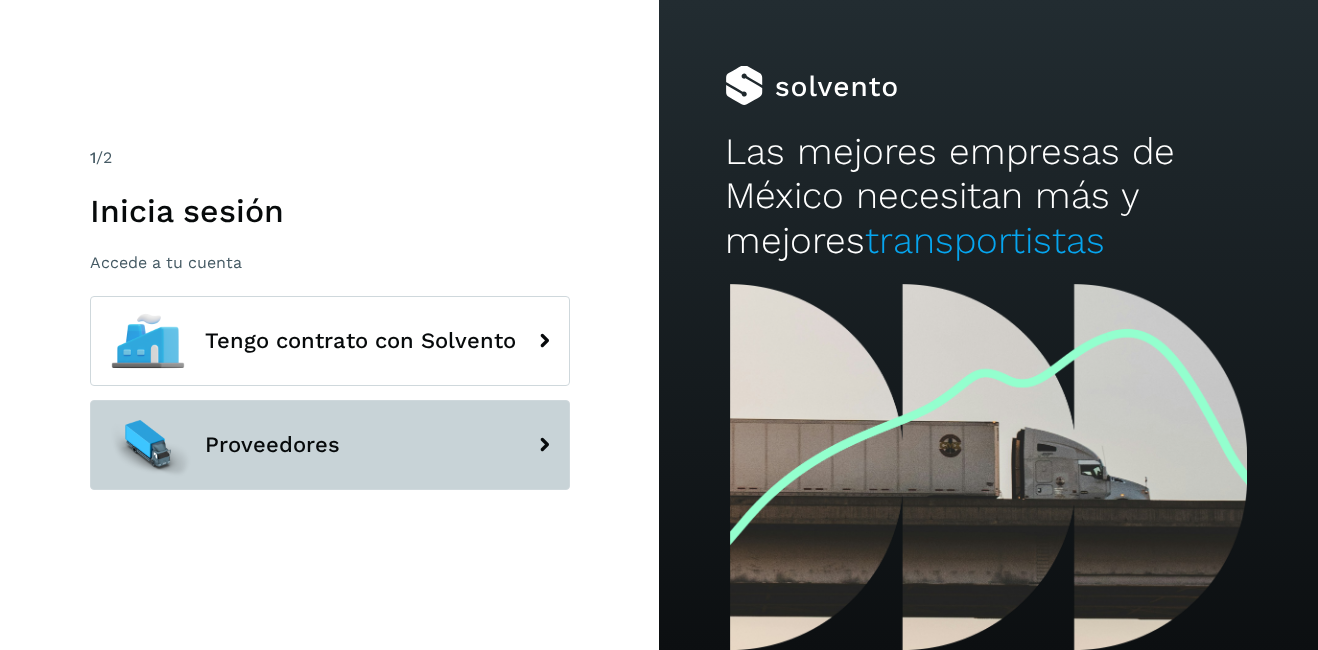 click on "Proveedores" 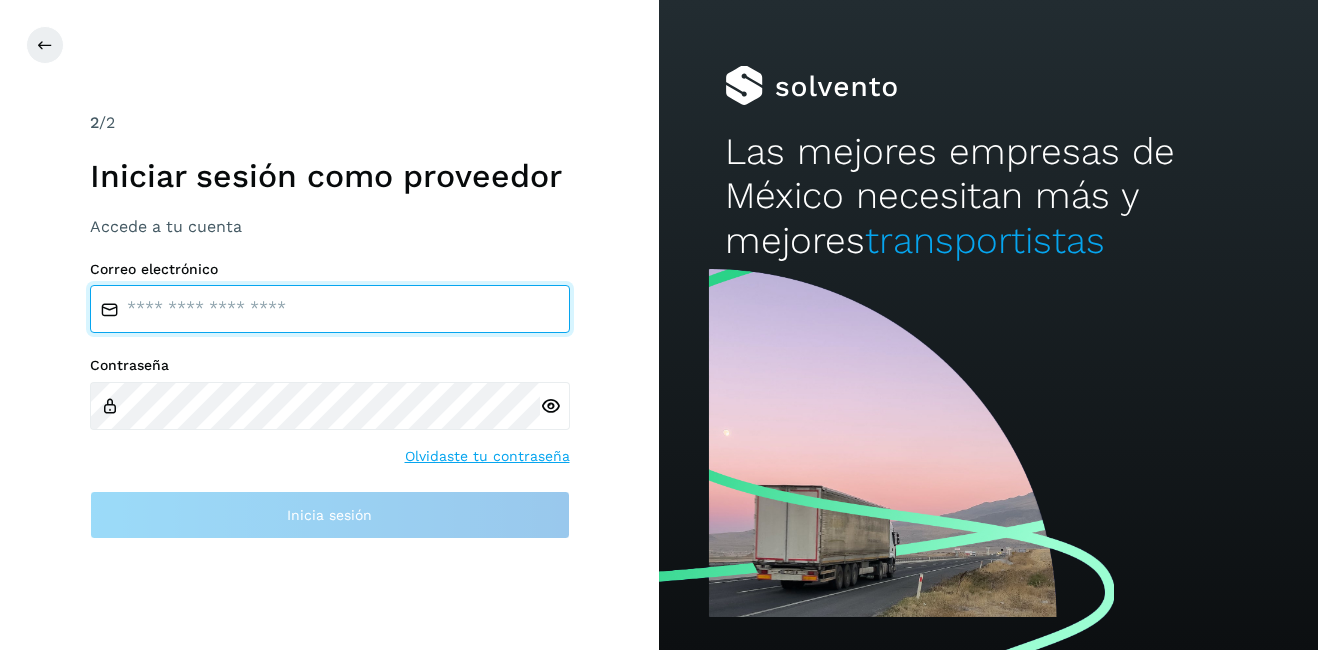 type on "**********" 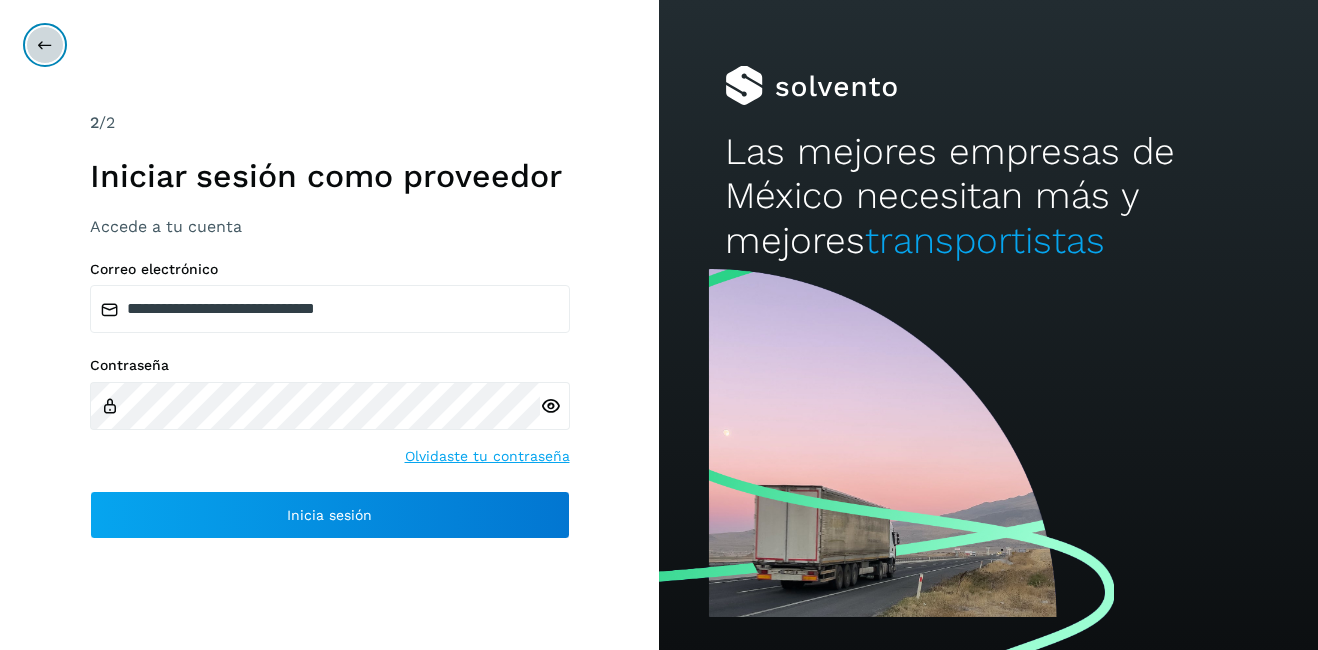 click at bounding box center (45, 45) 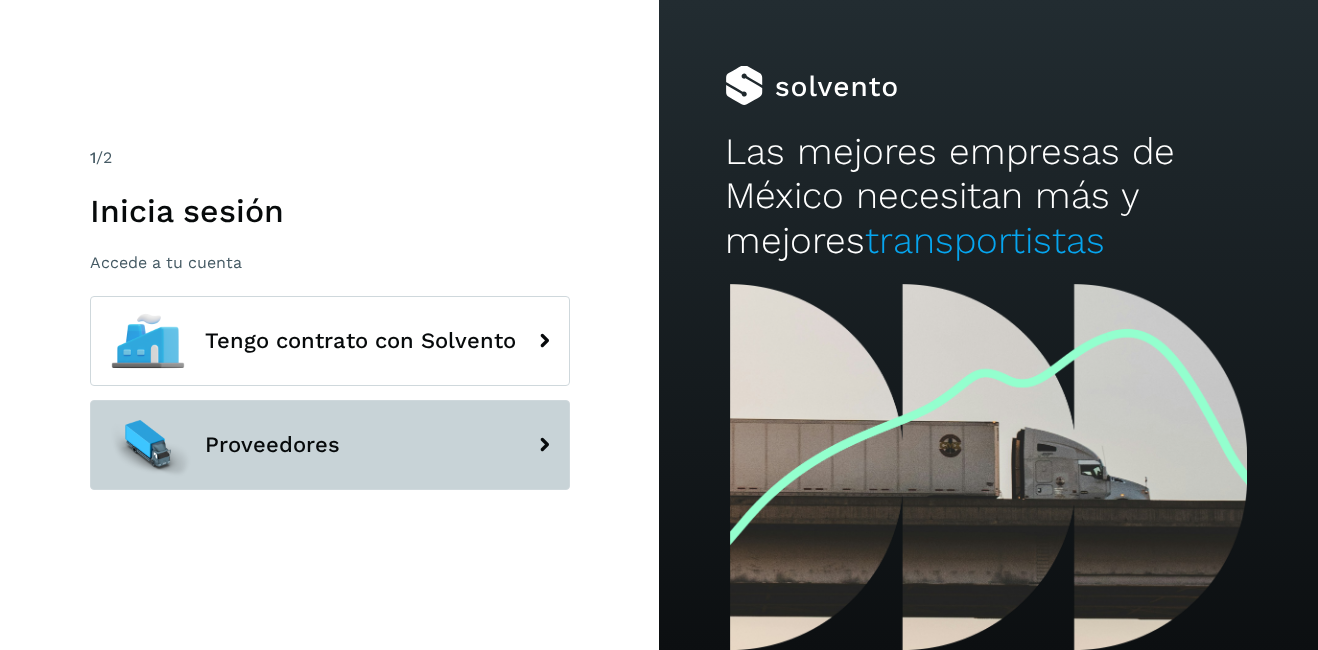 click on "Proveedores" at bounding box center (330, 445) 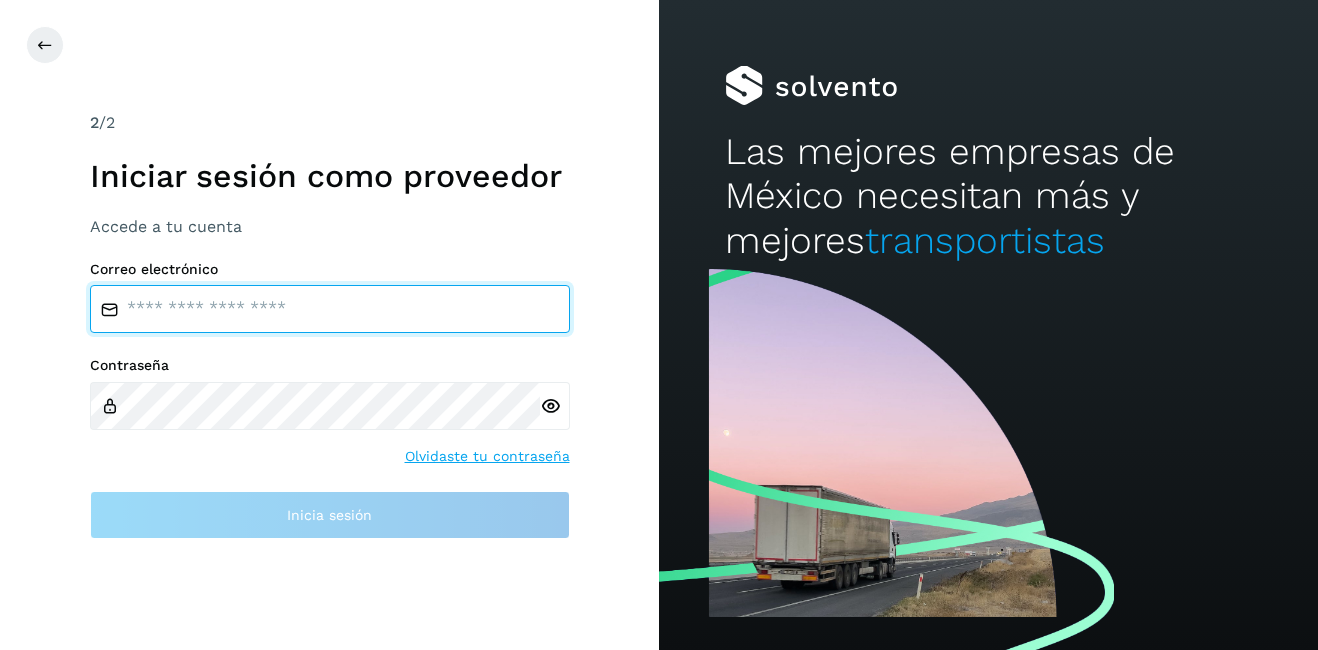 type on "**********" 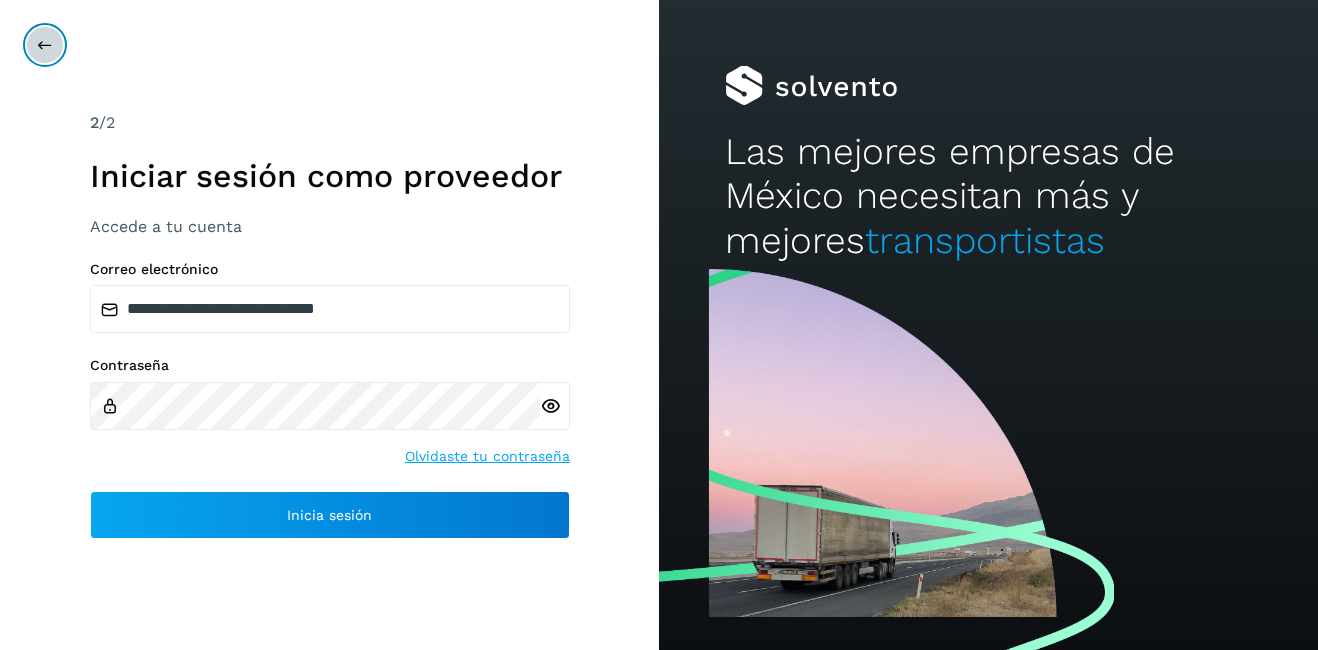 click at bounding box center [45, 45] 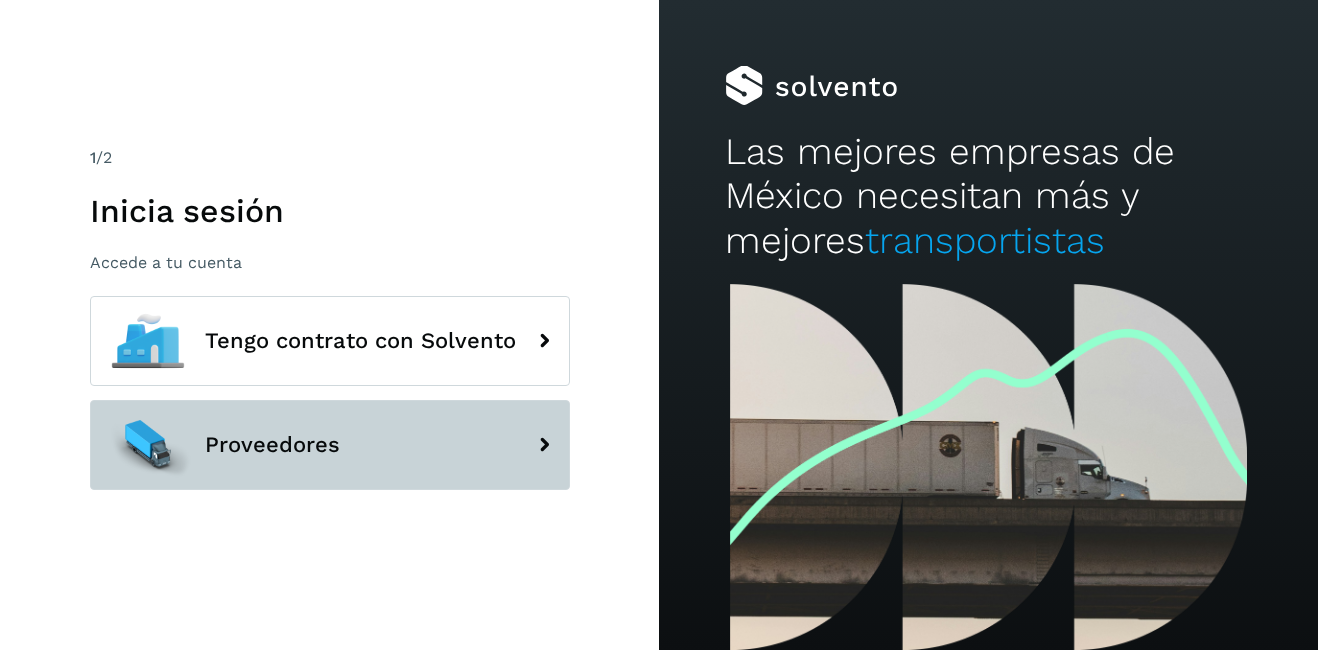 click on "Proveedores" at bounding box center [330, 445] 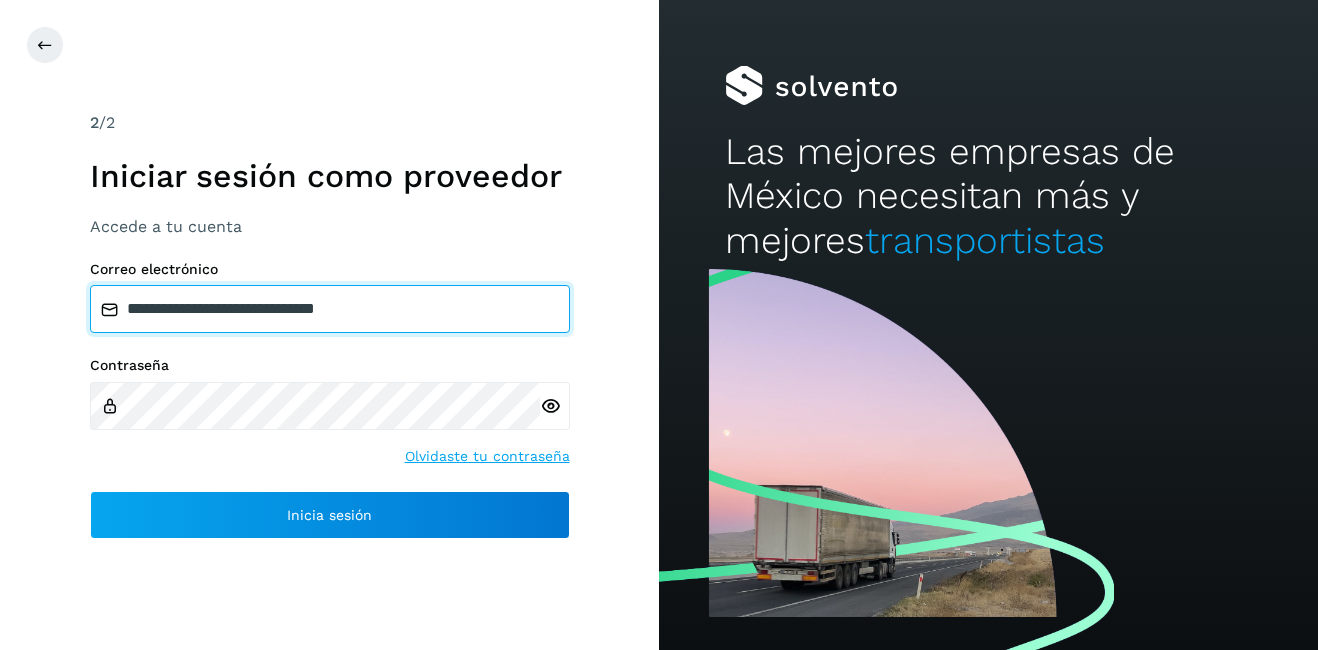 click on "**********" at bounding box center (330, 309) 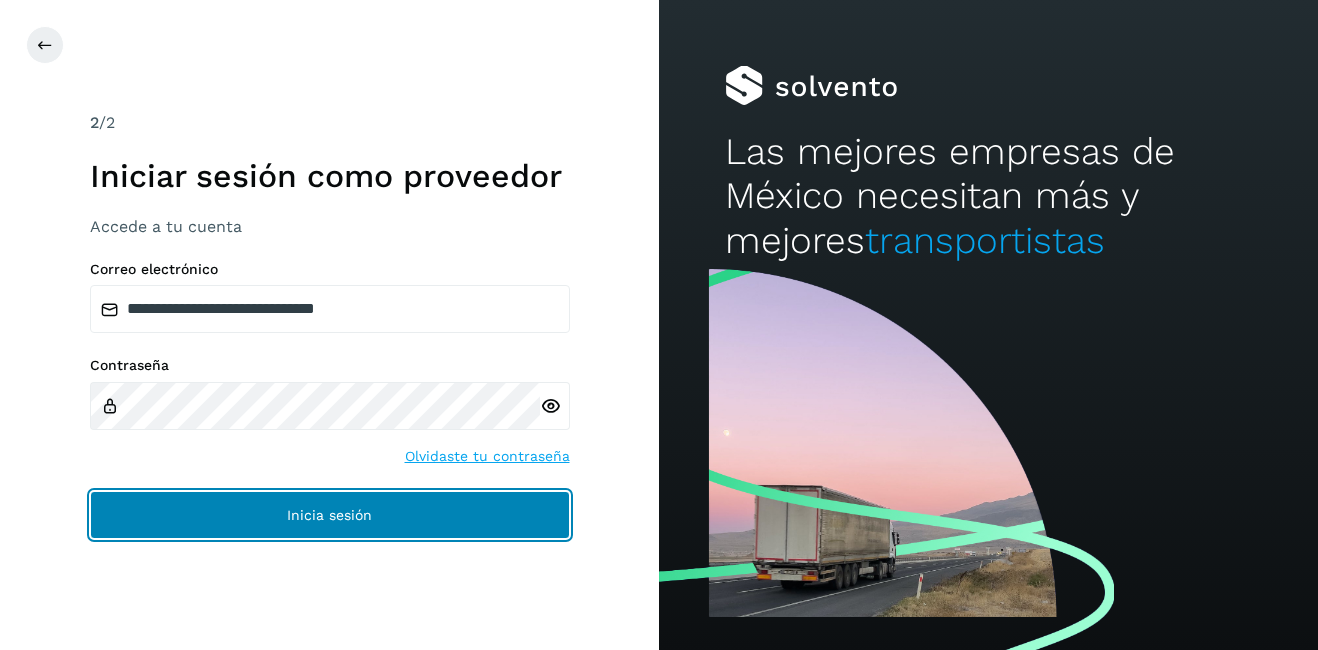 click on "Inicia sesión" at bounding box center [330, 515] 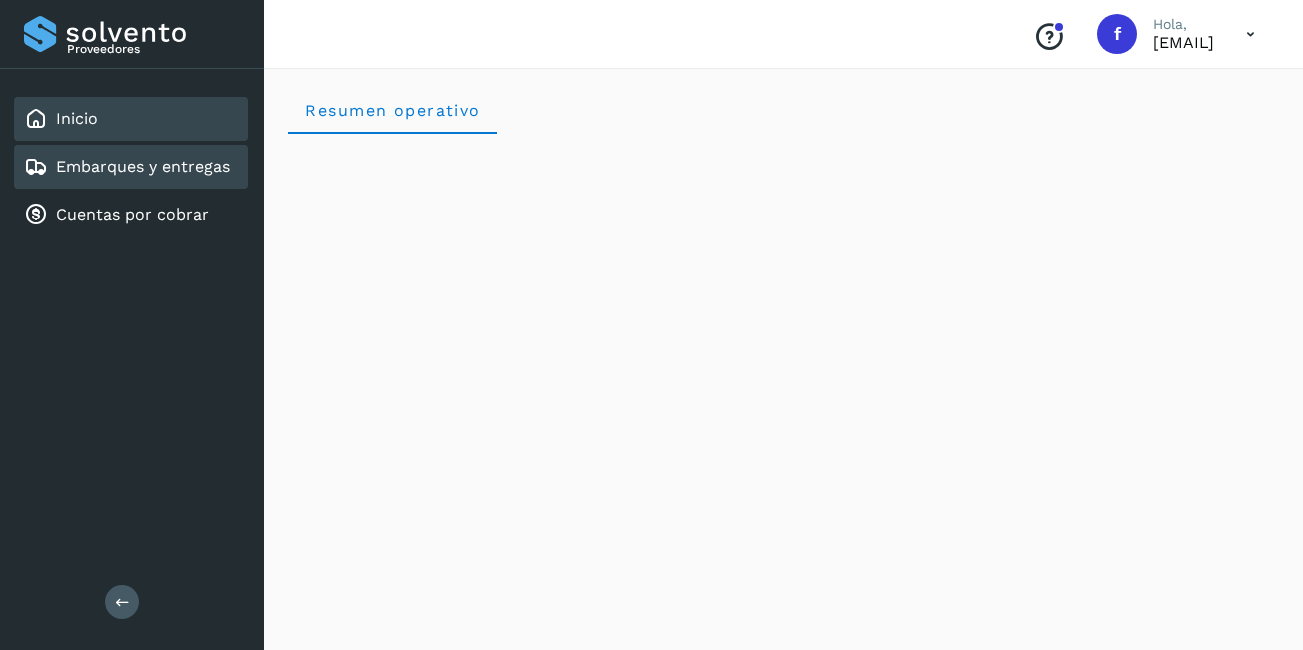 click on "Embarques y entregas" at bounding box center [143, 166] 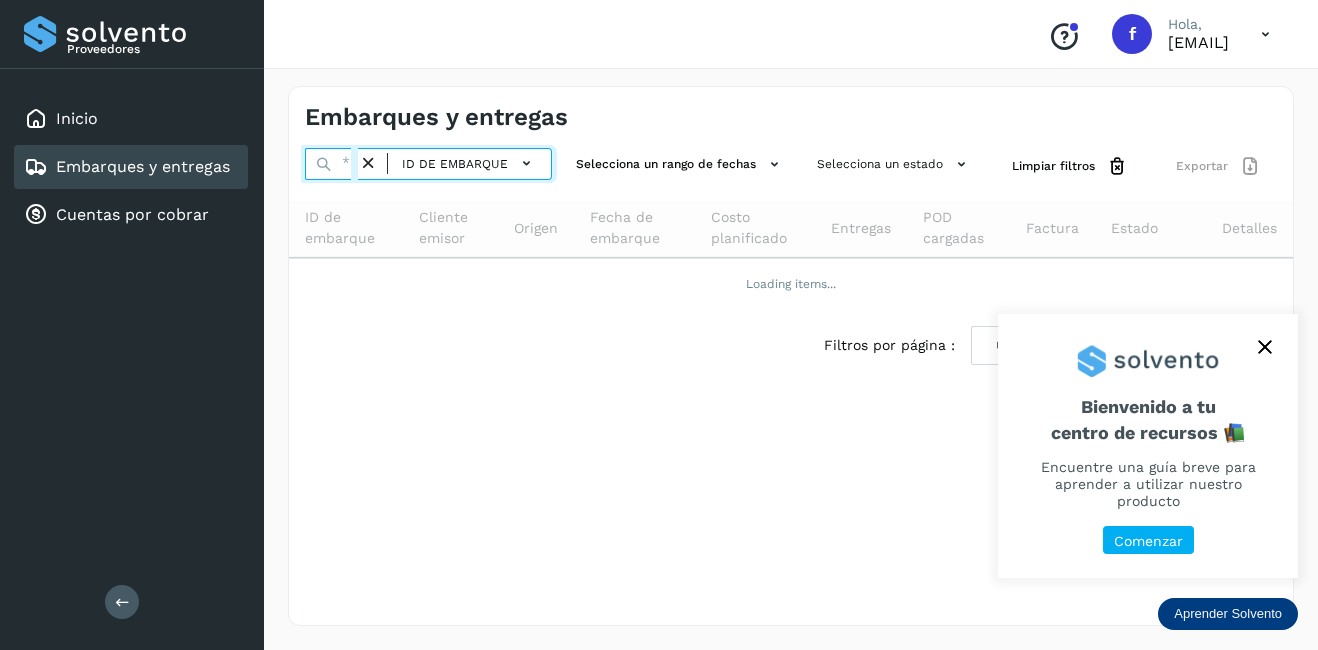 click at bounding box center (331, 164) 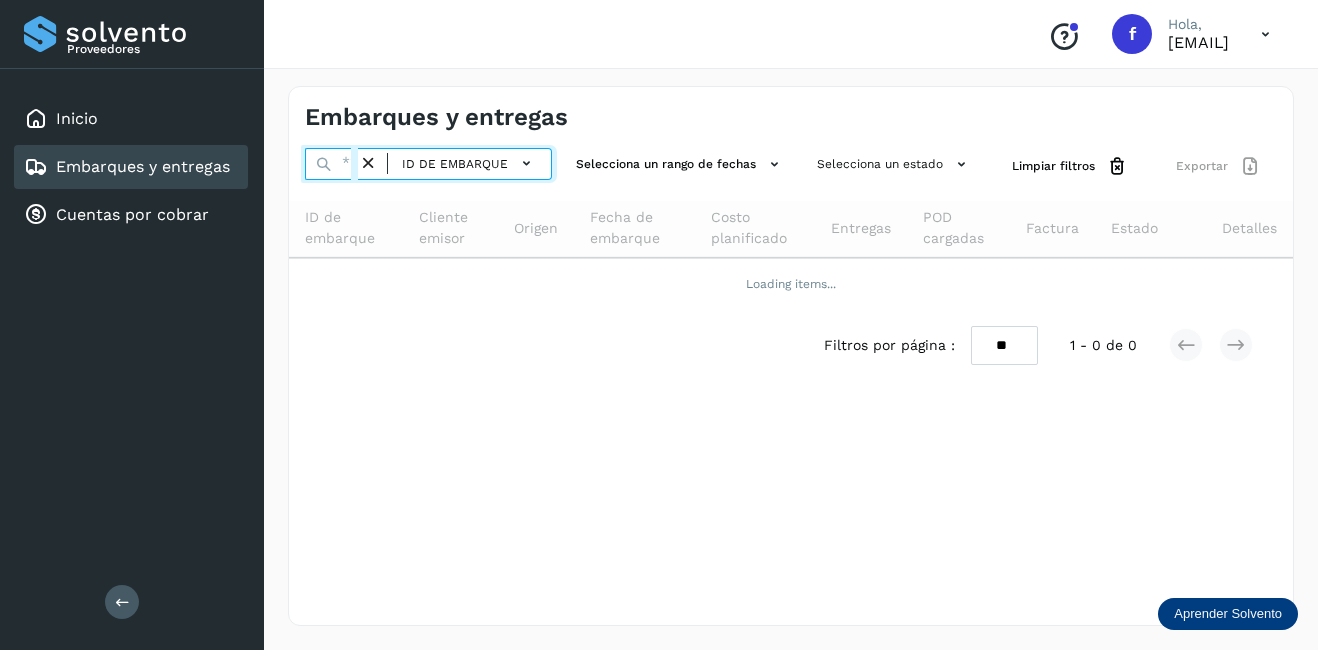 click at bounding box center (331, 164) 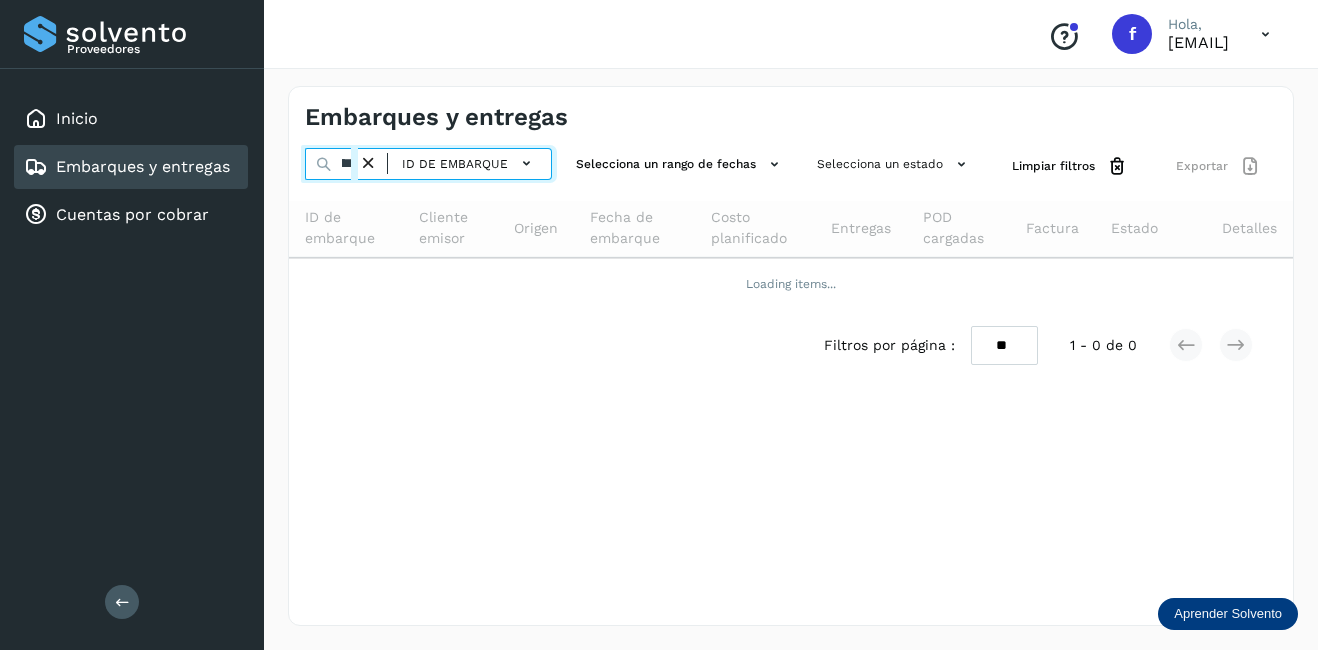 scroll, scrollTop: 0, scrollLeft: 49, axis: horizontal 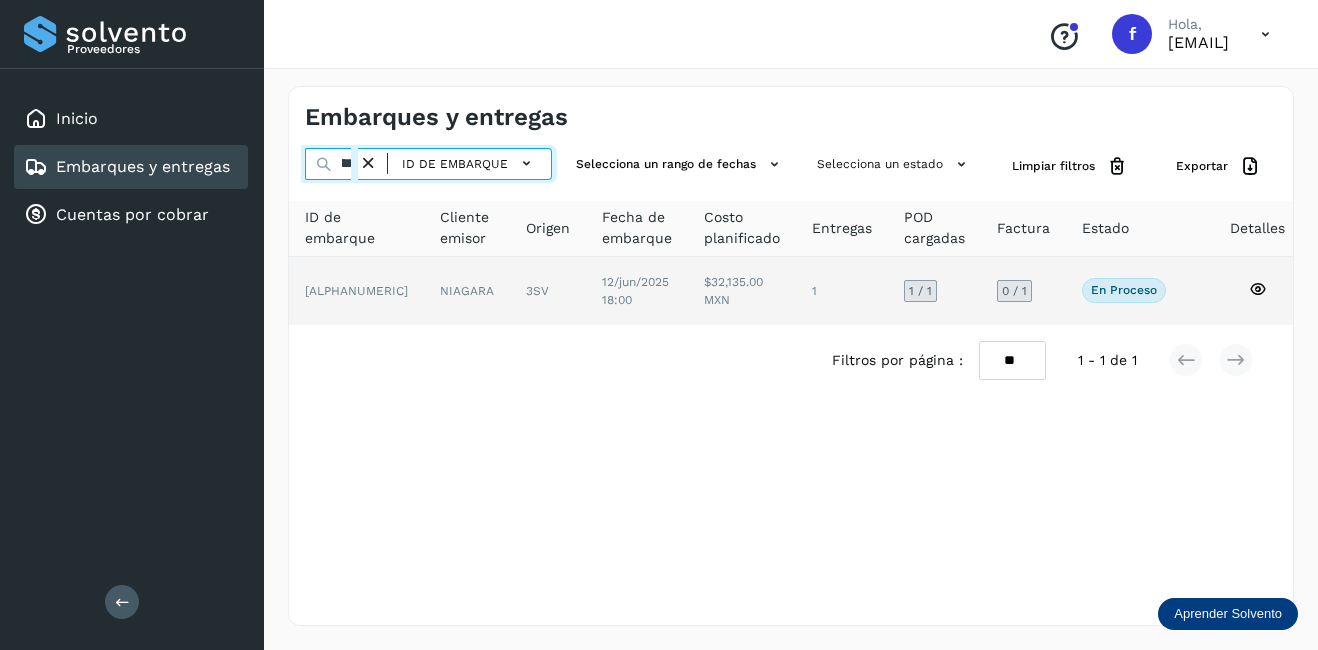 type on "********" 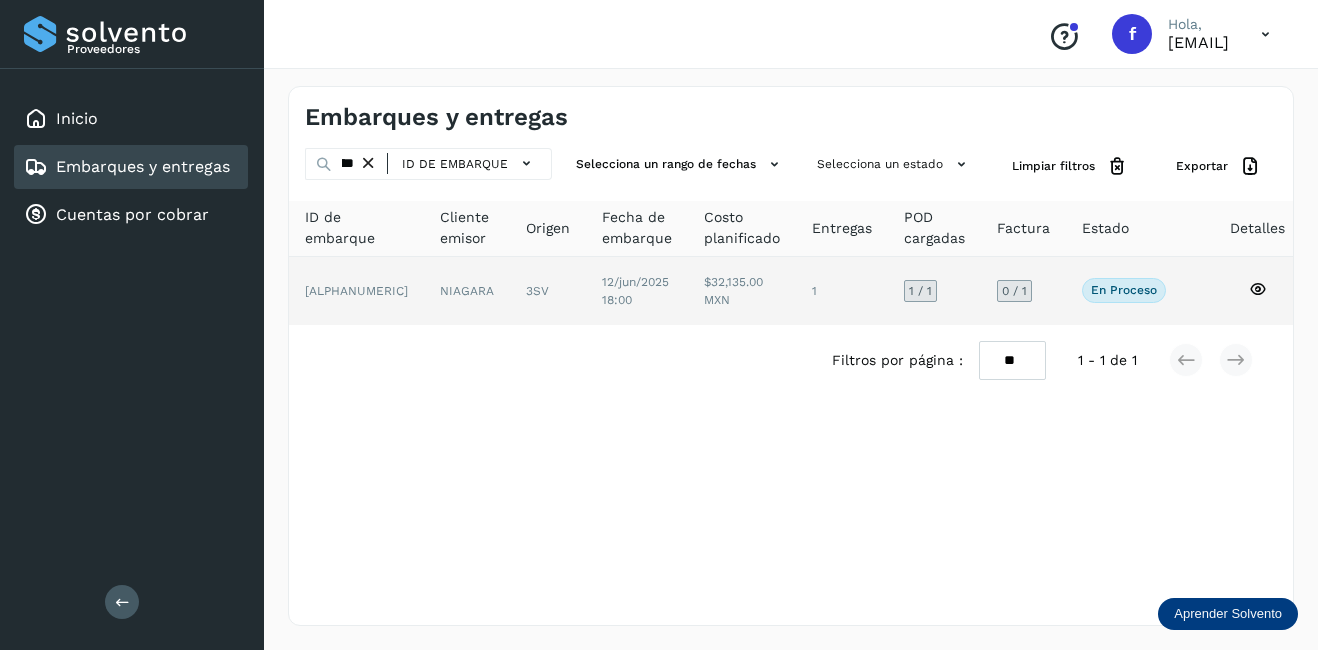 click on "NIAGARA" 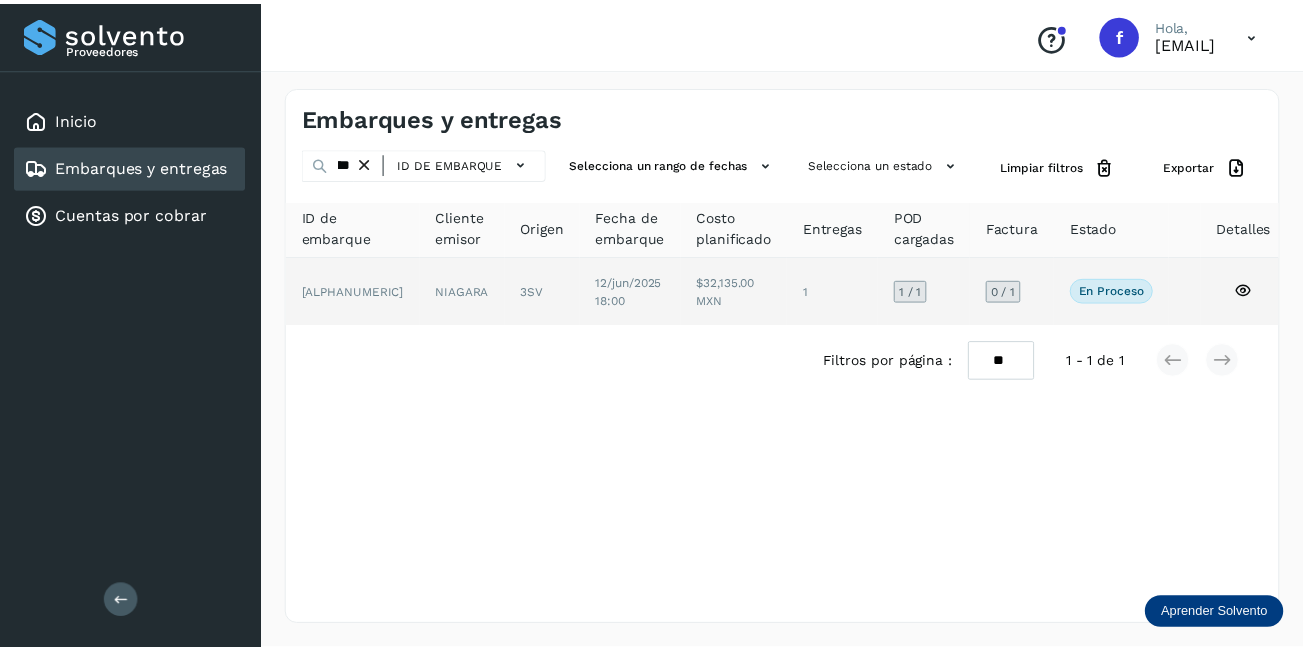 scroll, scrollTop: 0, scrollLeft: 0, axis: both 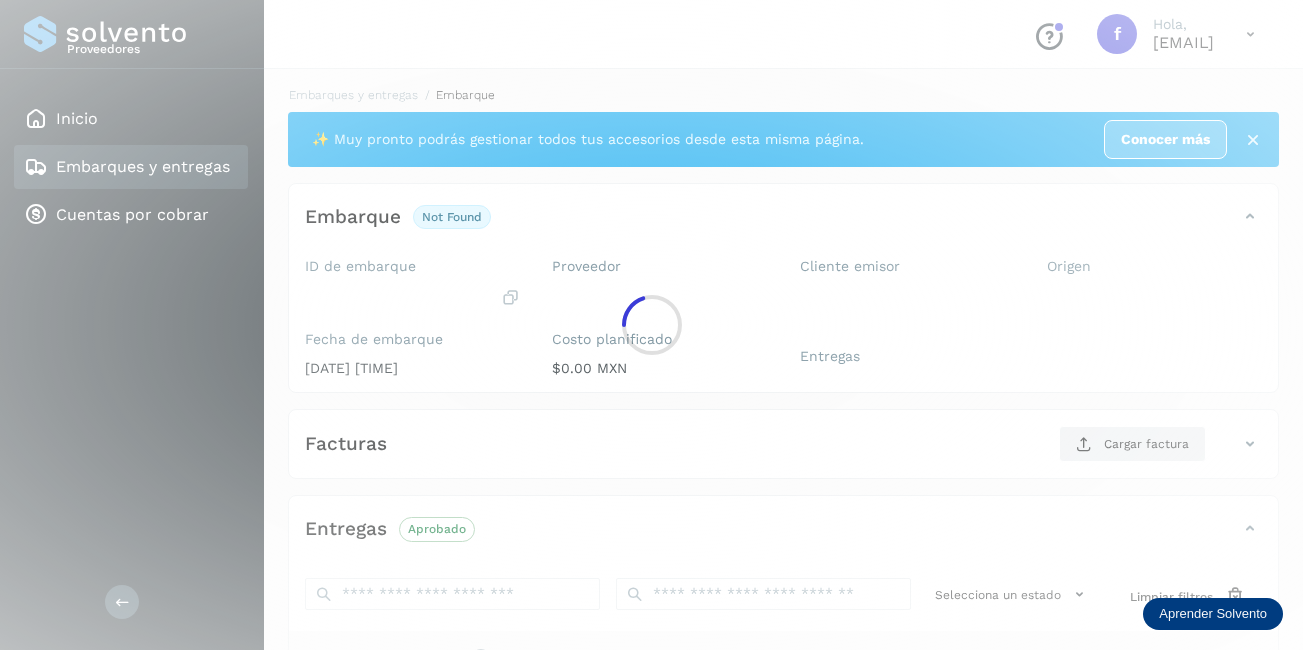 click 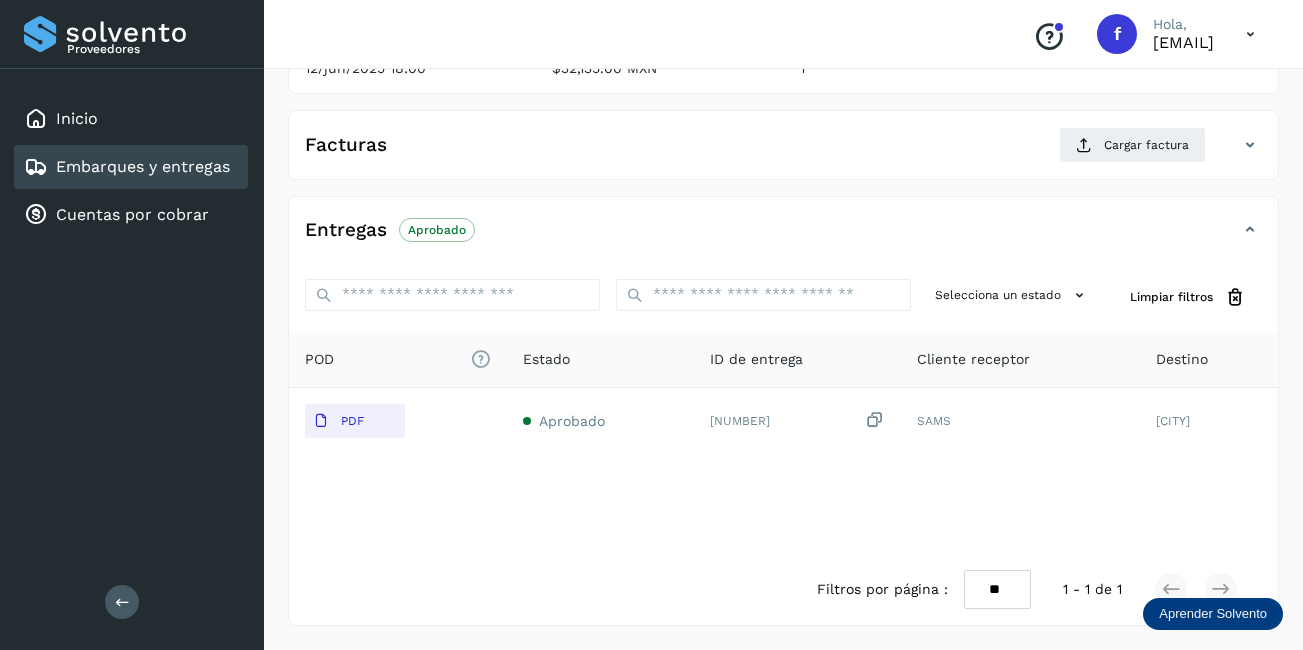 scroll, scrollTop: 0, scrollLeft: 0, axis: both 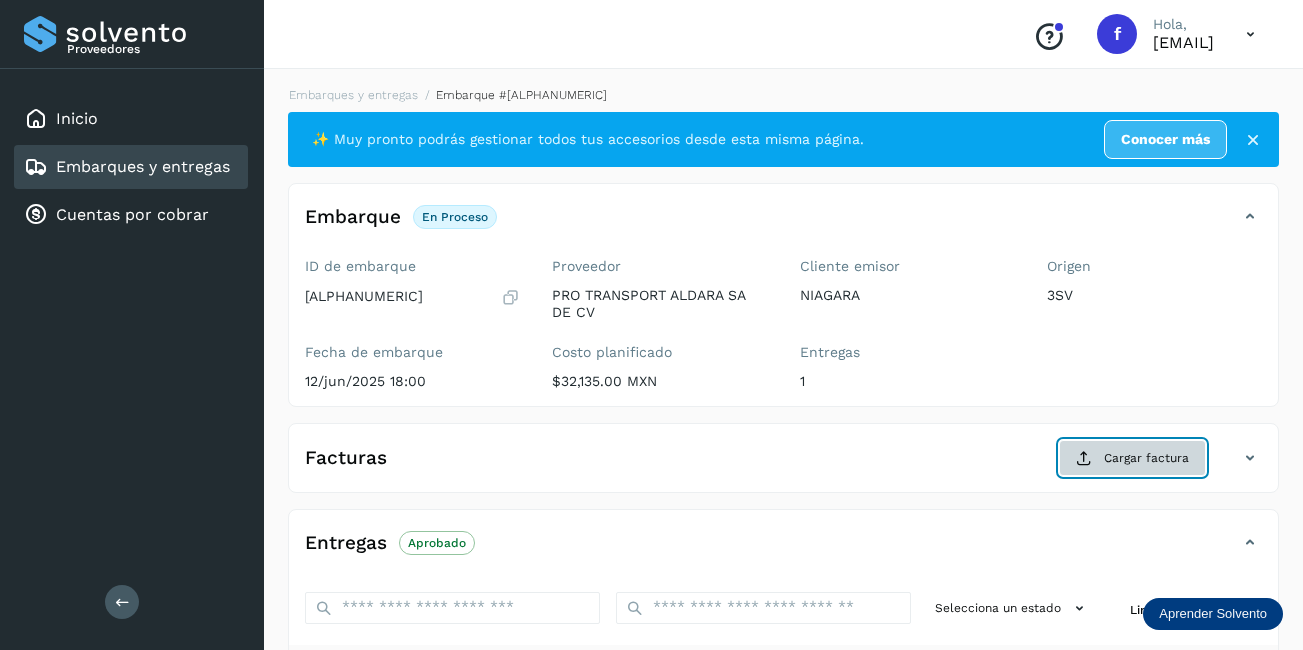 click on "Cargar factura" at bounding box center (1132, 458) 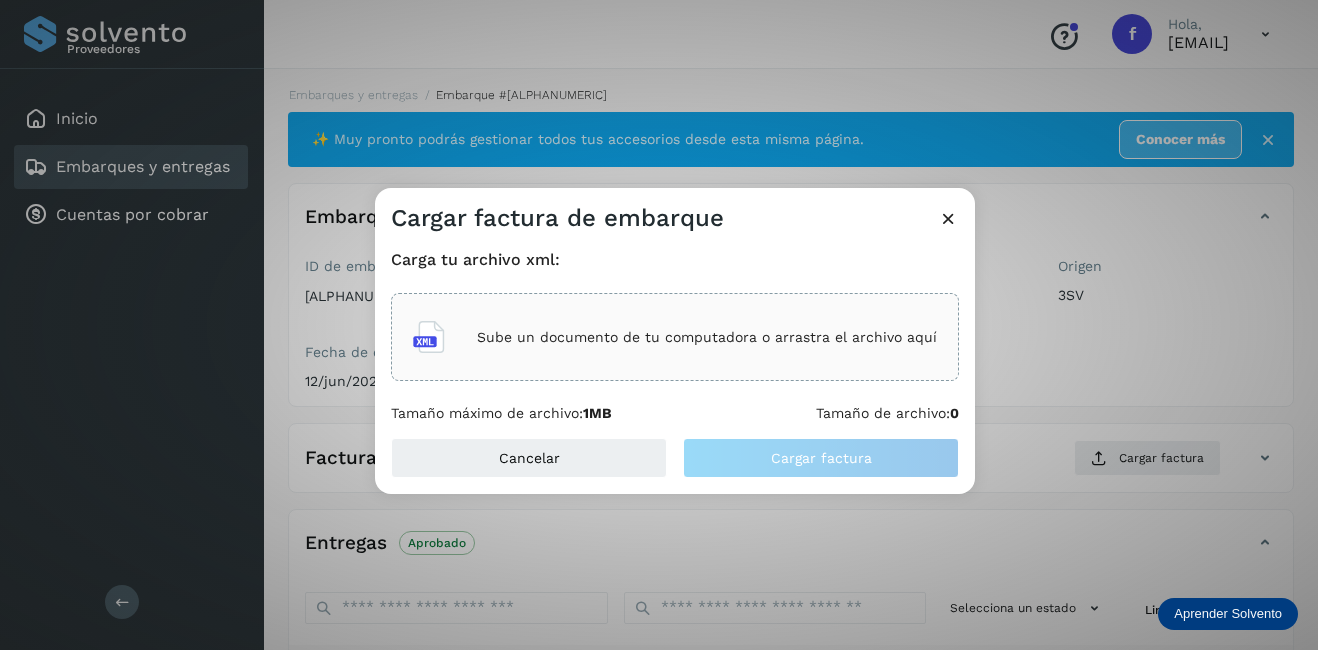 click on "Sube un documento de tu computadora o arrastra el archivo aquí" at bounding box center (707, 337) 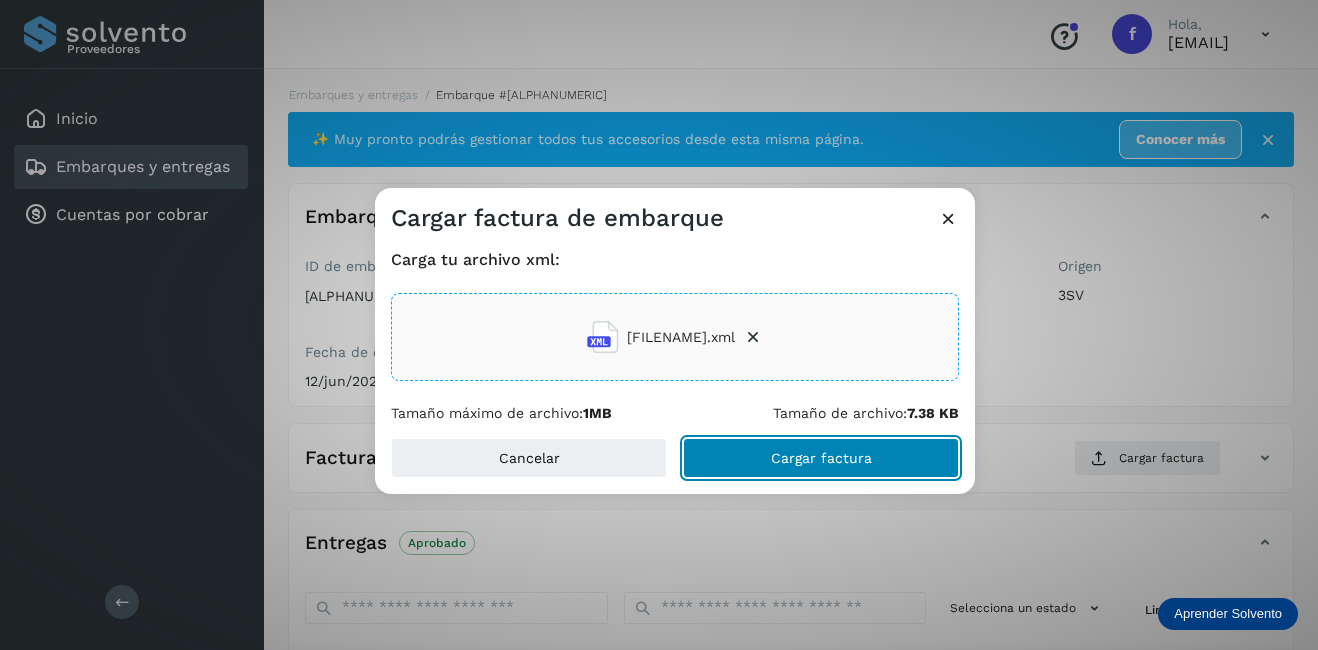 click on "Cargar factura" 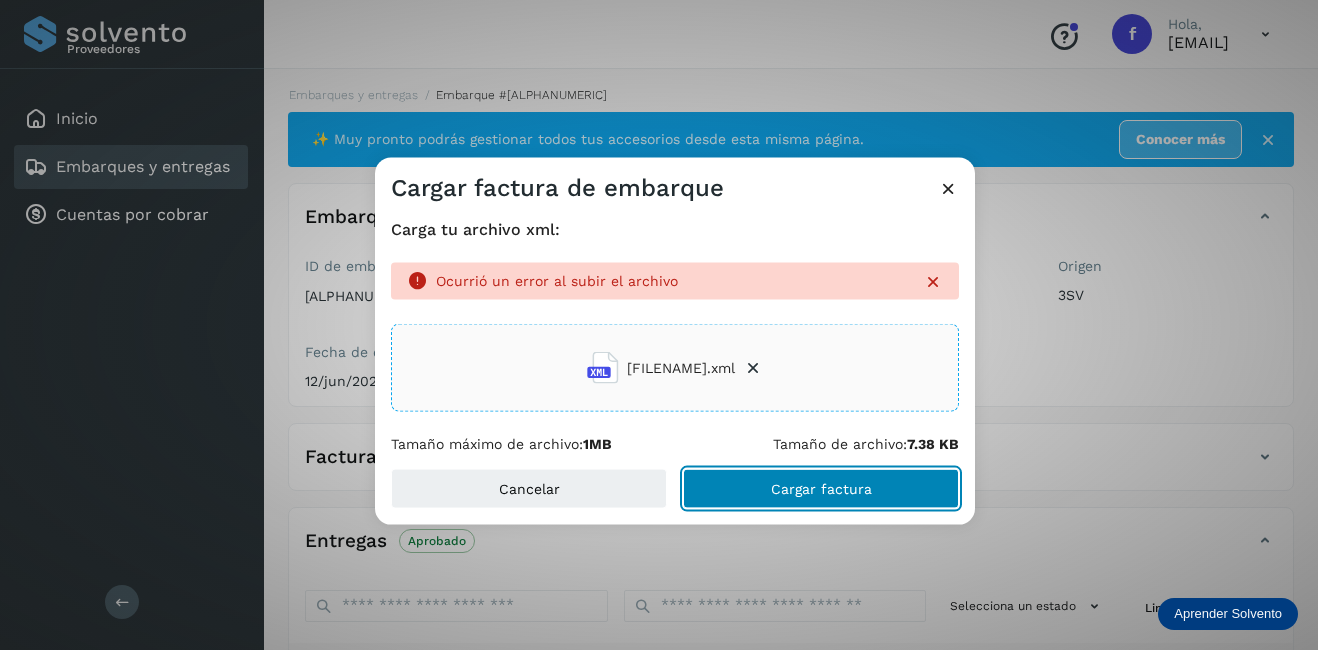 click on "Cargar factura" 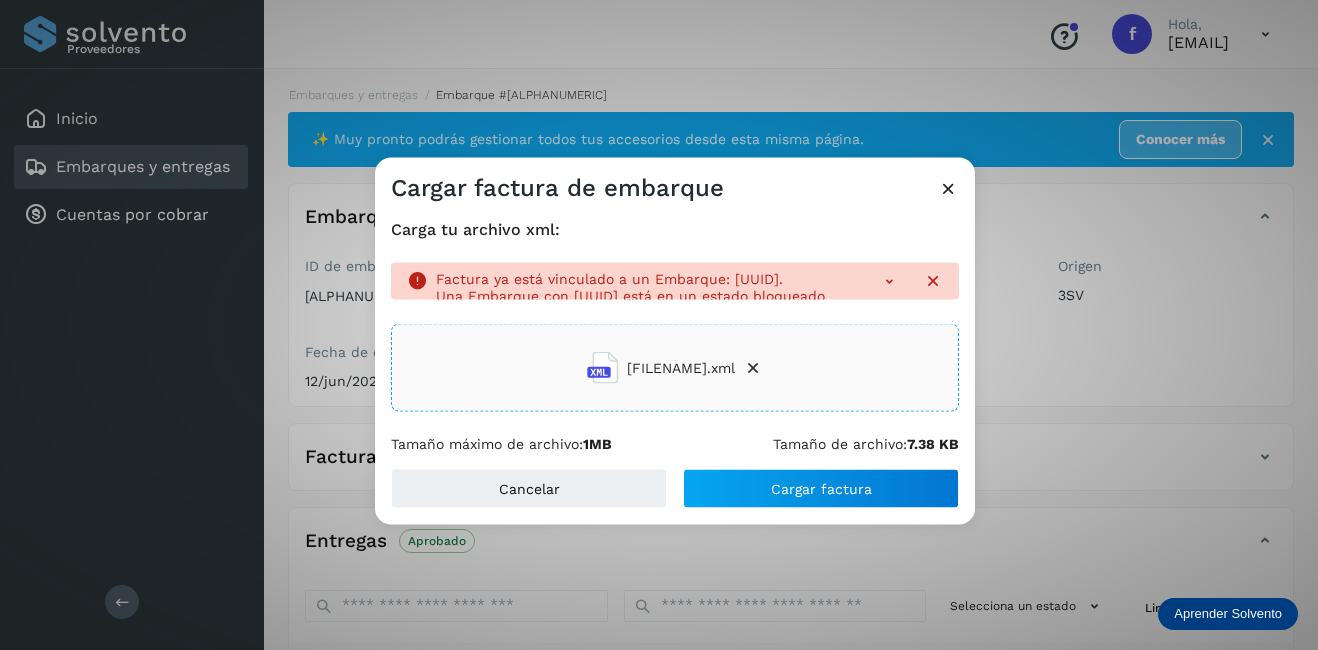 click at bounding box center (948, 188) 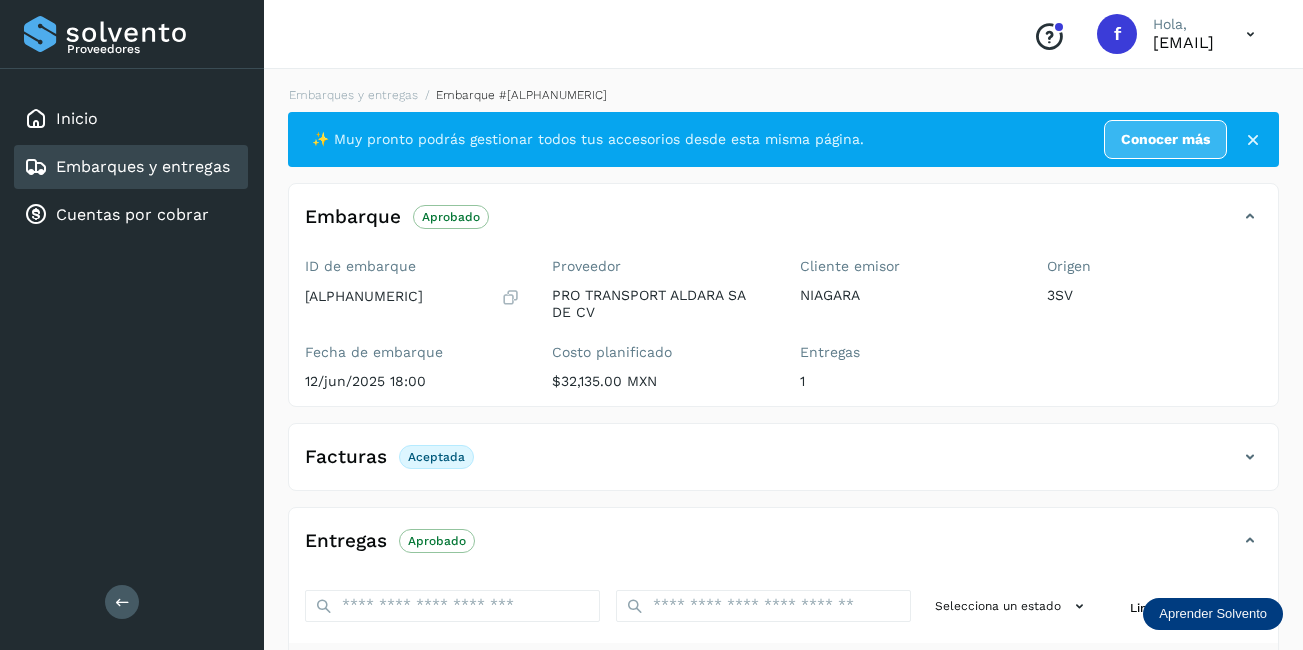 drag, startPoint x: 444, startPoint y: 300, endPoint x: 301, endPoint y: 315, distance: 143.78456 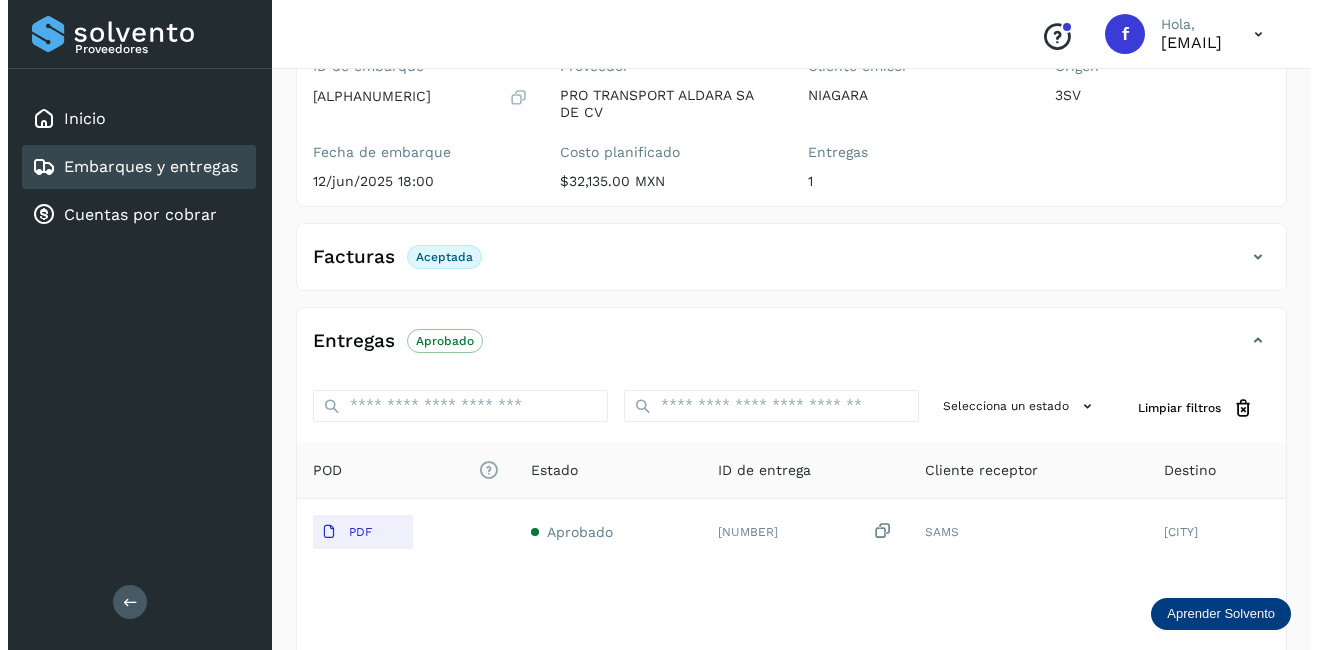 scroll, scrollTop: 0, scrollLeft: 0, axis: both 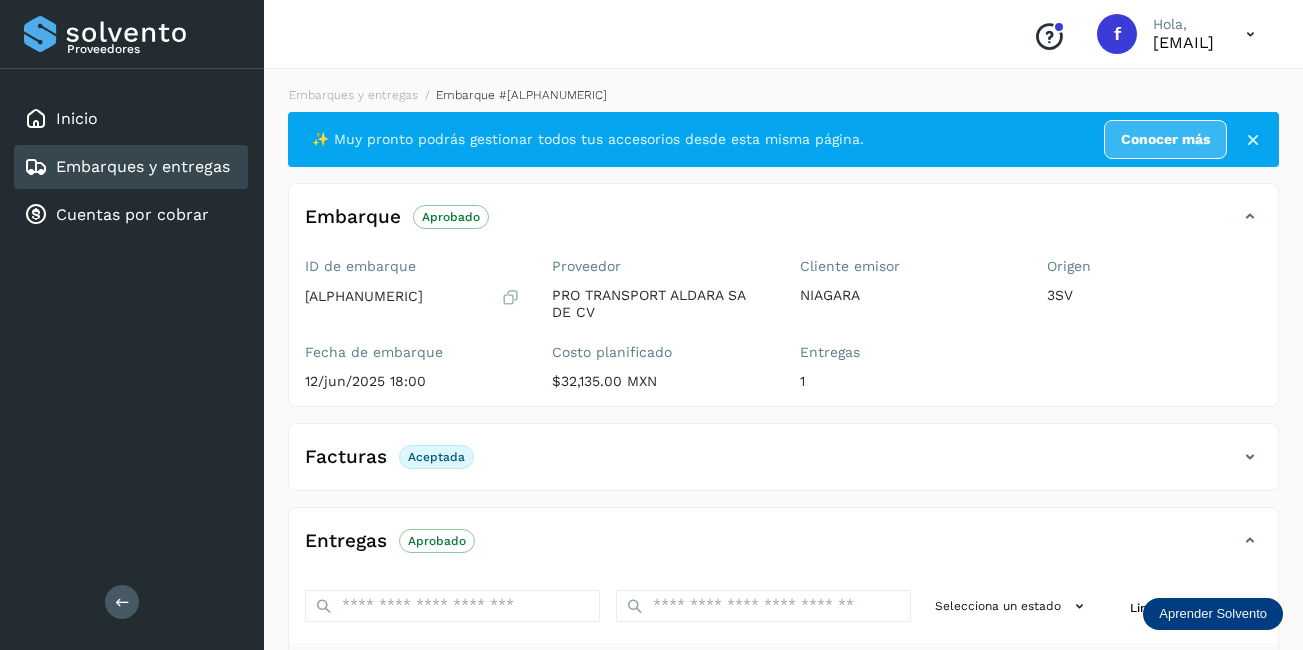 click on "Embarques y entregas" at bounding box center (143, 166) 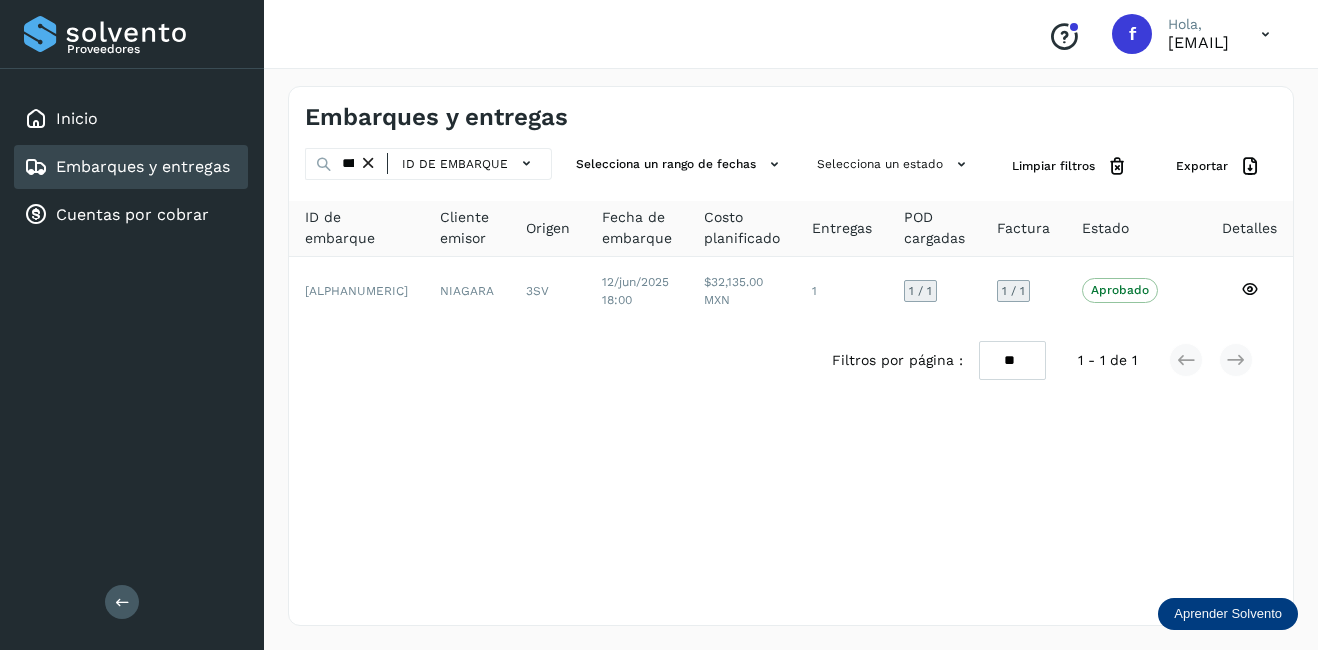 click on "Embarques y entregas" at bounding box center [143, 166] 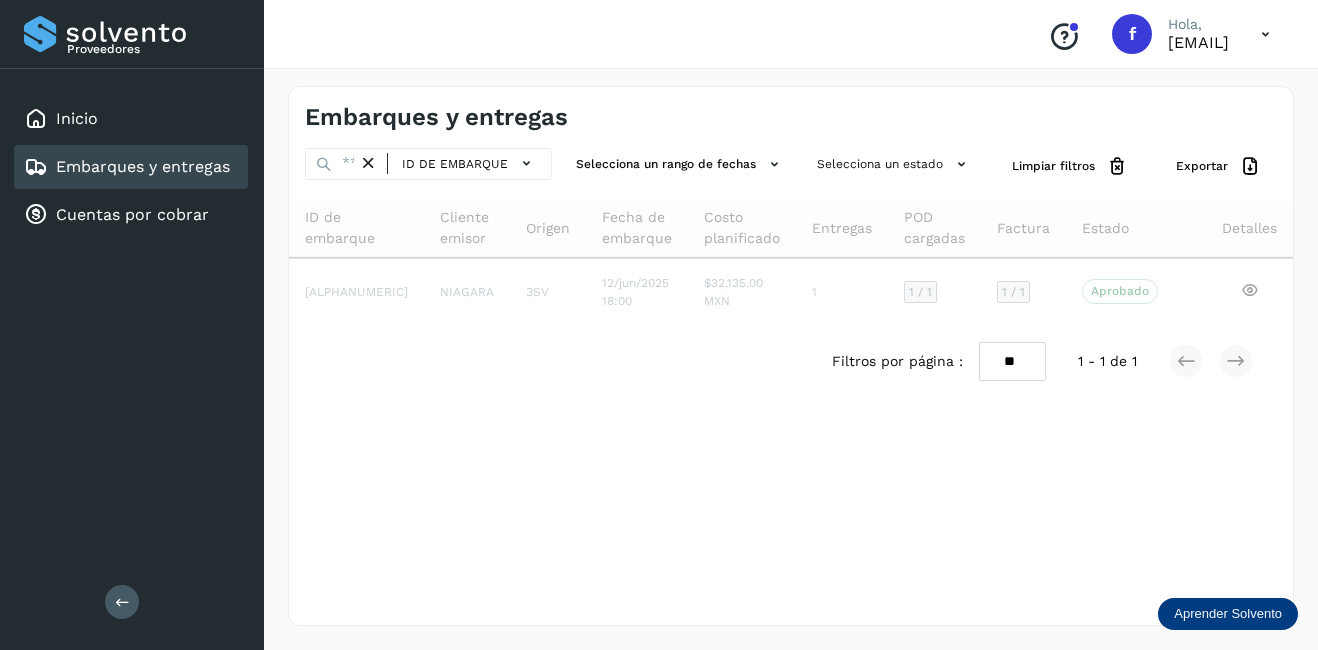 click at bounding box center [368, 163] 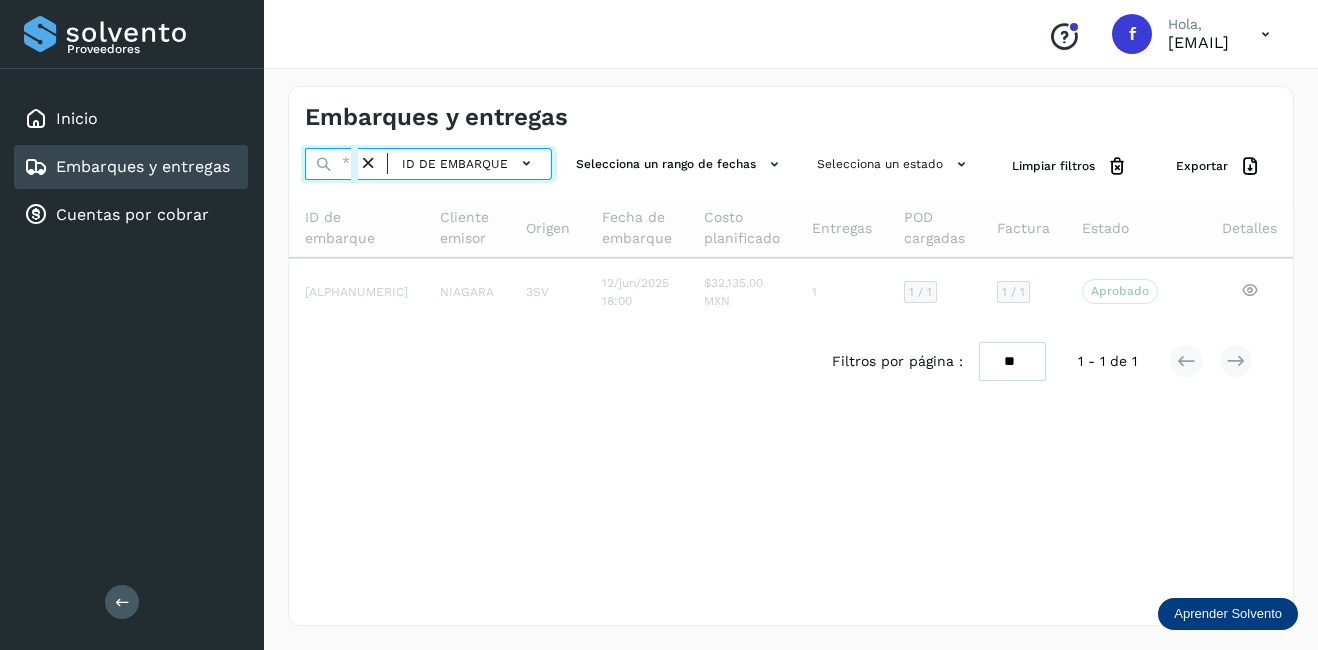 click at bounding box center (331, 164) 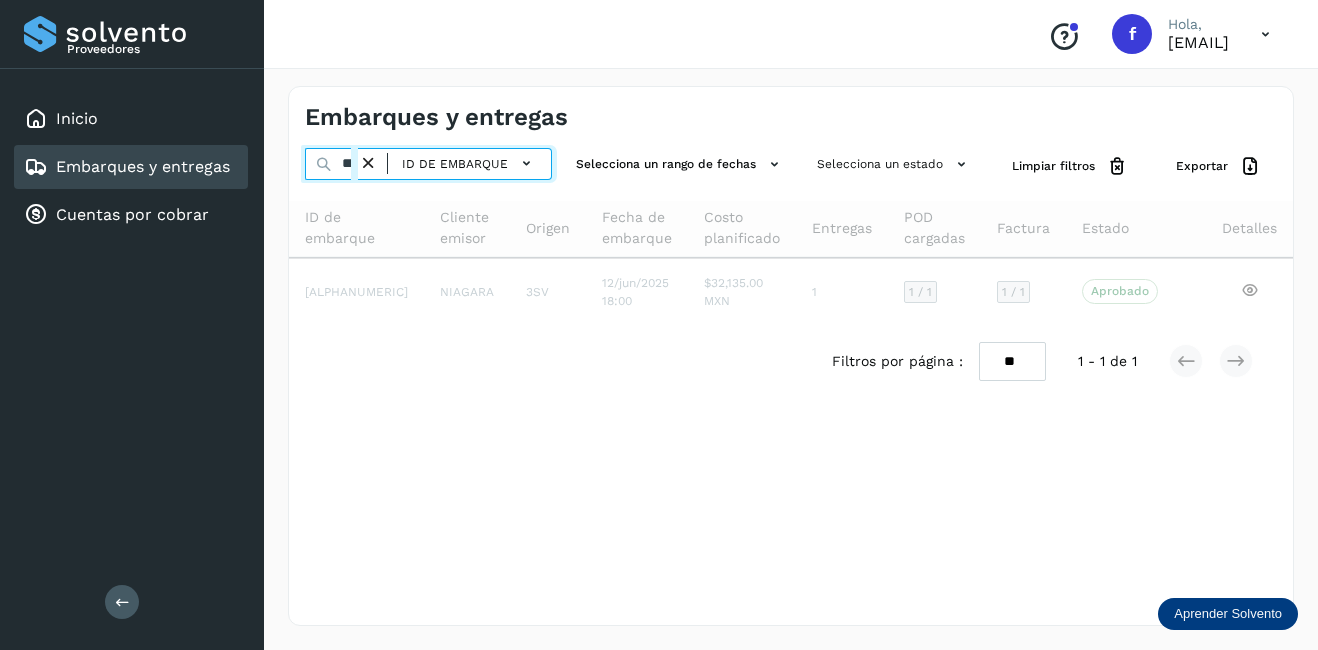 scroll, scrollTop: 0, scrollLeft: 73, axis: horizontal 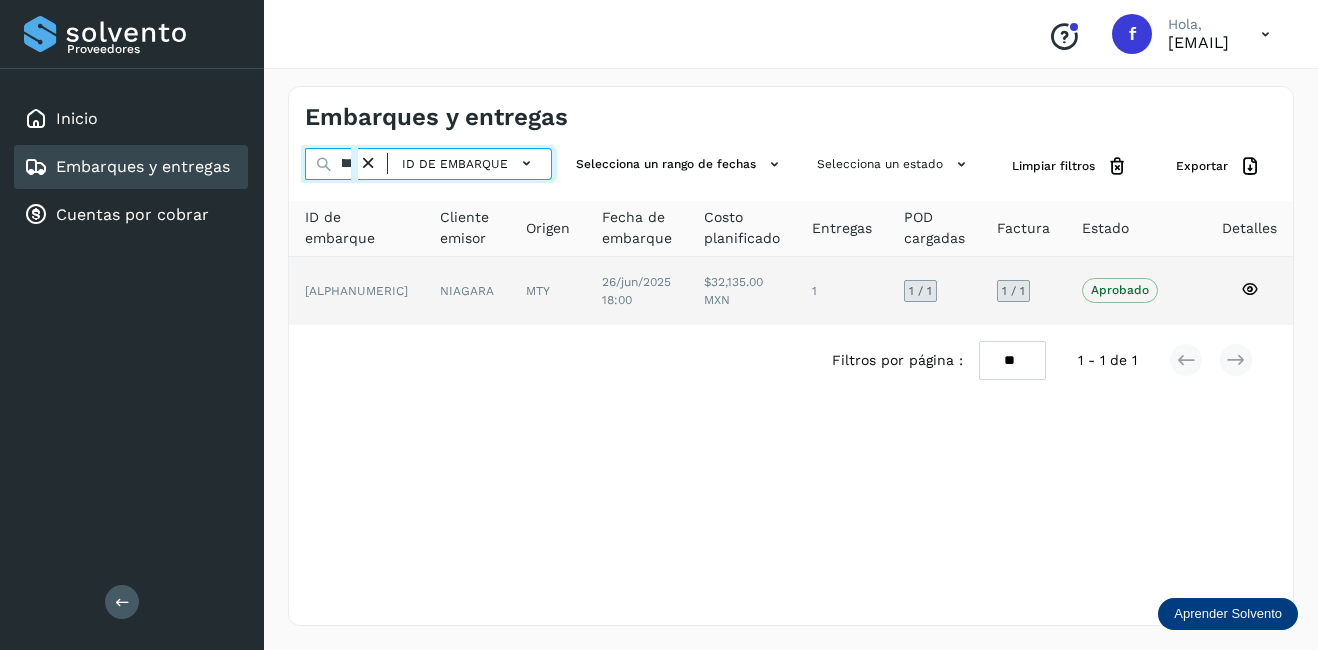 type on "**********" 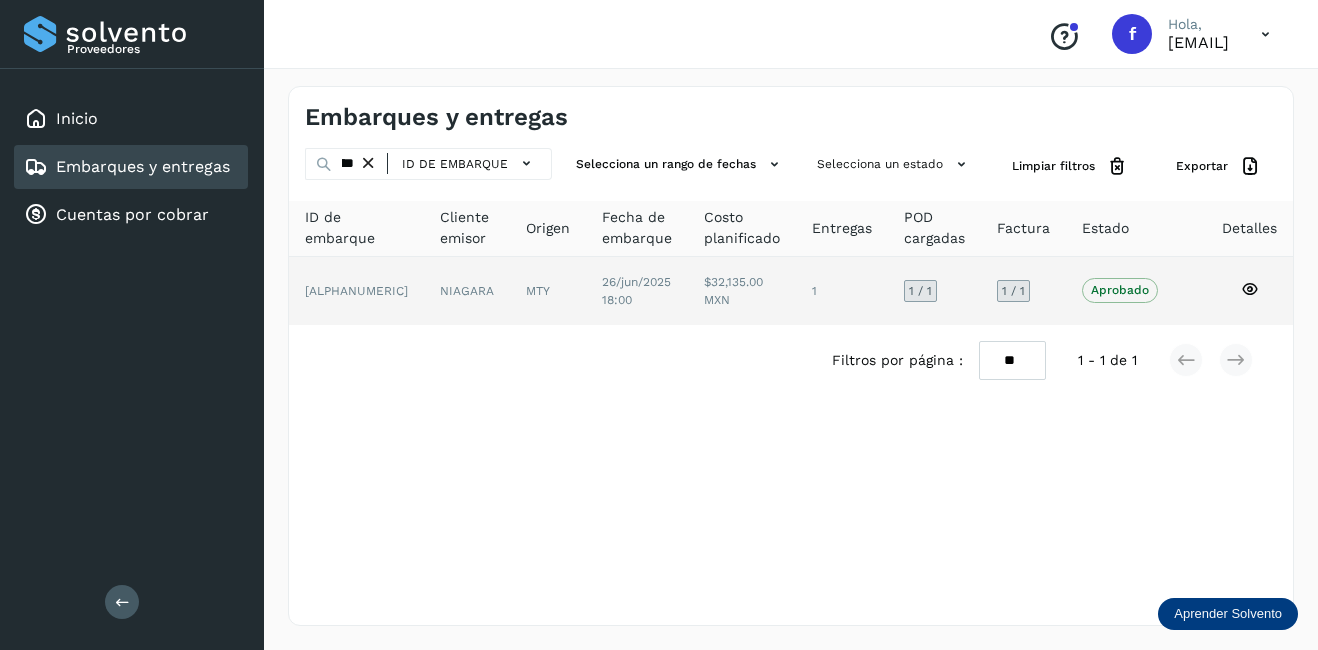 click on "NIAGARA" 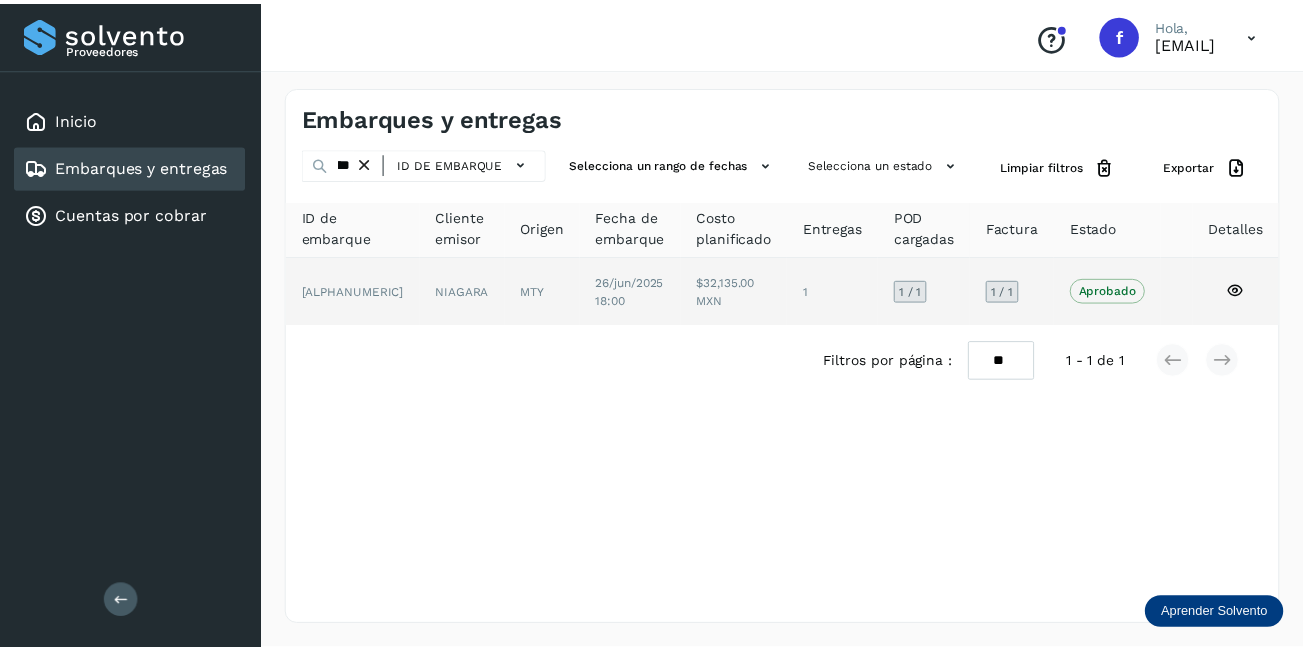 scroll, scrollTop: 0, scrollLeft: 0, axis: both 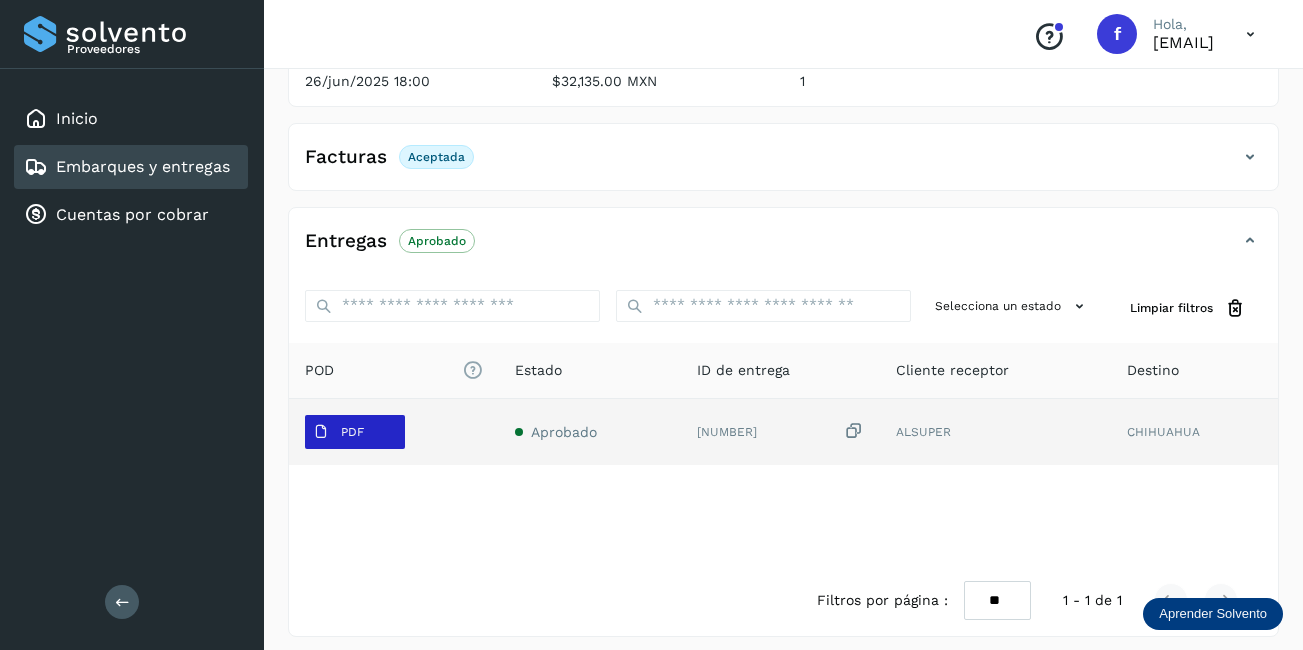 click on "PDF" at bounding box center (352, 432) 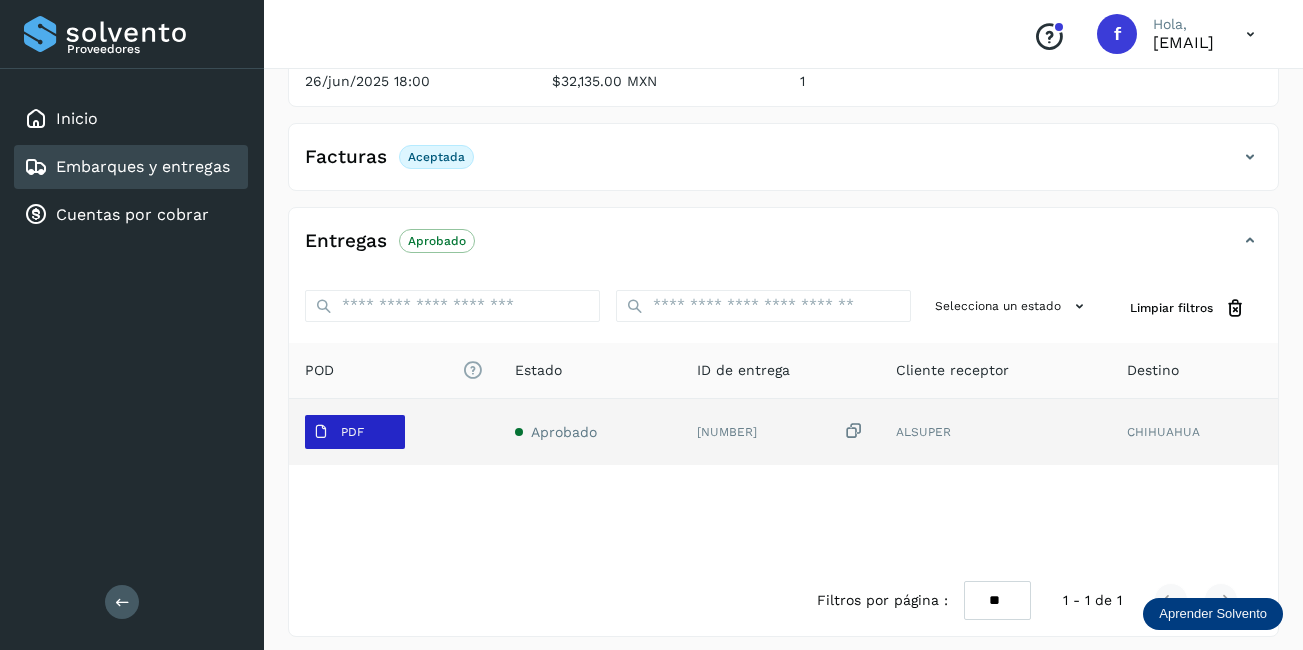 click on "PDF" at bounding box center (352, 432) 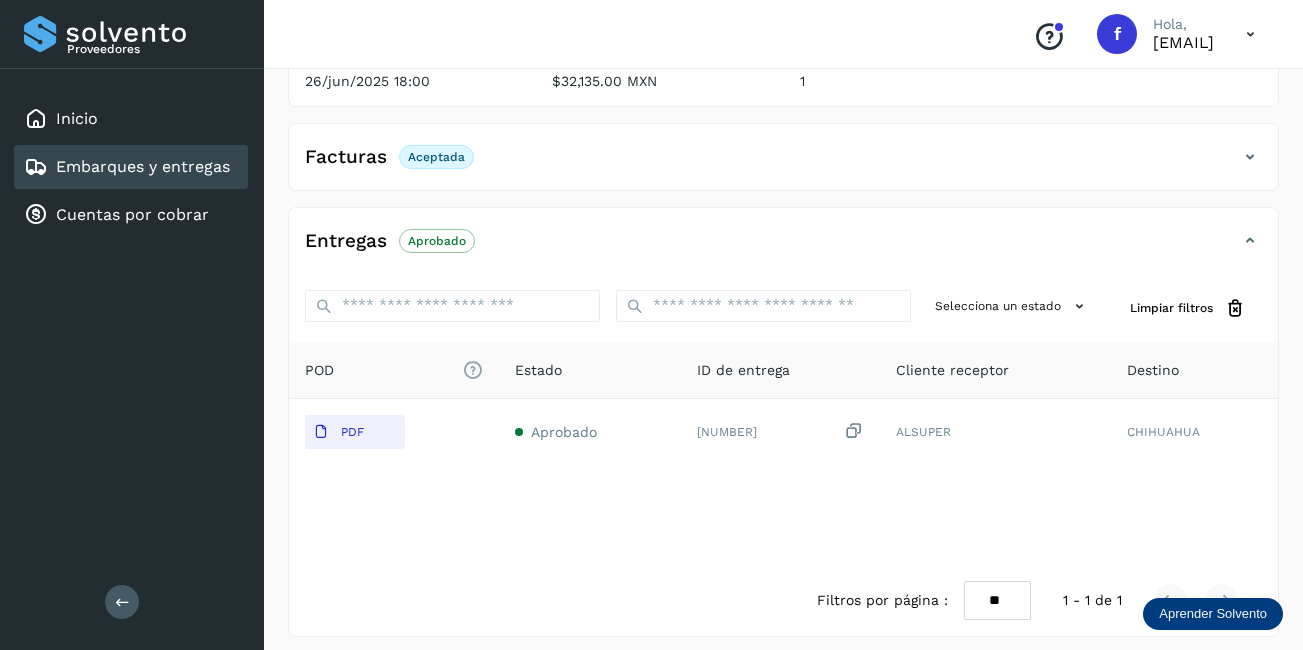 click on "Embarques y entregas" at bounding box center (143, 166) 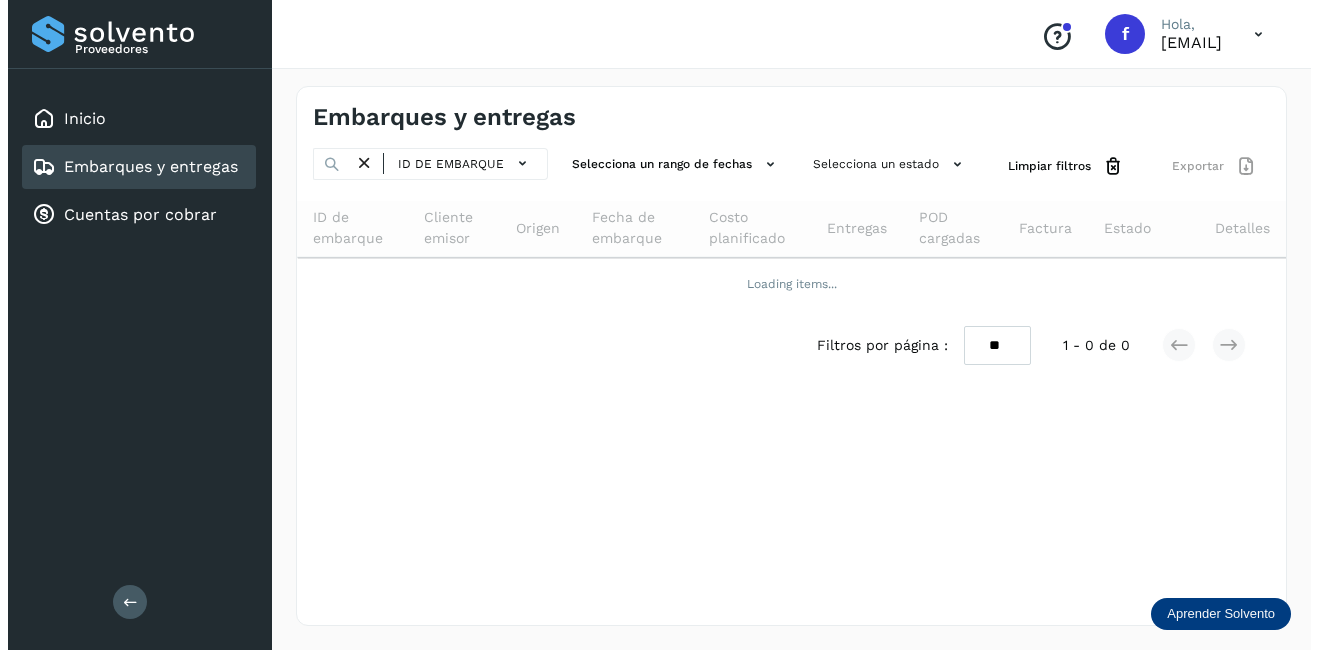 scroll, scrollTop: 0, scrollLeft: 0, axis: both 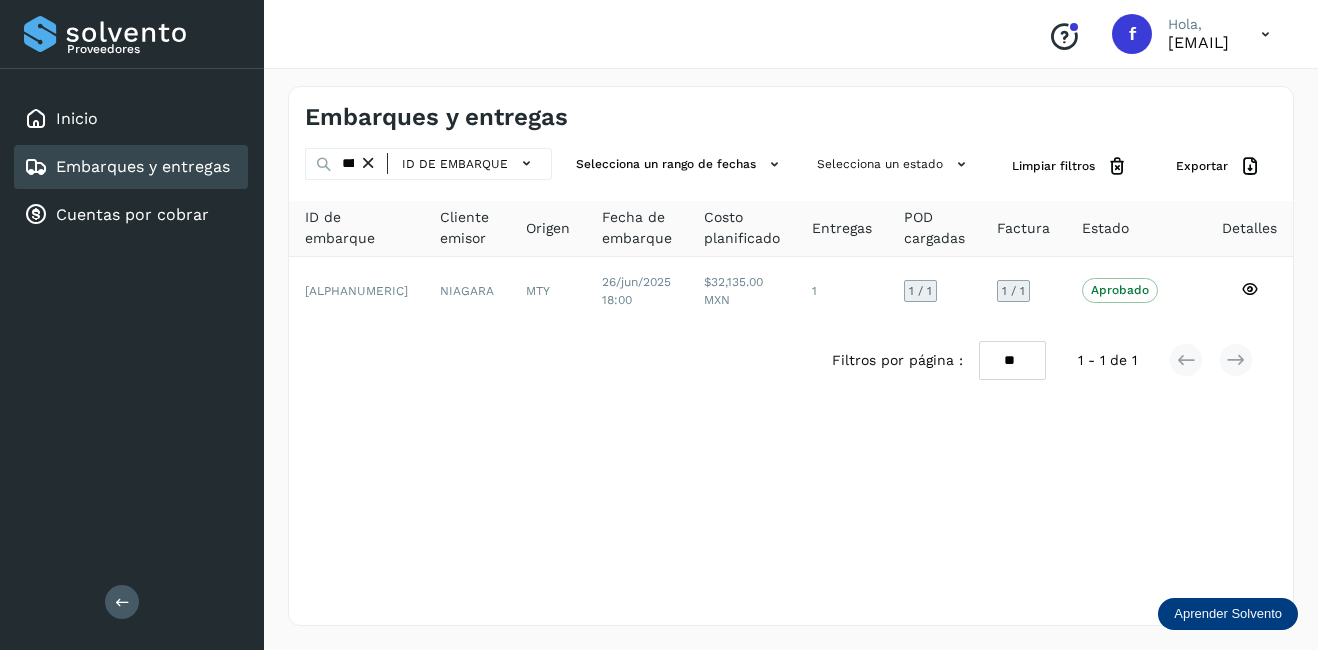 click at bounding box center (368, 163) 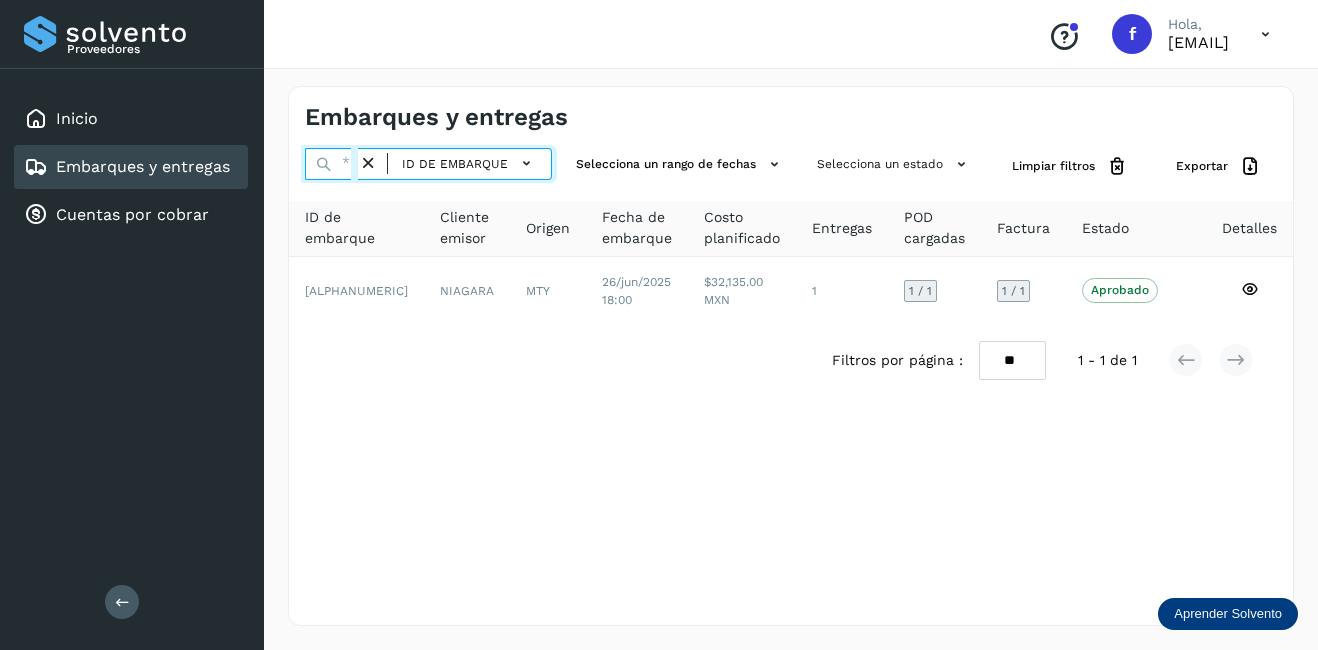 click at bounding box center (331, 164) 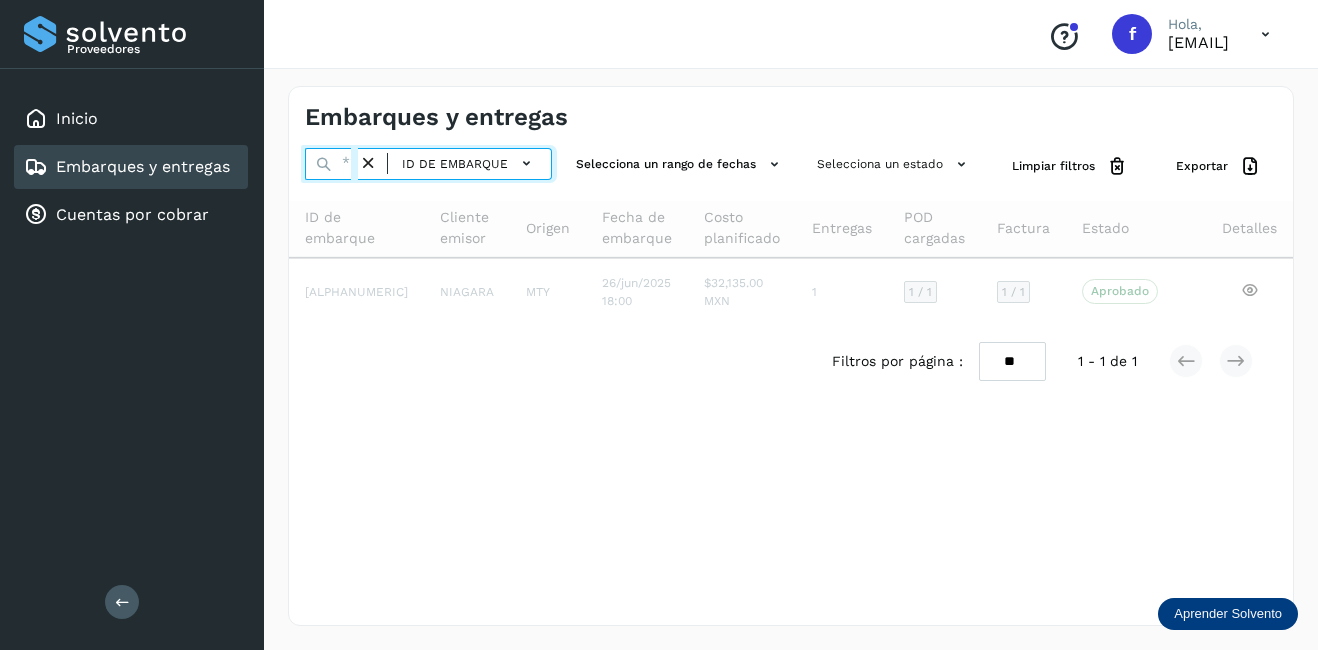 paste on "**********" 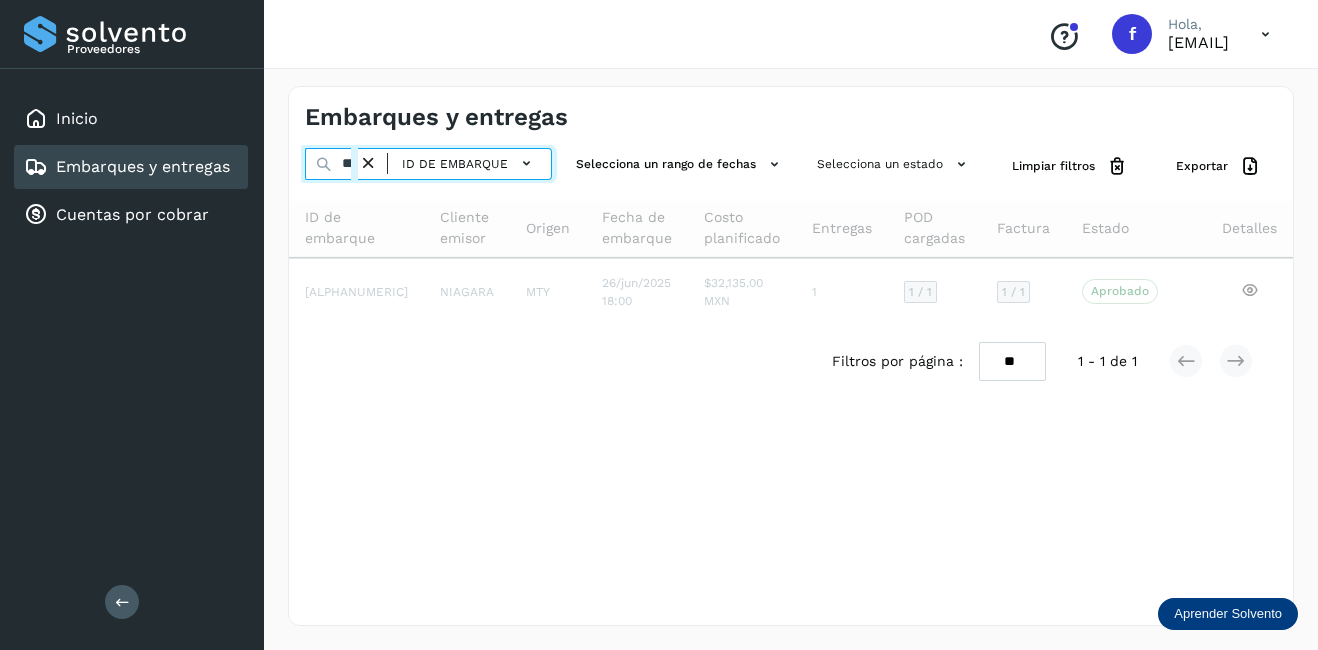 scroll, scrollTop: 0, scrollLeft: 73, axis: horizontal 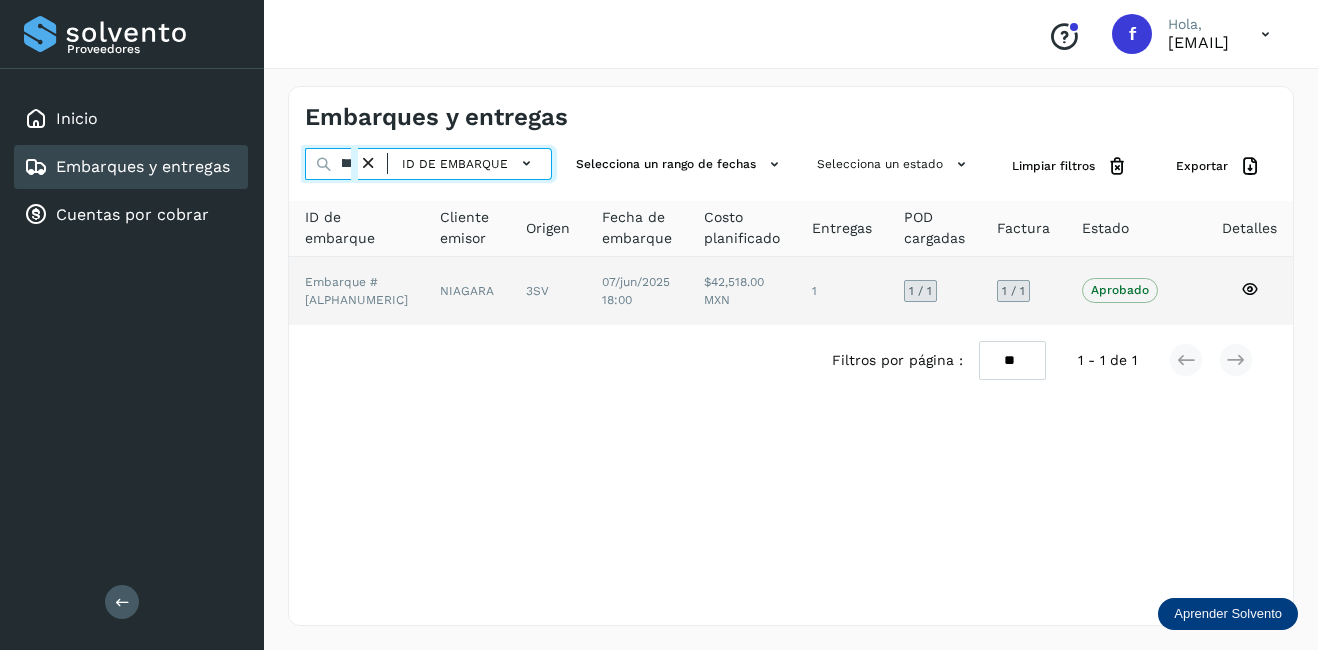 type on "**********" 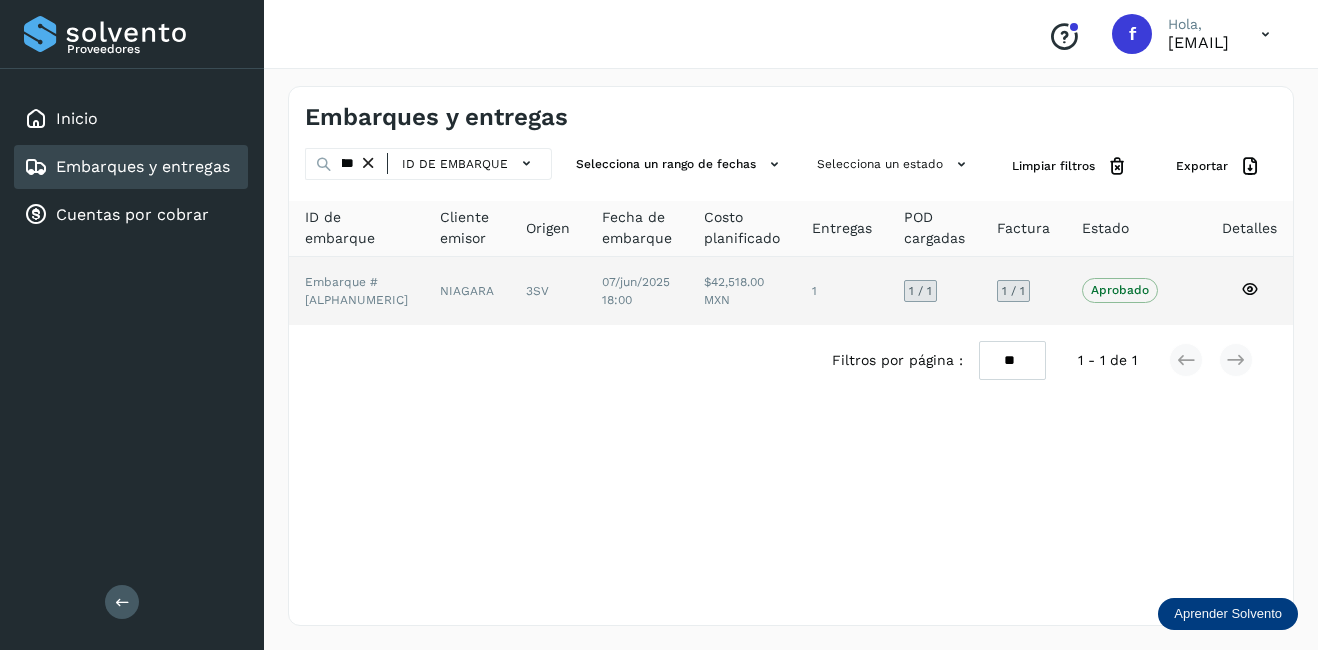 scroll, scrollTop: 0, scrollLeft: 0, axis: both 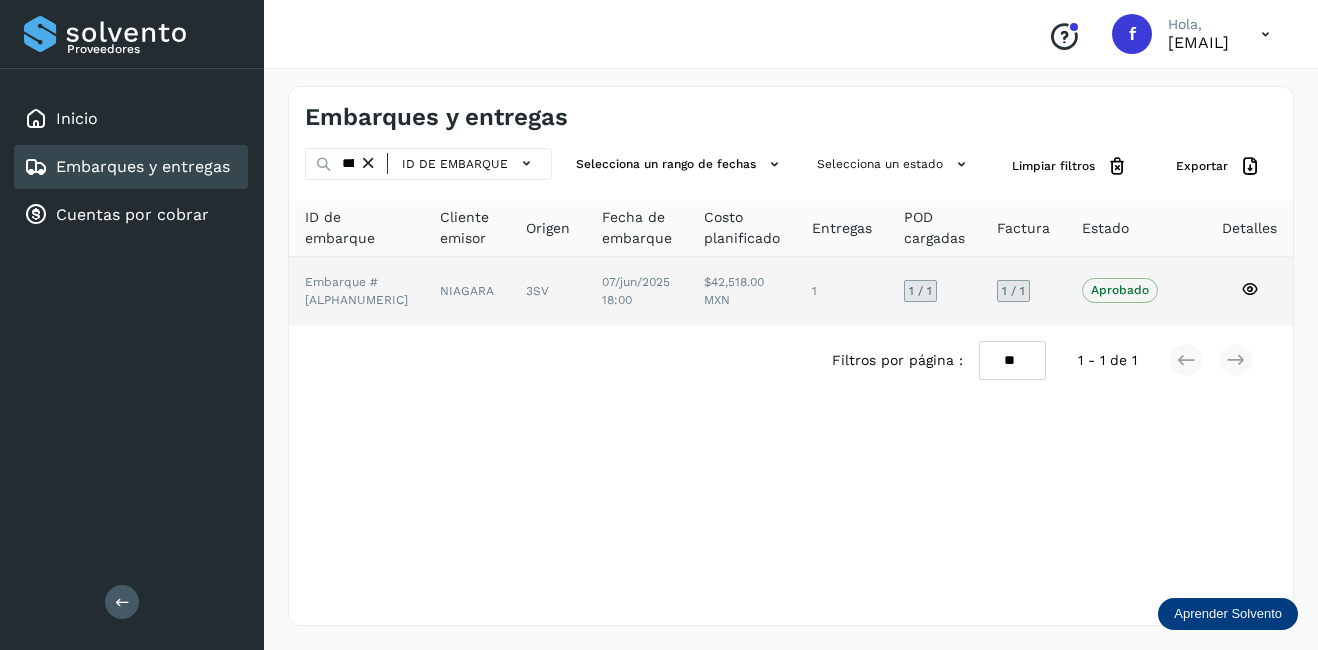 click on "3SV" 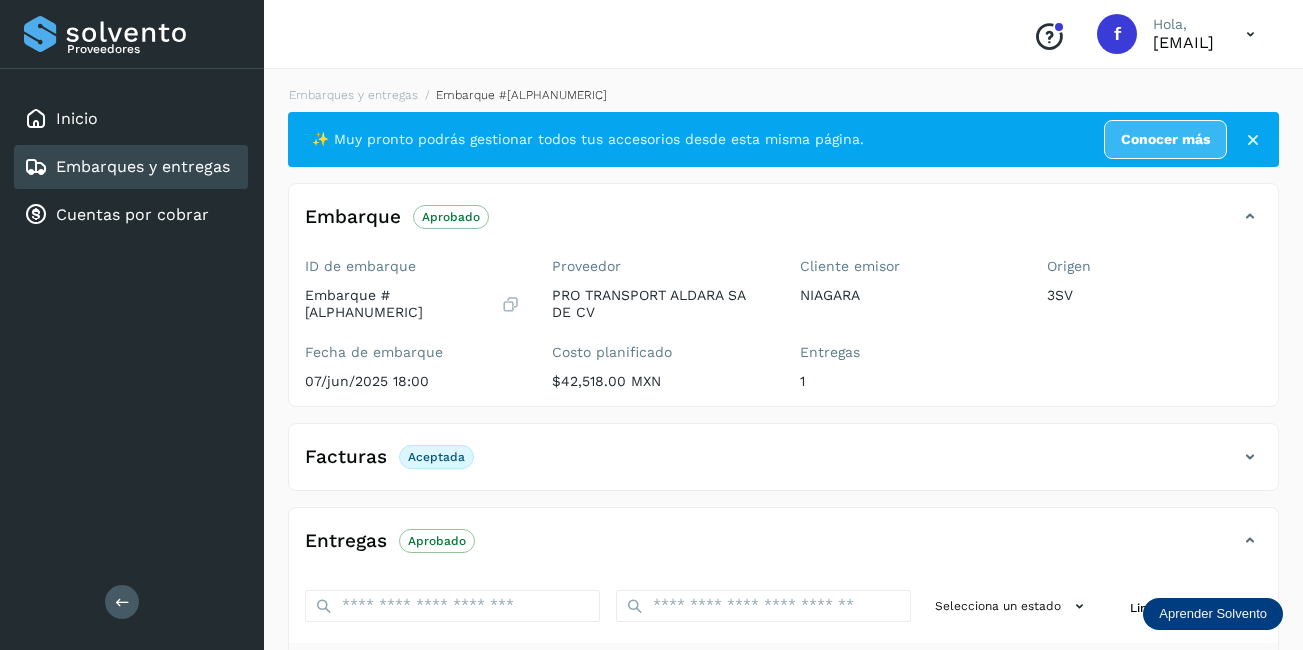 click on "Embarques y entregas" at bounding box center (143, 166) 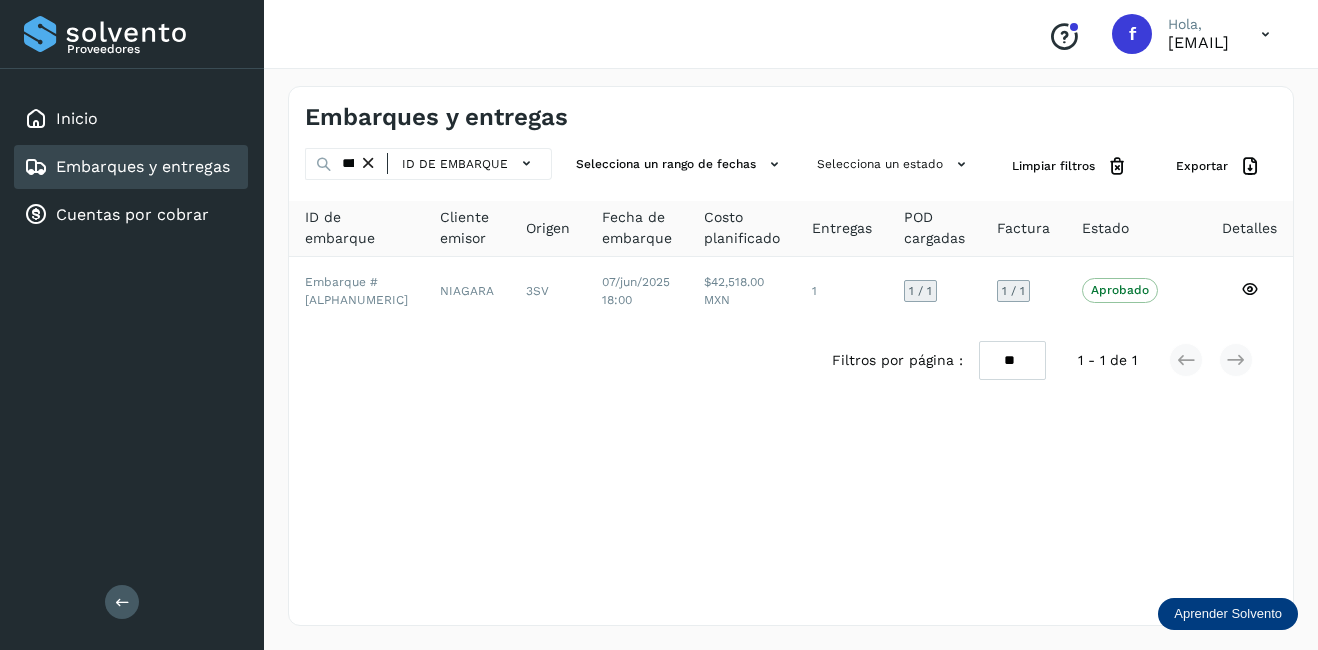 click at bounding box center (368, 163) 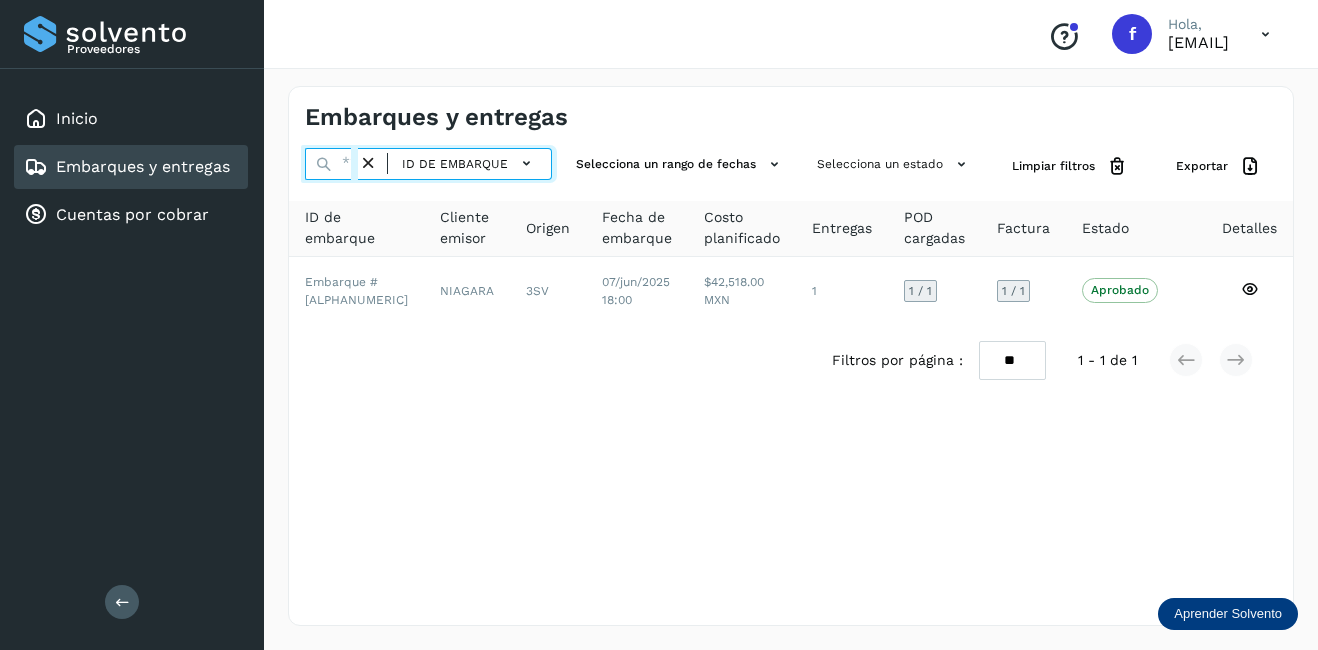 click at bounding box center (331, 164) 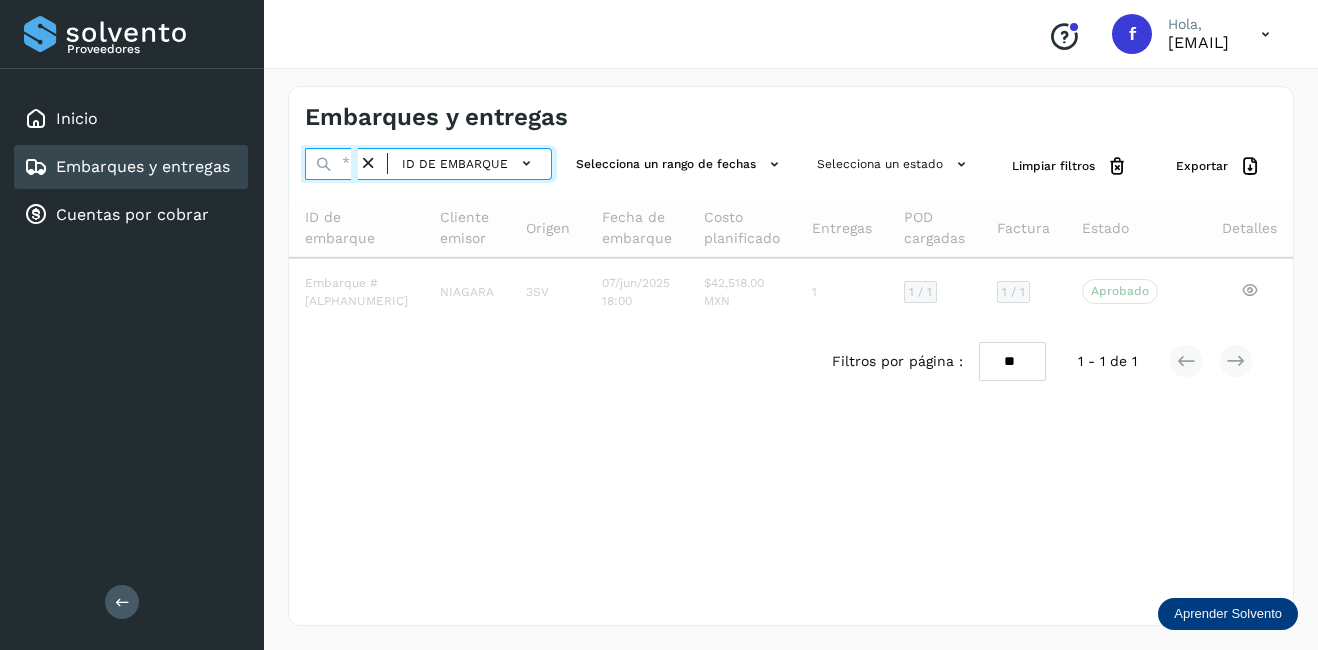 paste on "**********" 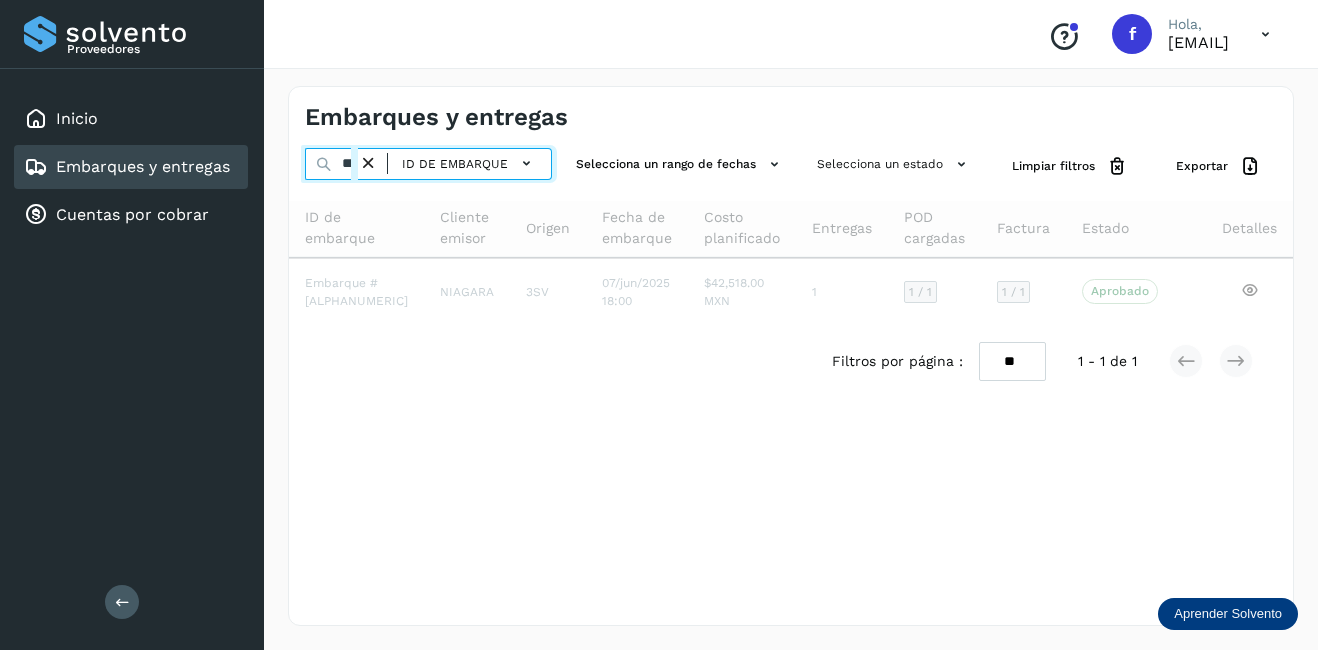 scroll, scrollTop: 0, scrollLeft: 73, axis: horizontal 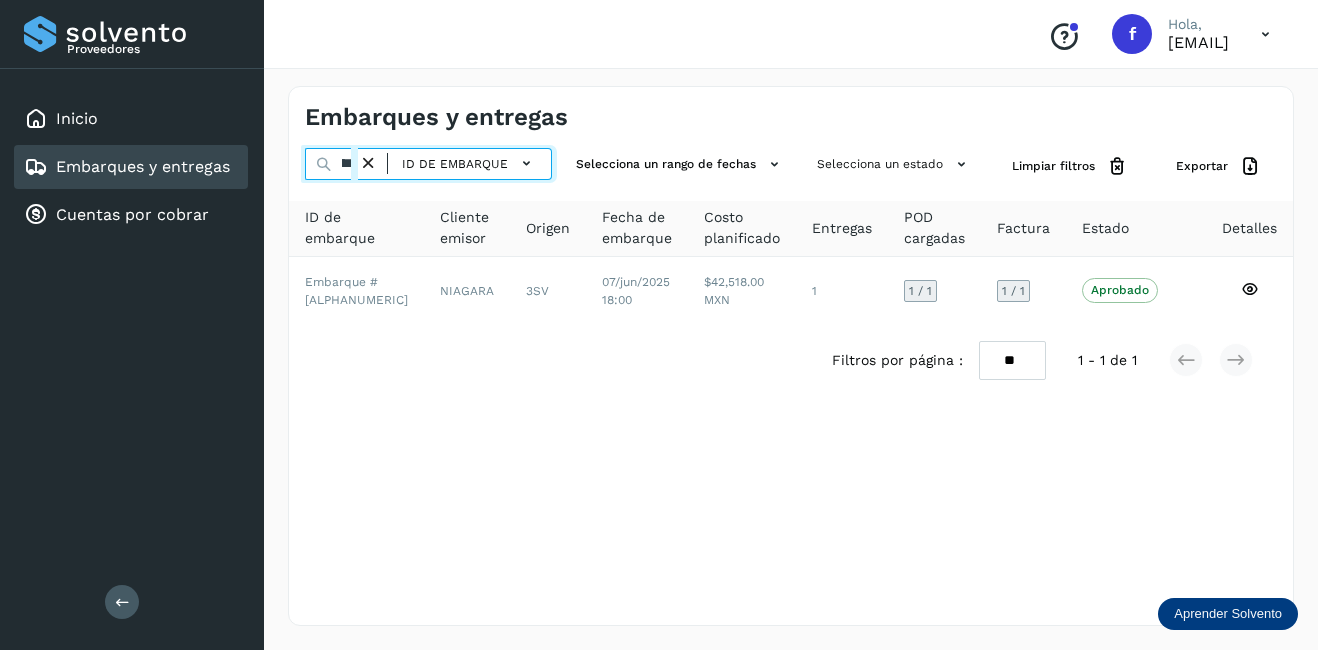 type on "**********" 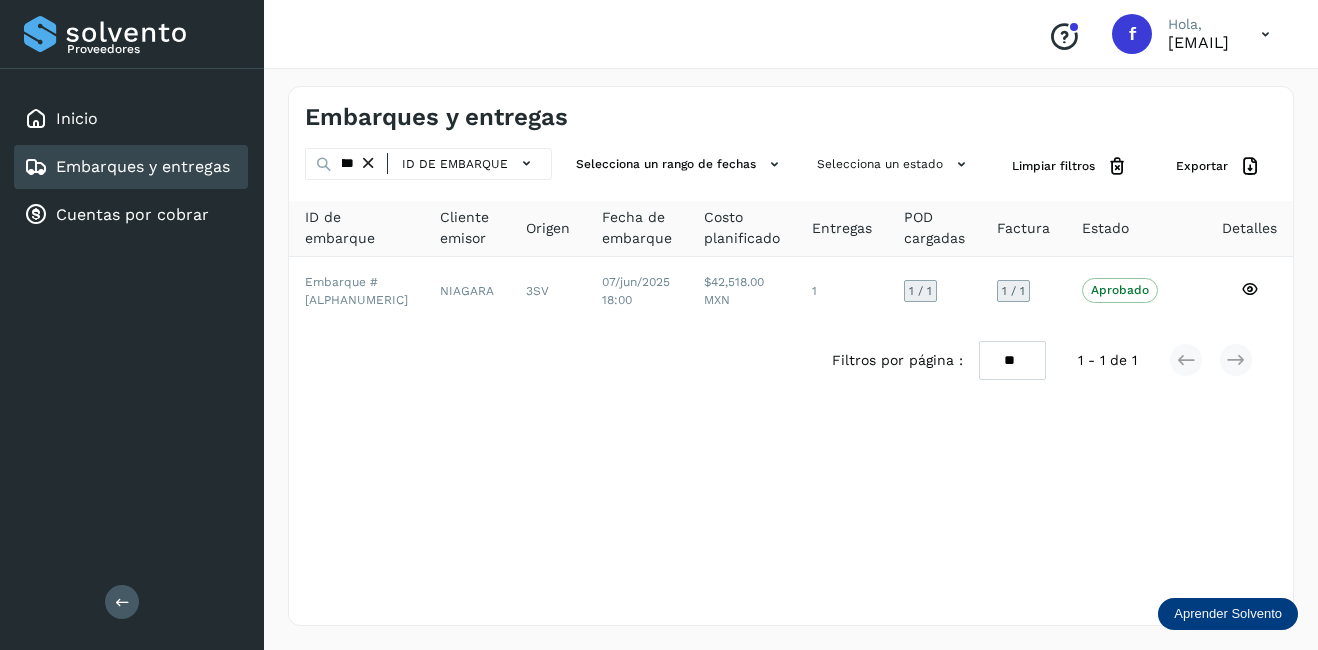 scroll, scrollTop: 0, scrollLeft: 0, axis: both 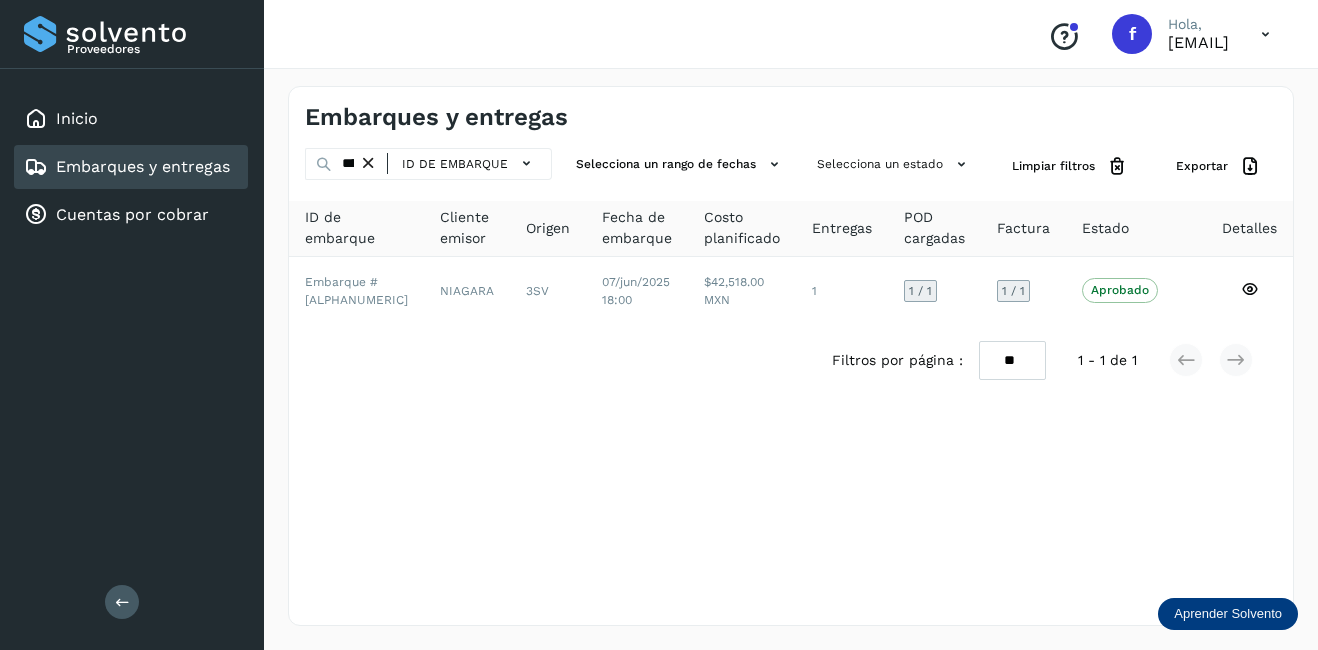 click at bounding box center (368, 163) 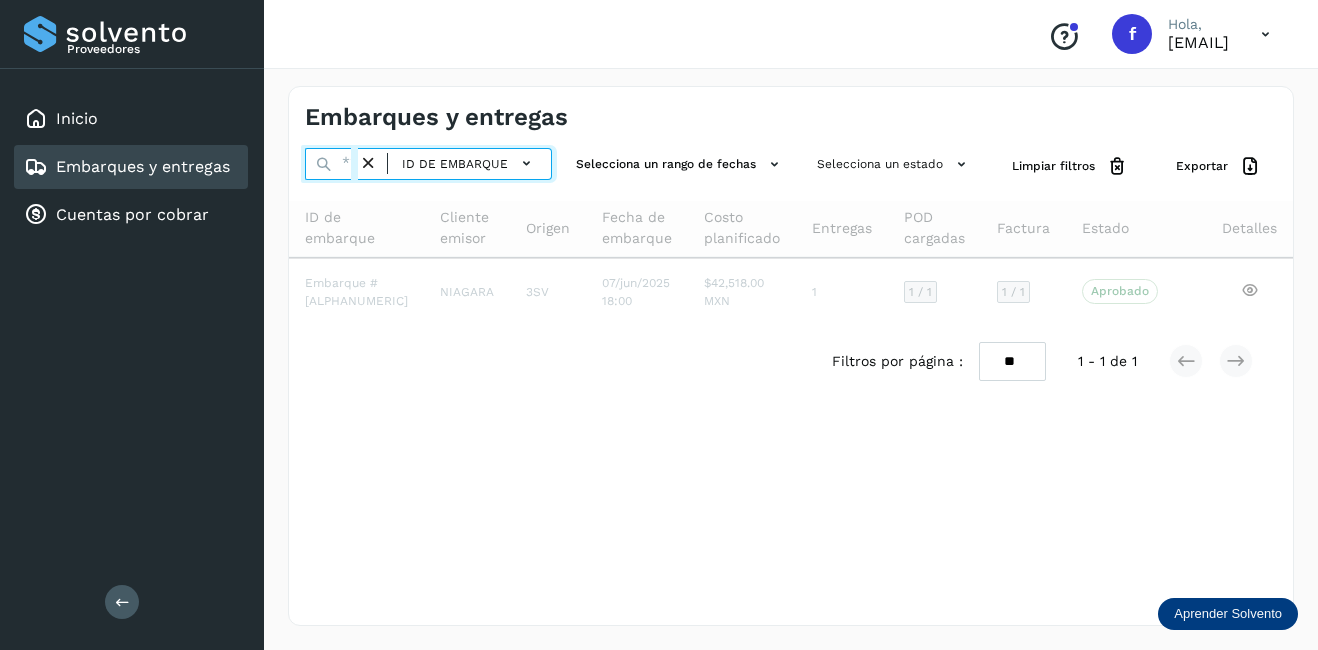 click at bounding box center (331, 164) 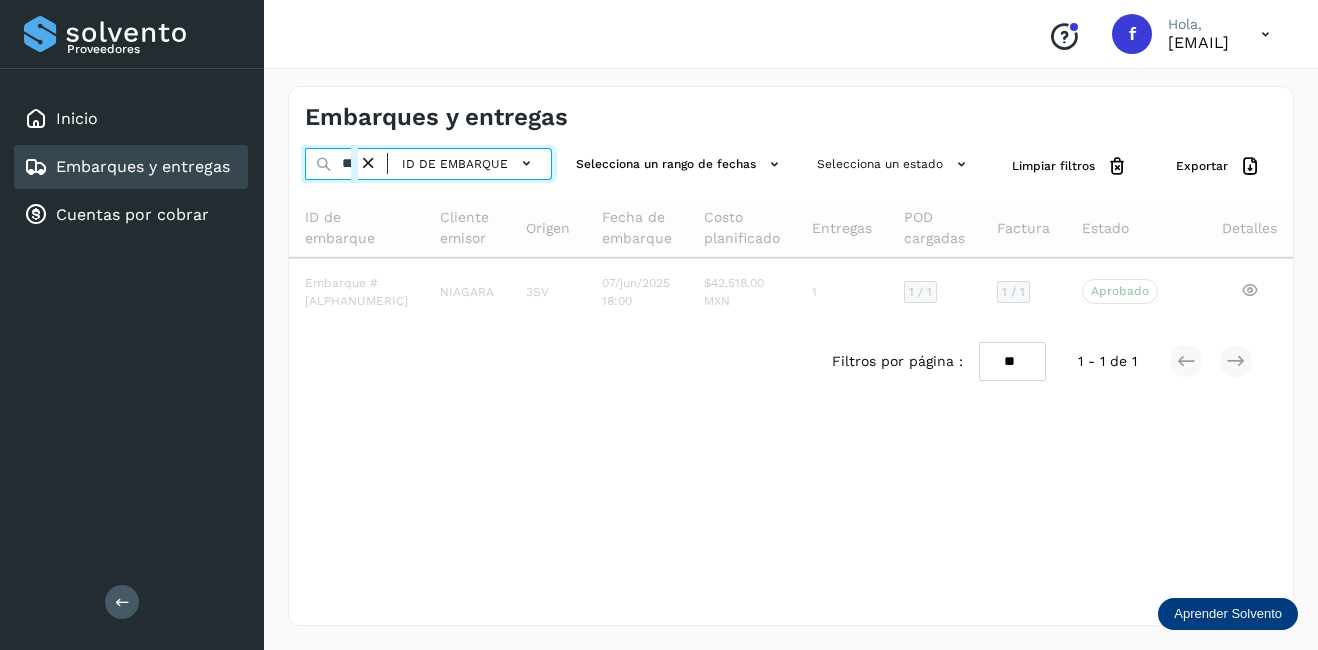scroll, scrollTop: 0, scrollLeft: 72, axis: horizontal 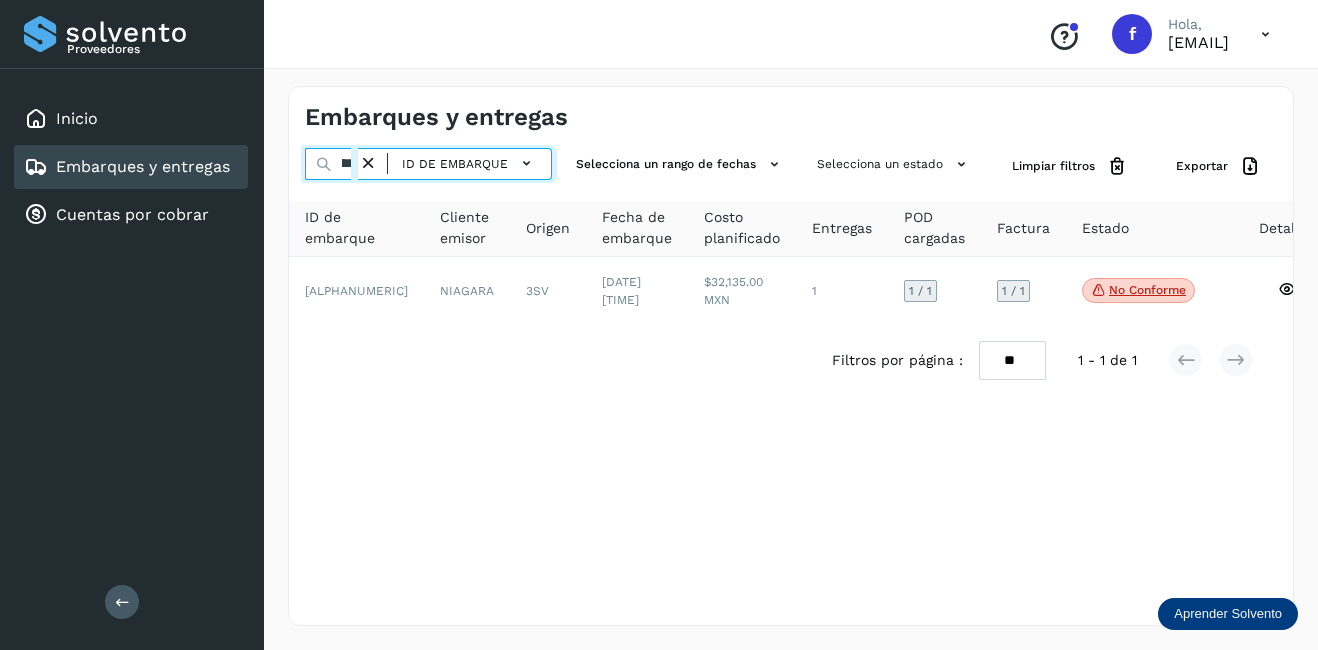 type on "**********" 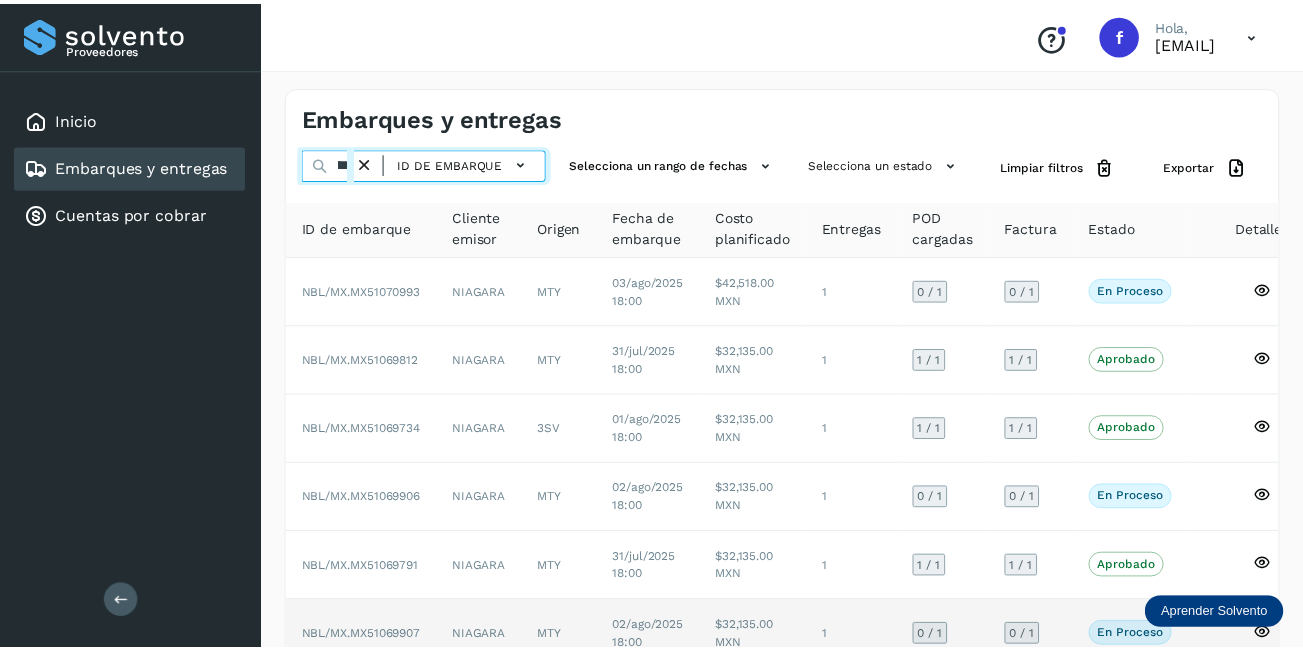 scroll, scrollTop: 0, scrollLeft: 0, axis: both 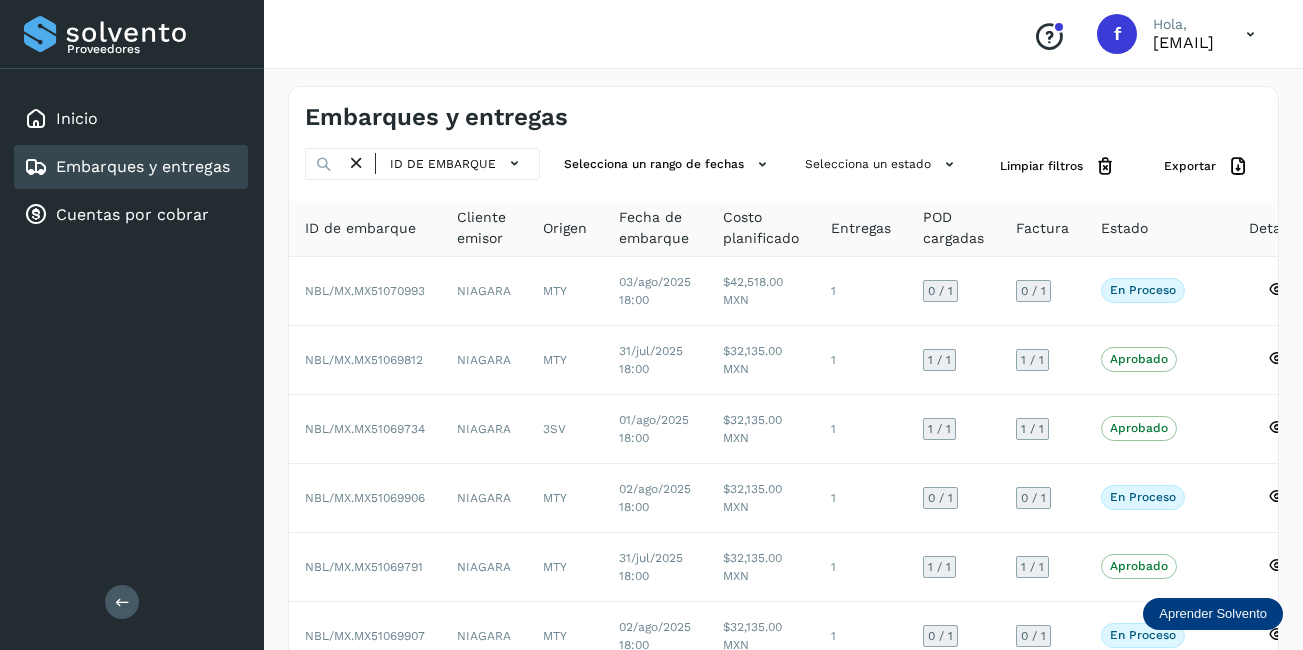 click at bounding box center (356, 163) 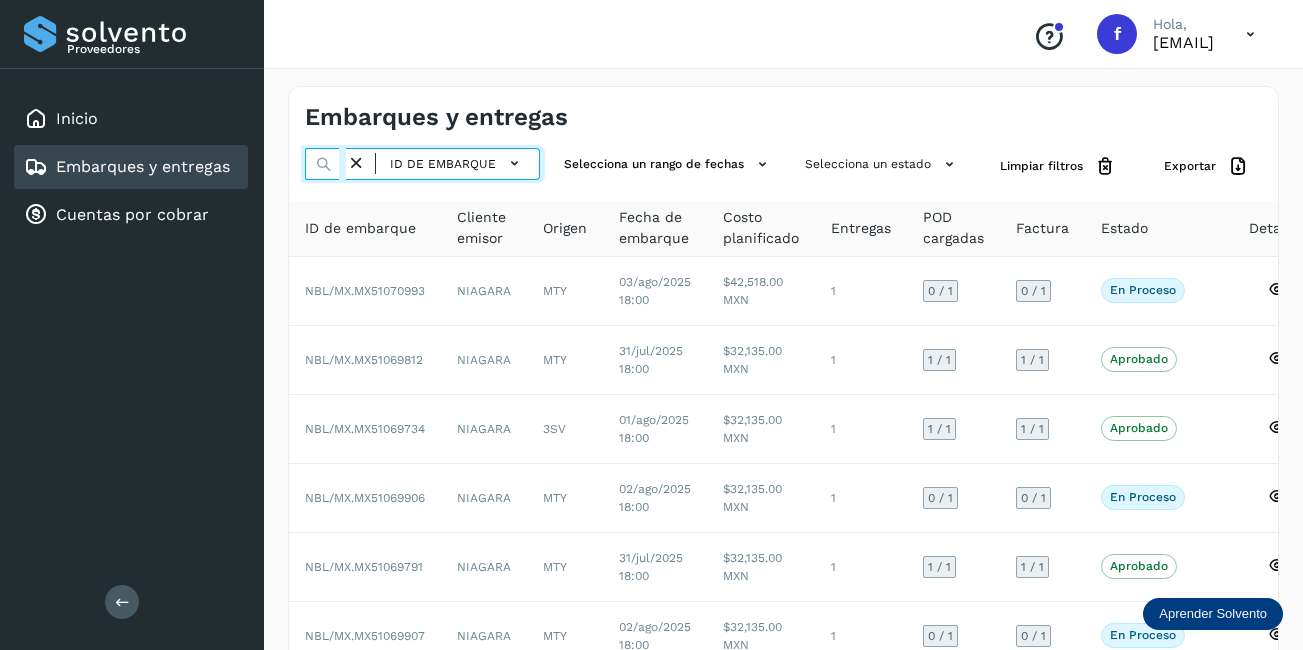 click at bounding box center (325, 164) 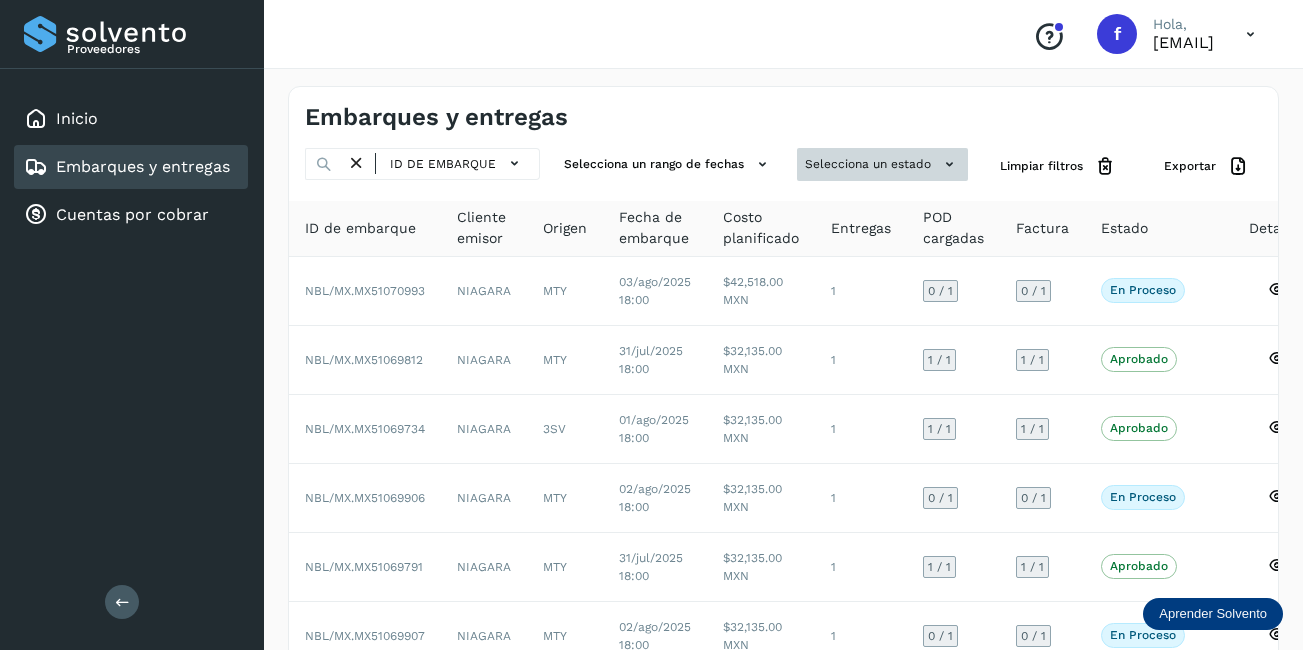 click on "Selecciona un estado" at bounding box center (882, 164) 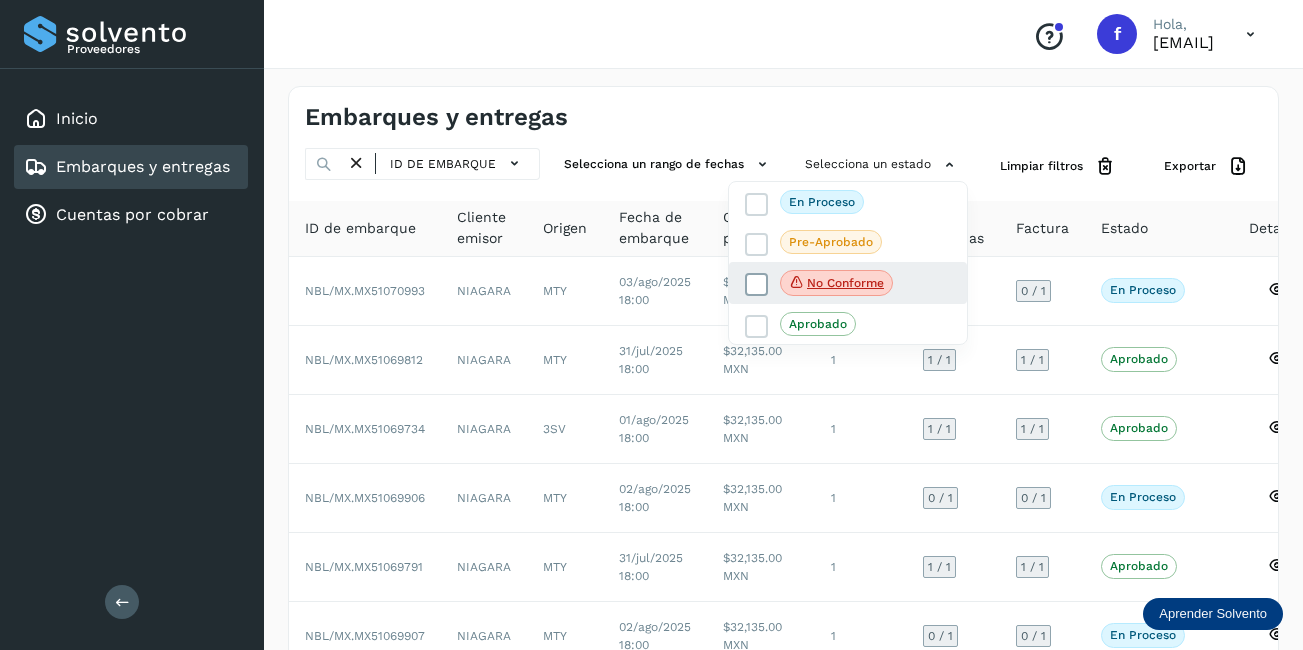 click on "No conforme" 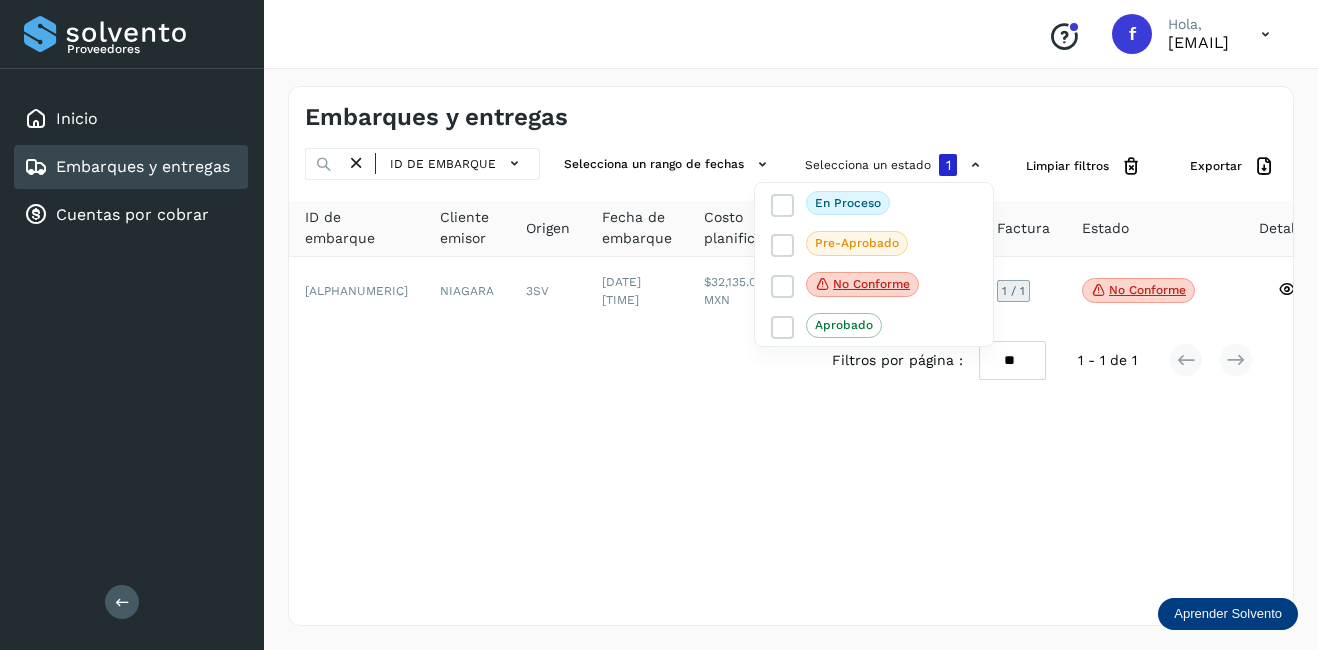 click at bounding box center (659, 325) 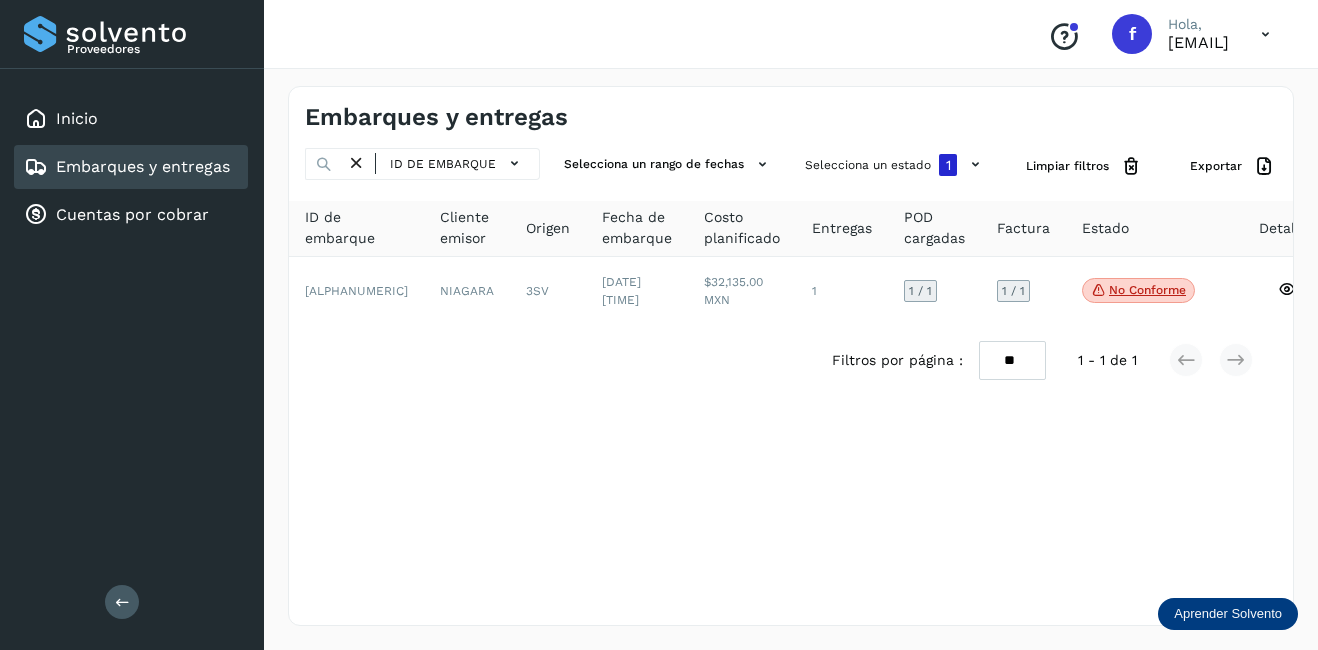 click at bounding box center [659, 325] 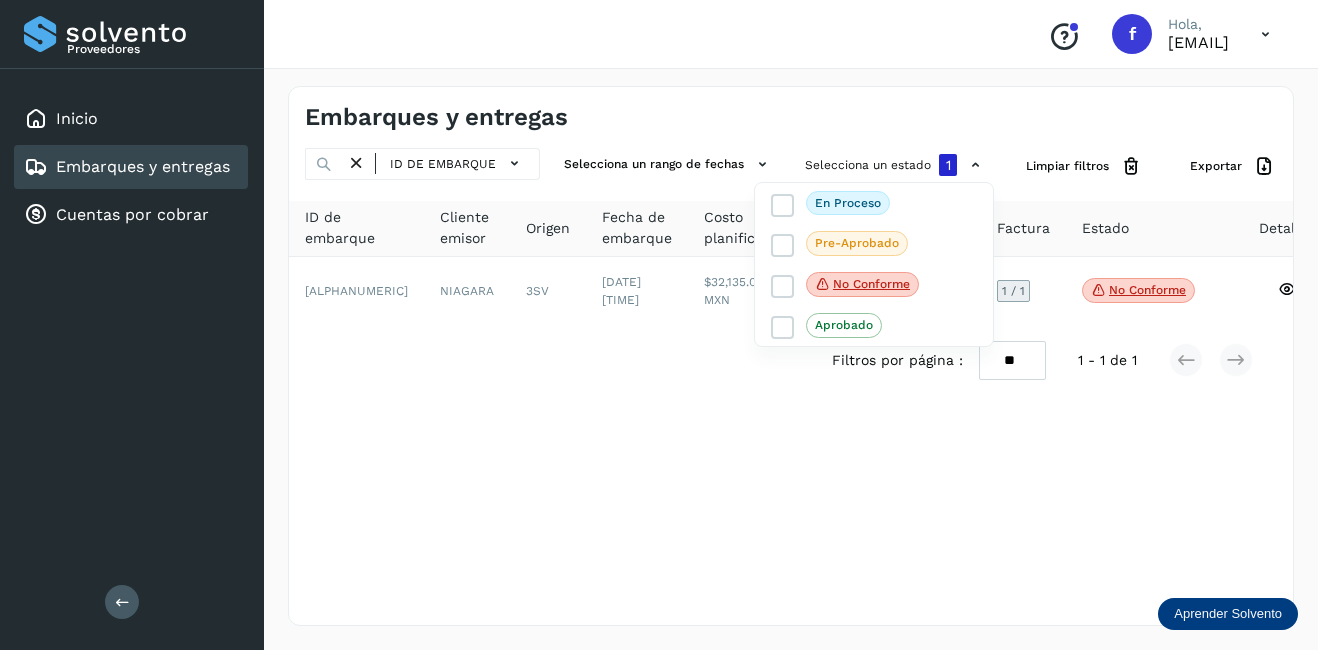 click at bounding box center [659, 325] 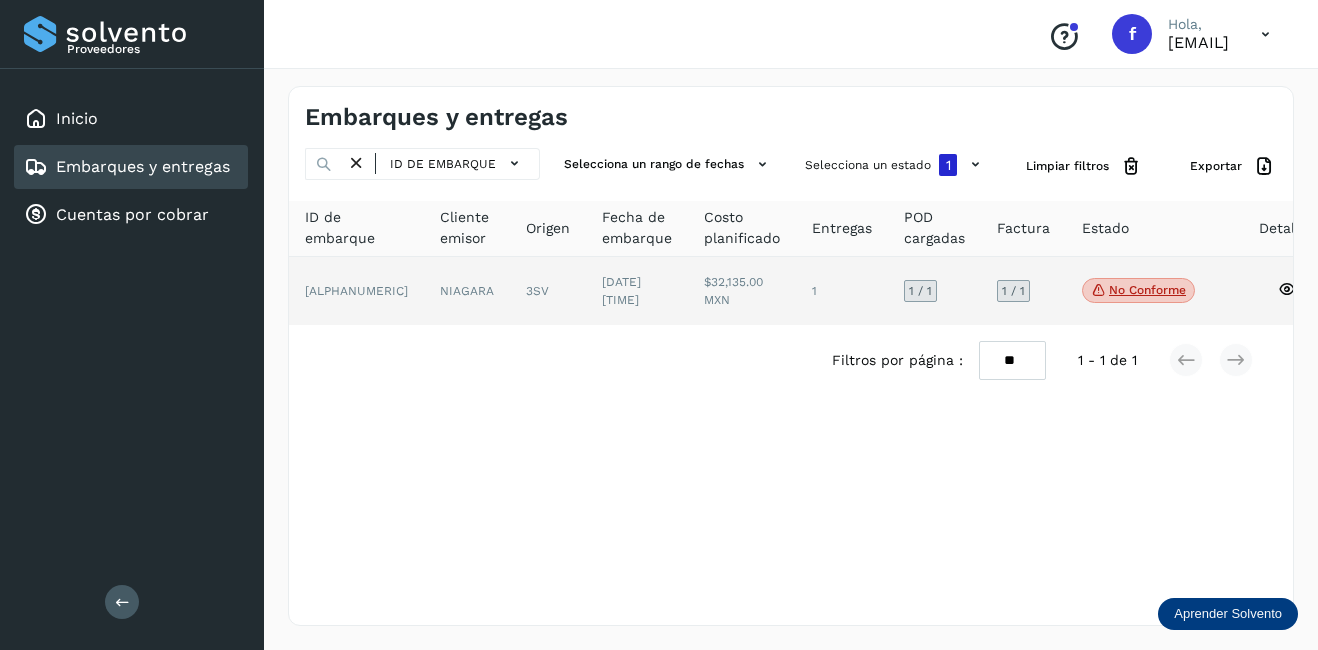 click on "$32,135.00 MXN" 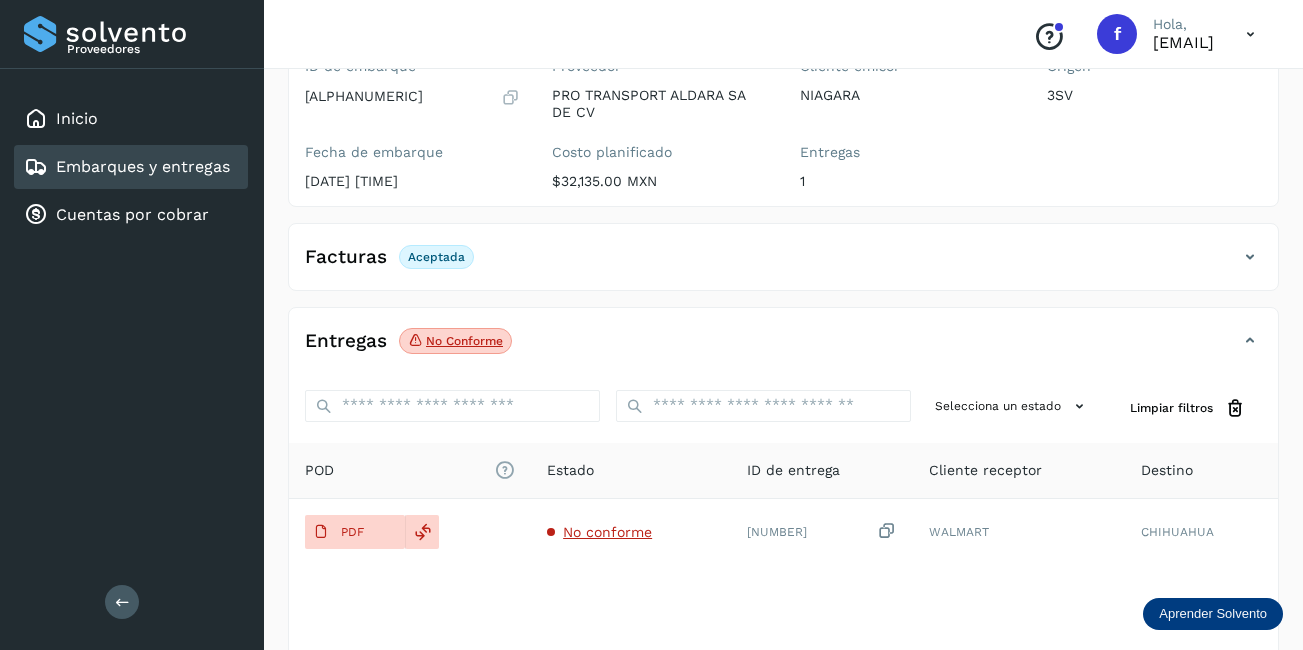 scroll, scrollTop: 0, scrollLeft: 0, axis: both 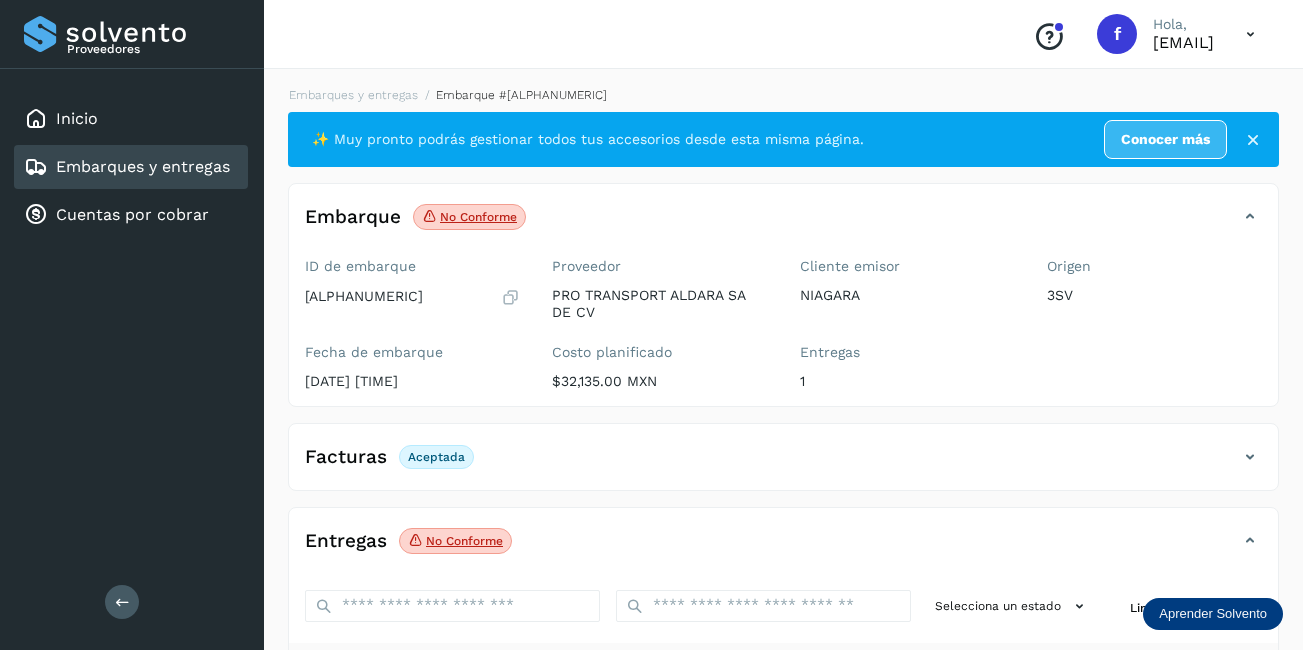 click on "[ALPHANUMERIC]" at bounding box center (364, 296) 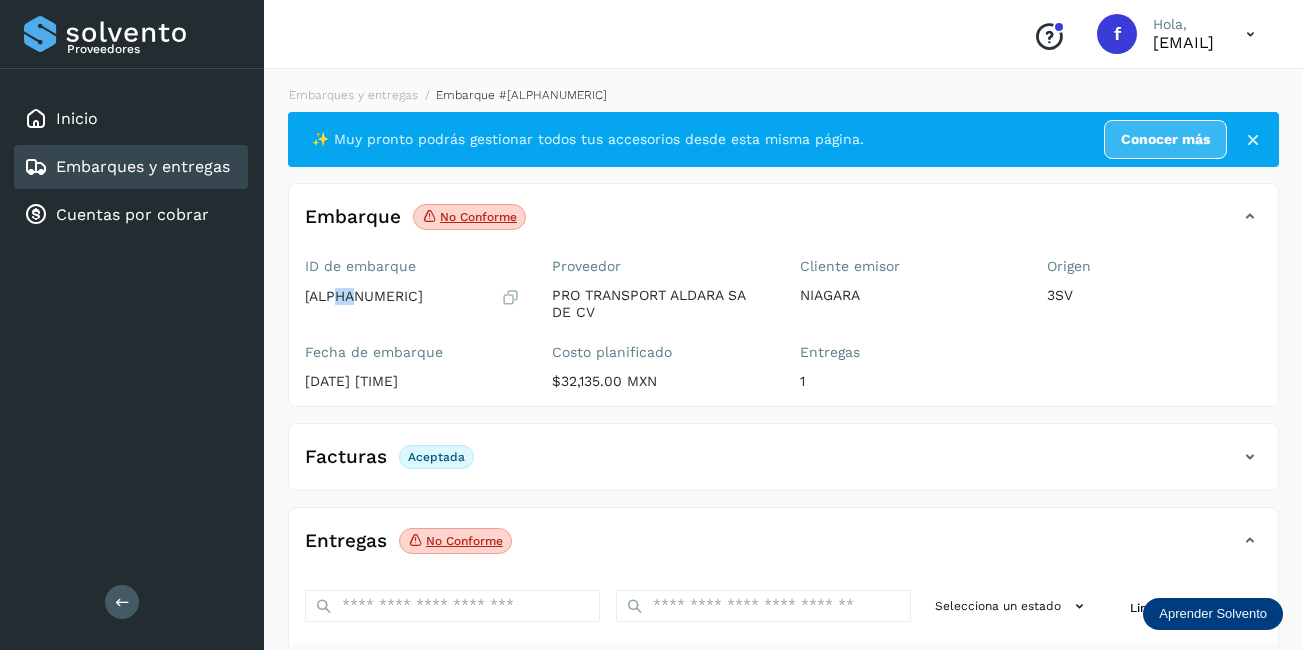 click on "[ALPHANUMERIC]" at bounding box center [364, 296] 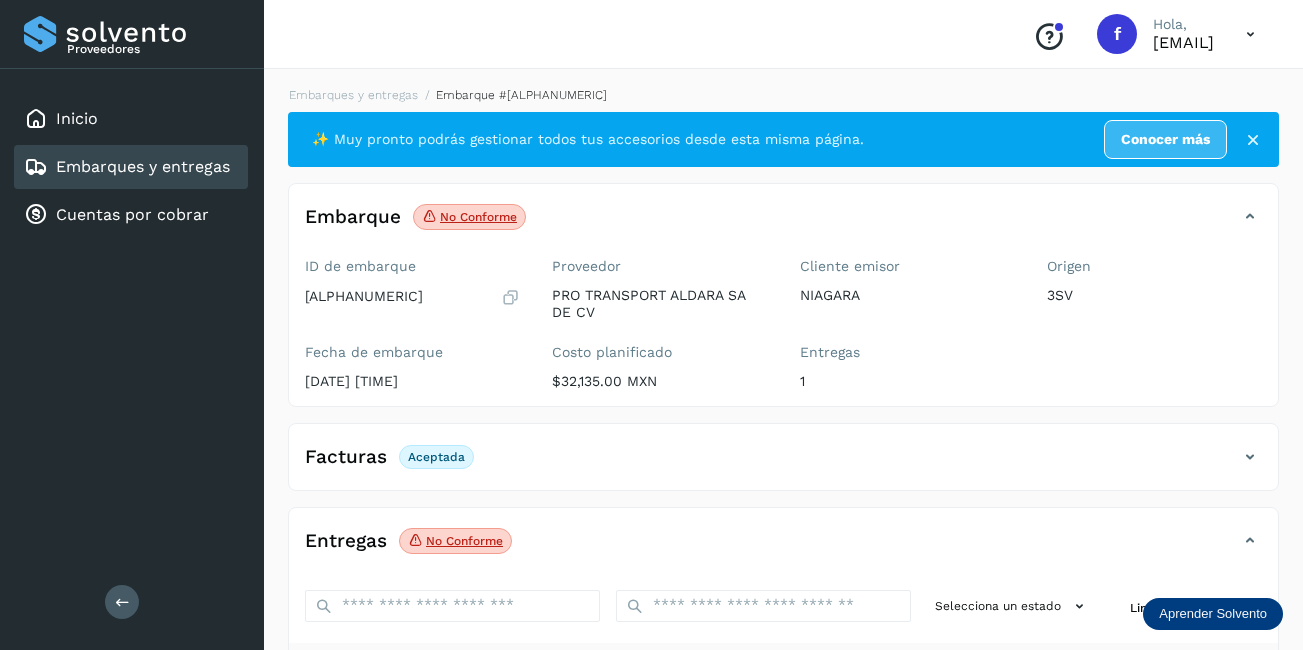 drag, startPoint x: 350, startPoint y: 301, endPoint x: 366, endPoint y: 305, distance: 16.492422 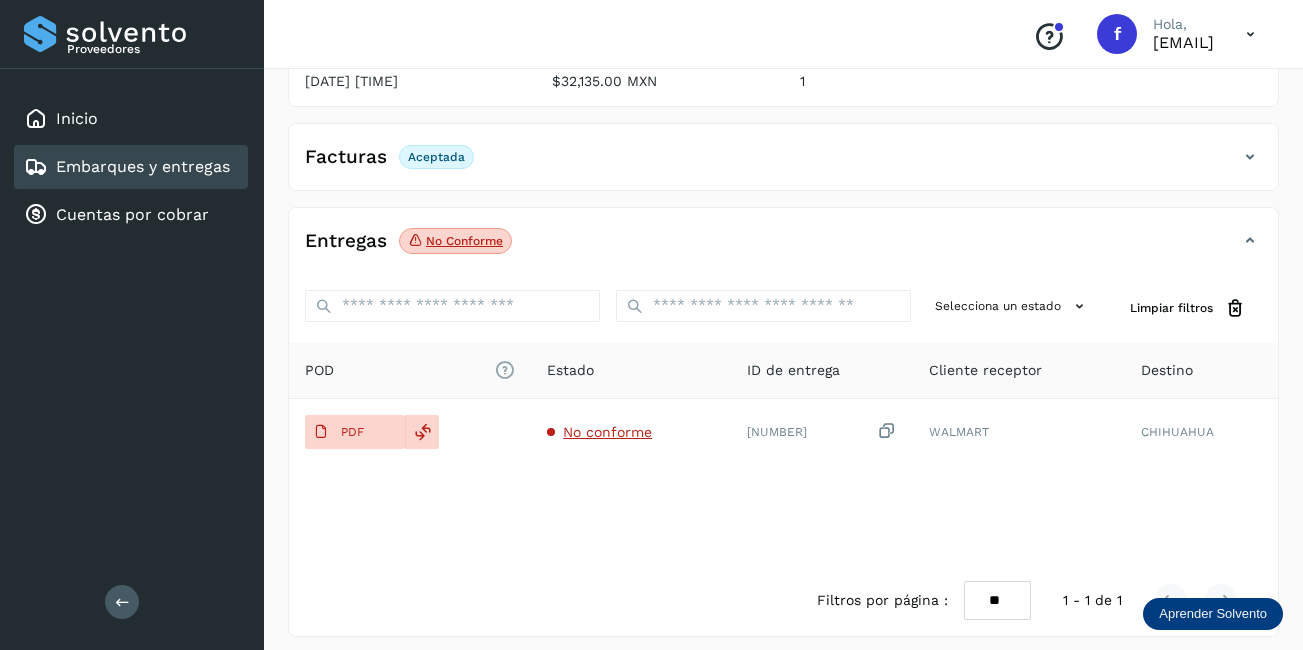 scroll, scrollTop: 100, scrollLeft: 0, axis: vertical 